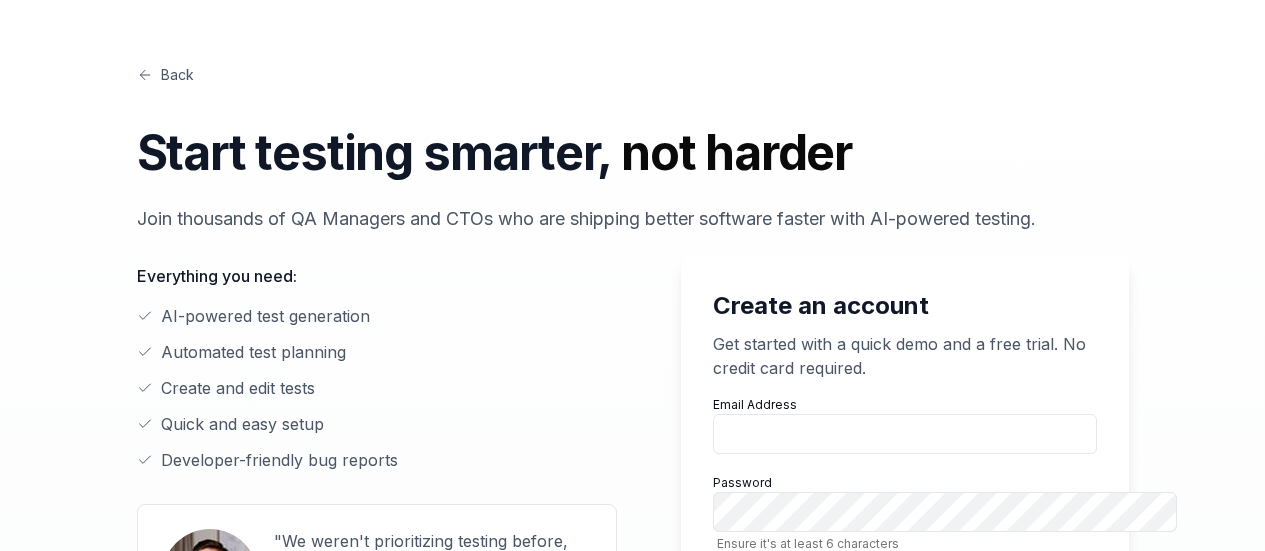 scroll, scrollTop: 0, scrollLeft: 0, axis: both 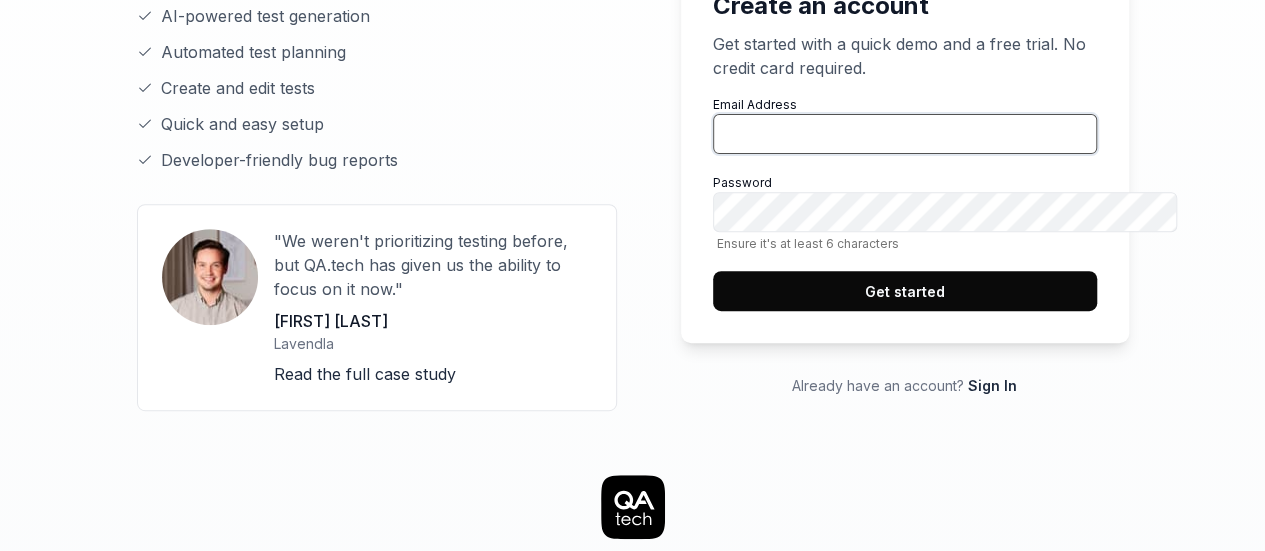 click on "Email Address" at bounding box center (905, 134) 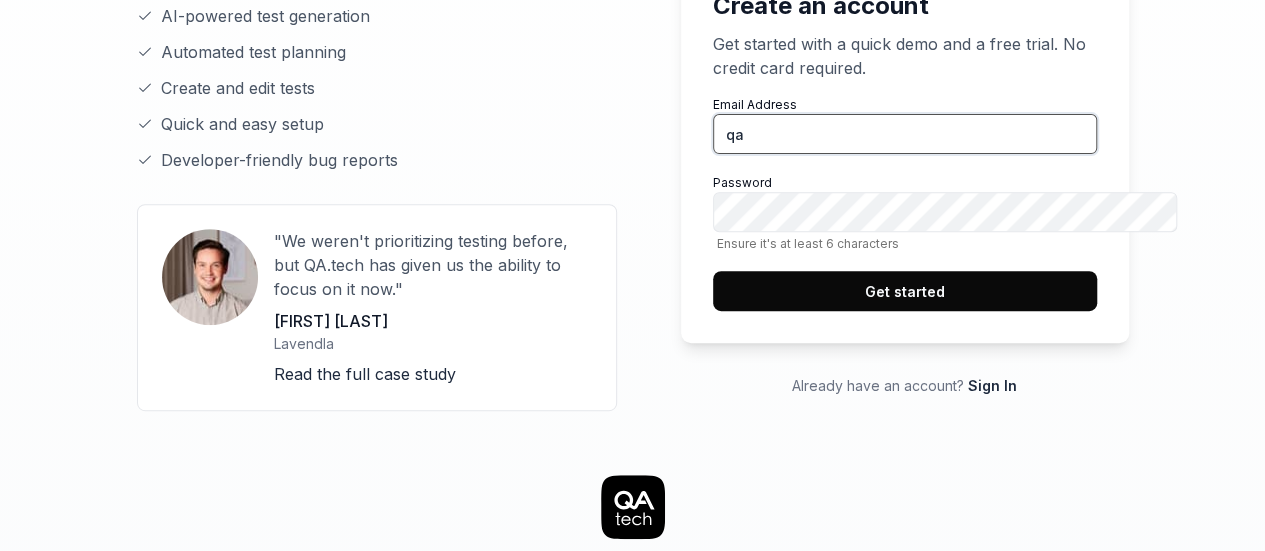 type on "qaeww.tl@gmail.com" 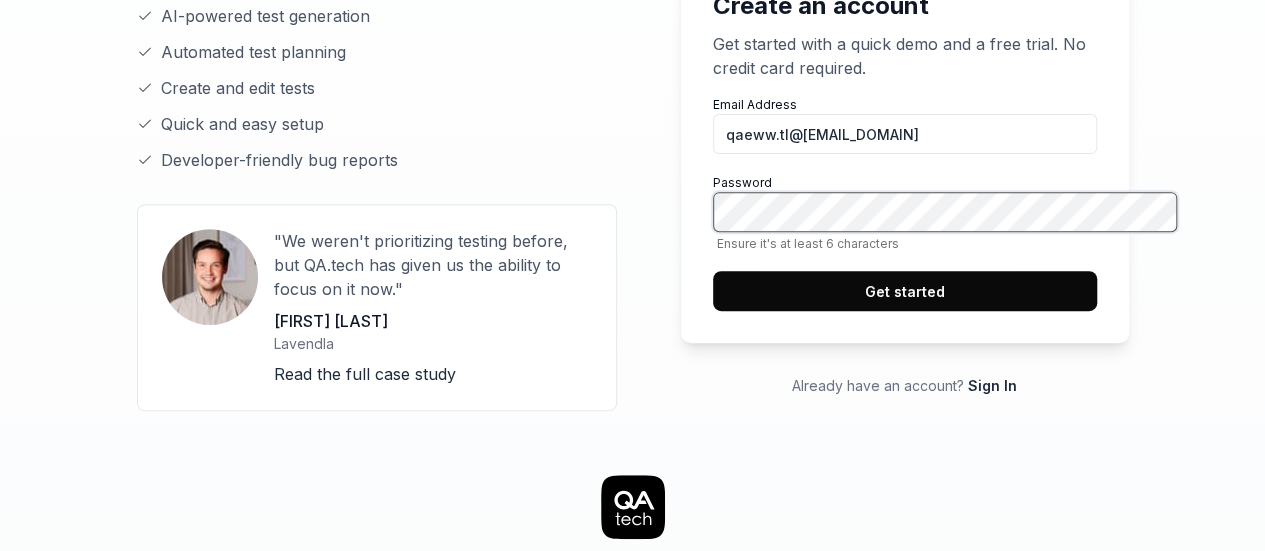 click on "Get started" at bounding box center [905, 291] 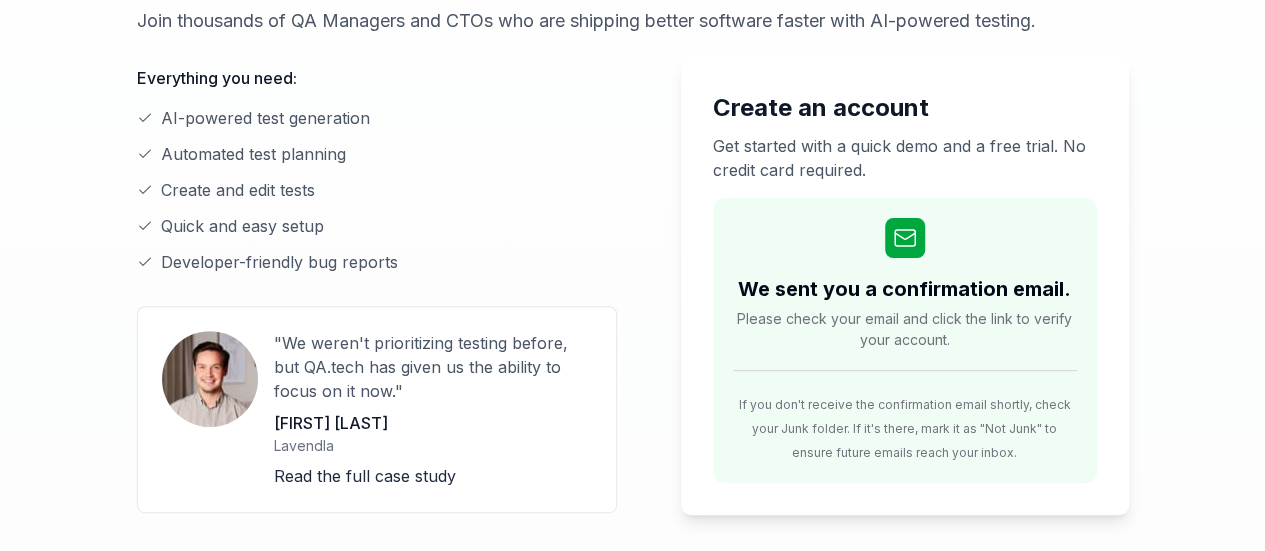 scroll, scrollTop: 0, scrollLeft: 0, axis: both 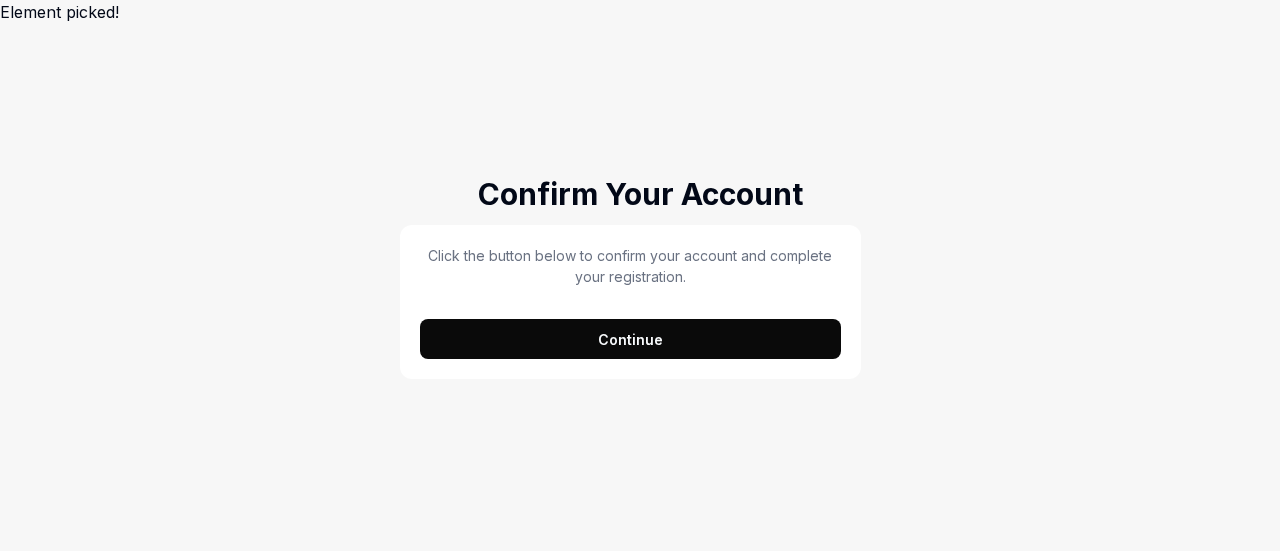 click on "Continue" at bounding box center (630, 339) 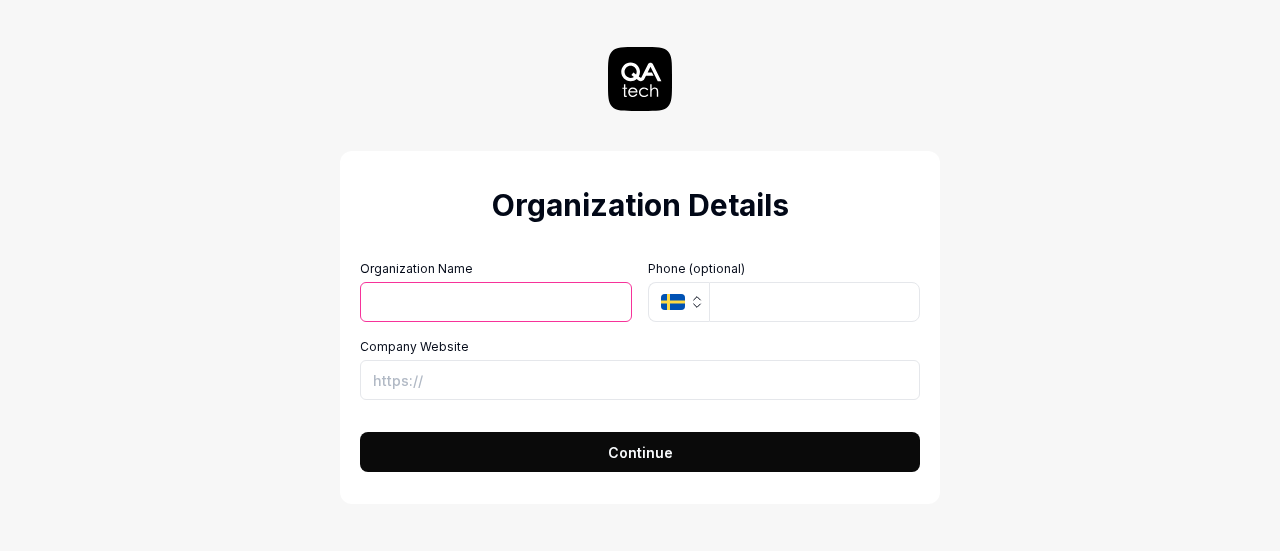 click on "Continue" at bounding box center [640, 452] 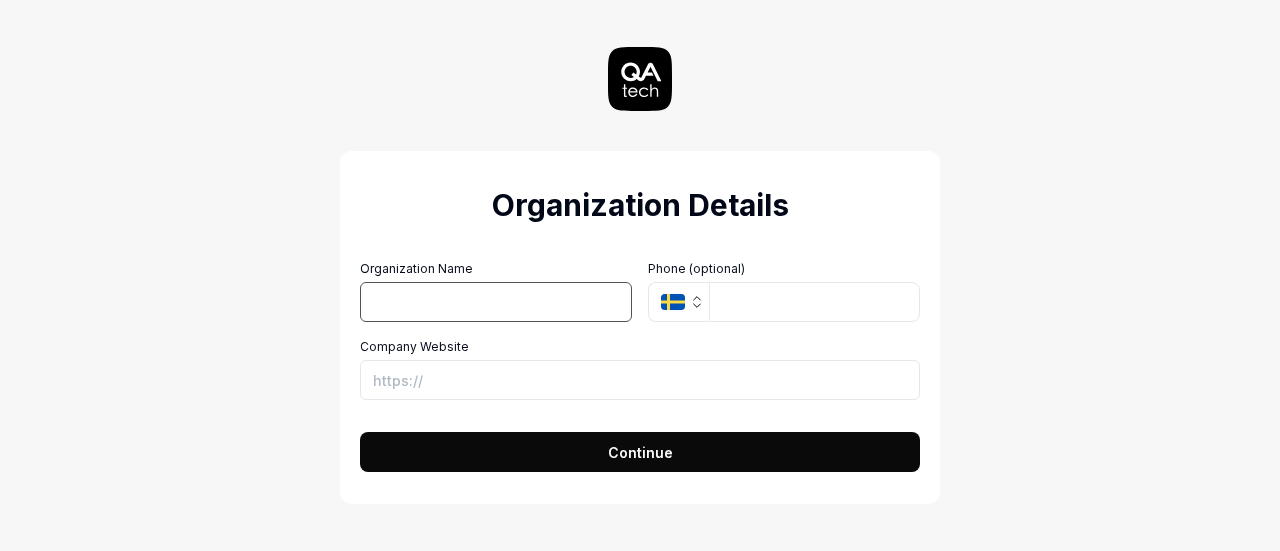 type 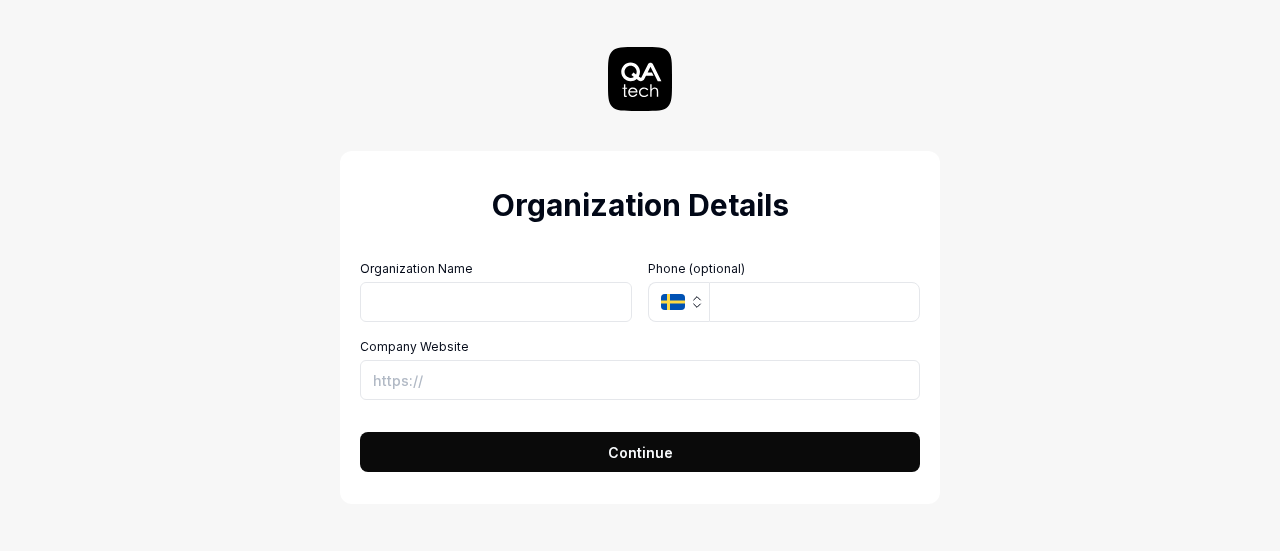 click on "Continue" at bounding box center (640, 452) 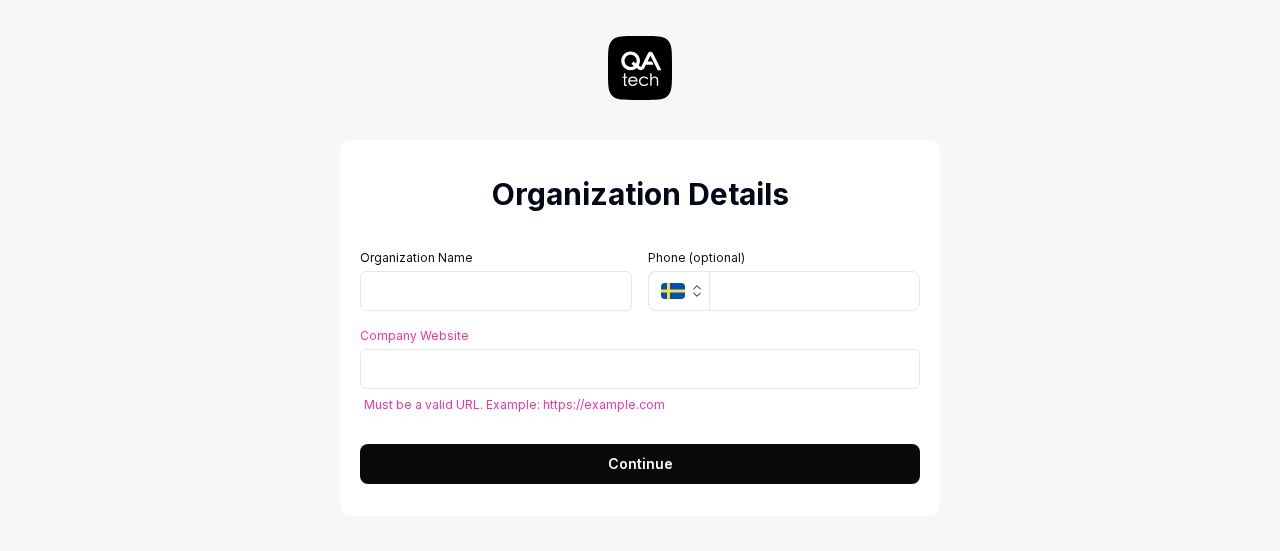 click on "Continue" at bounding box center (640, 464) 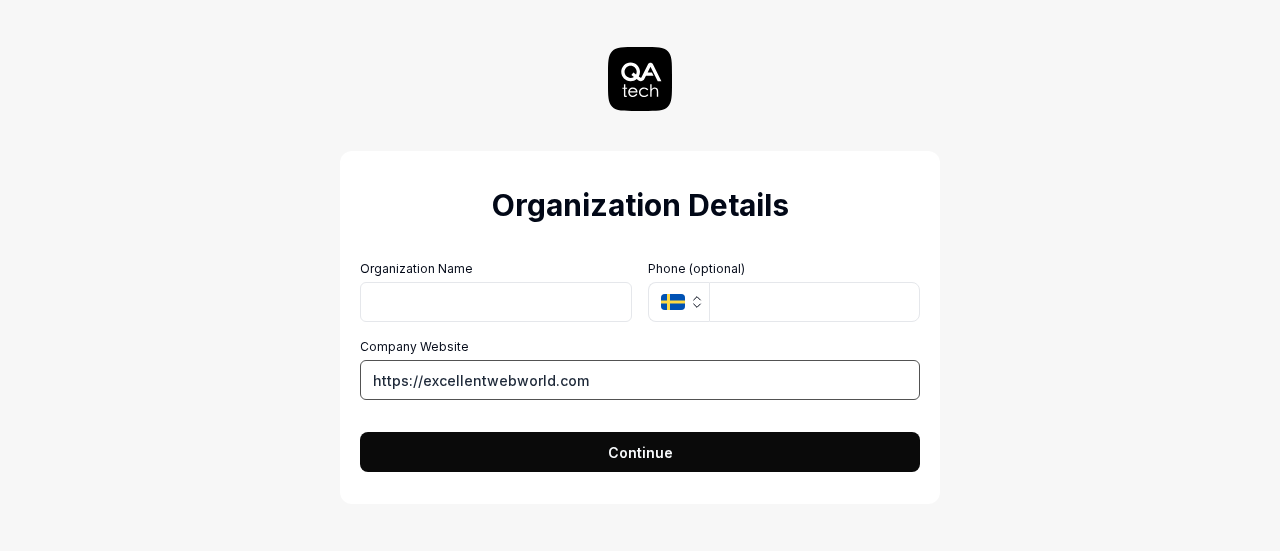 type on "https://excellentwebworld.com" 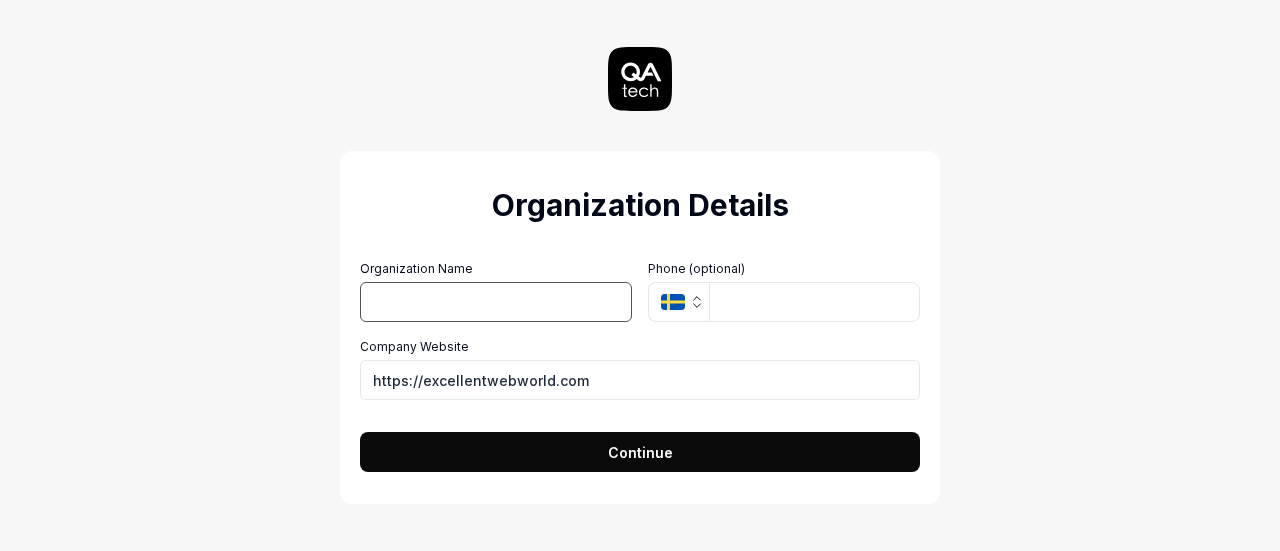 click on "Organization Name" at bounding box center (496, 302) 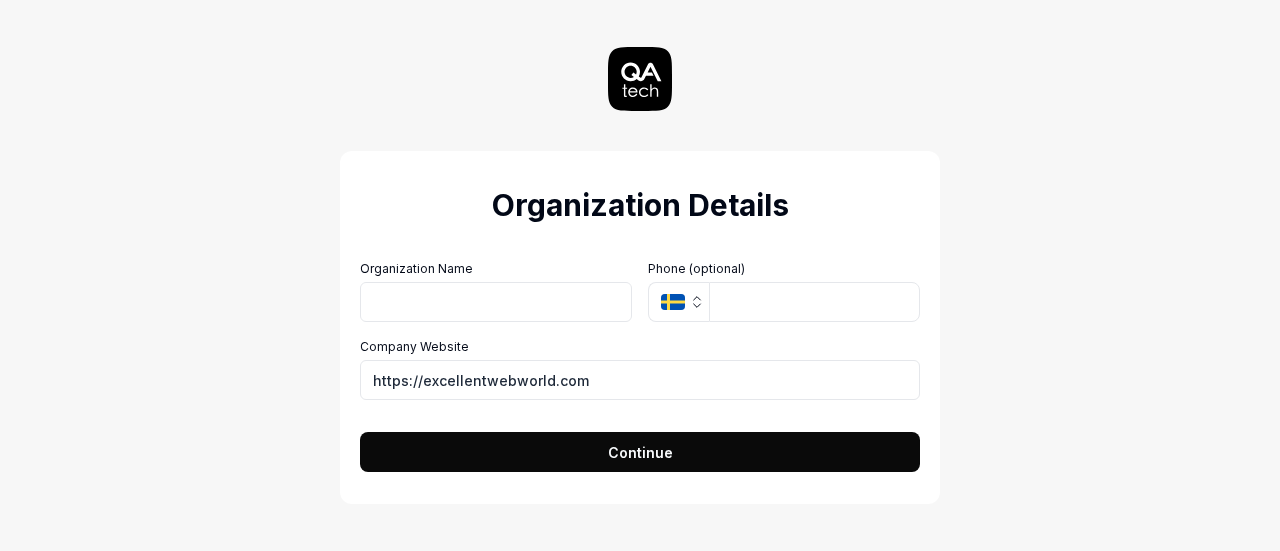 click on "Continue" at bounding box center [640, 452] 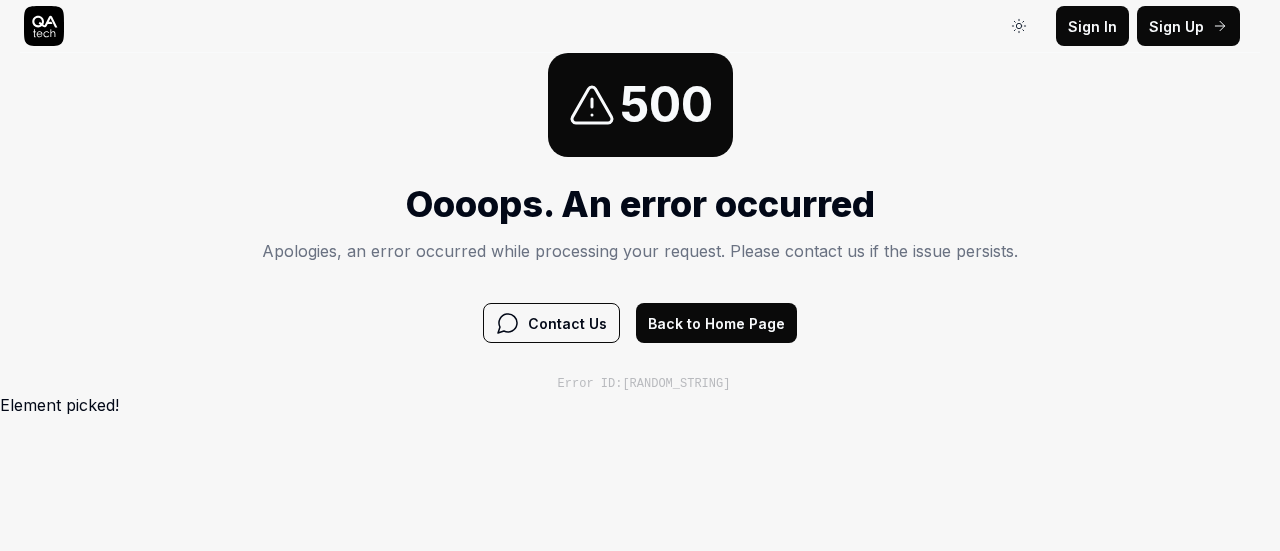 click on "Back to Home Page" at bounding box center [716, 323] 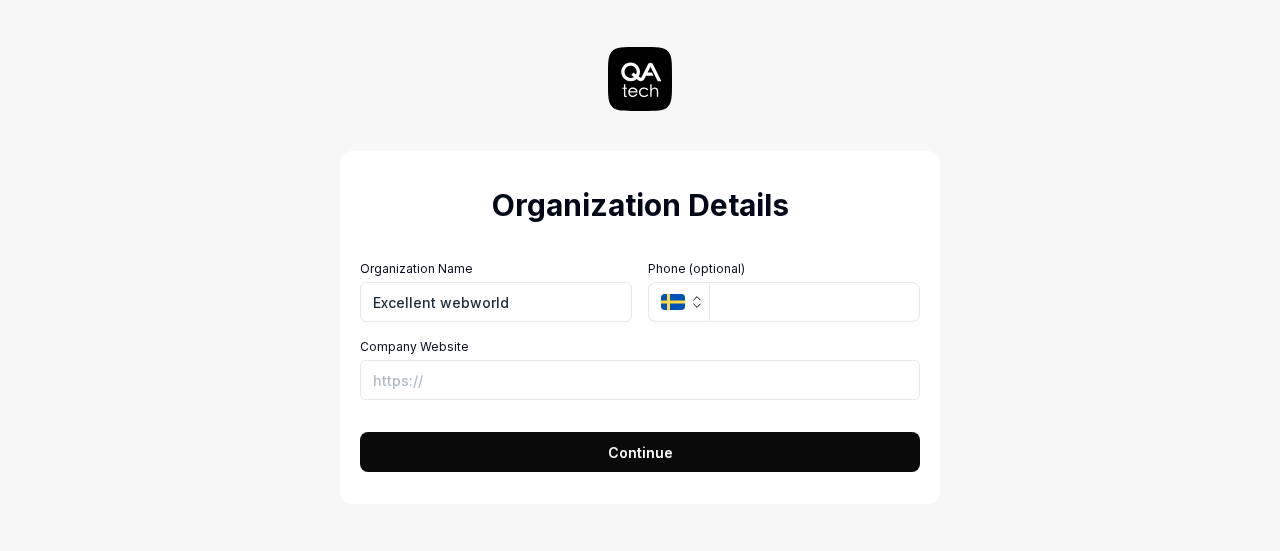 type on "Excellent webworld" 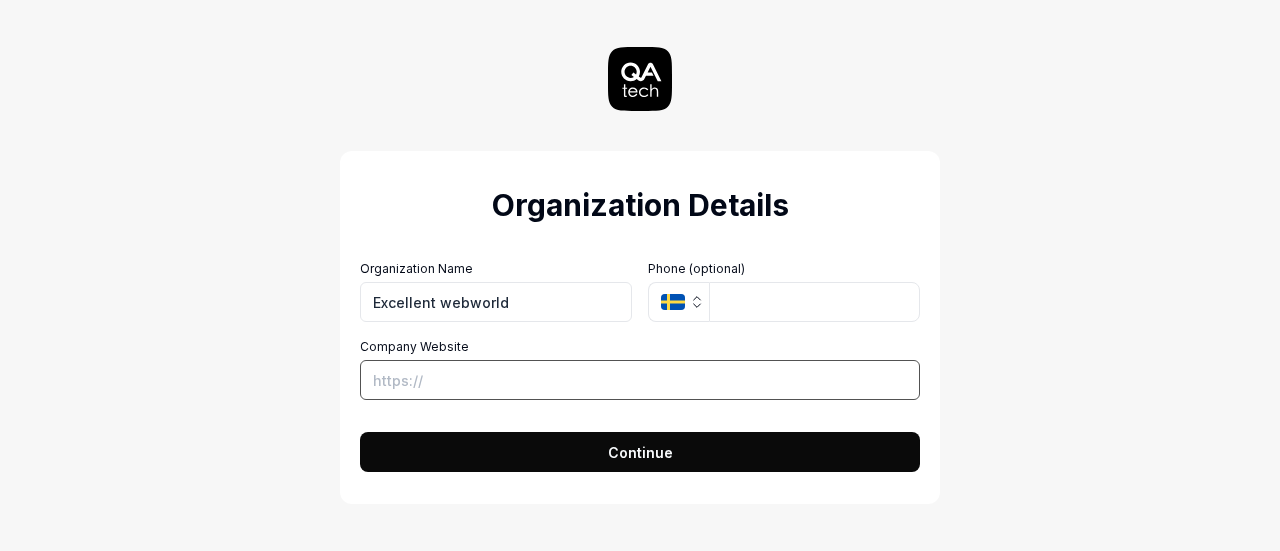 click on "Company Website" at bounding box center (640, 380) 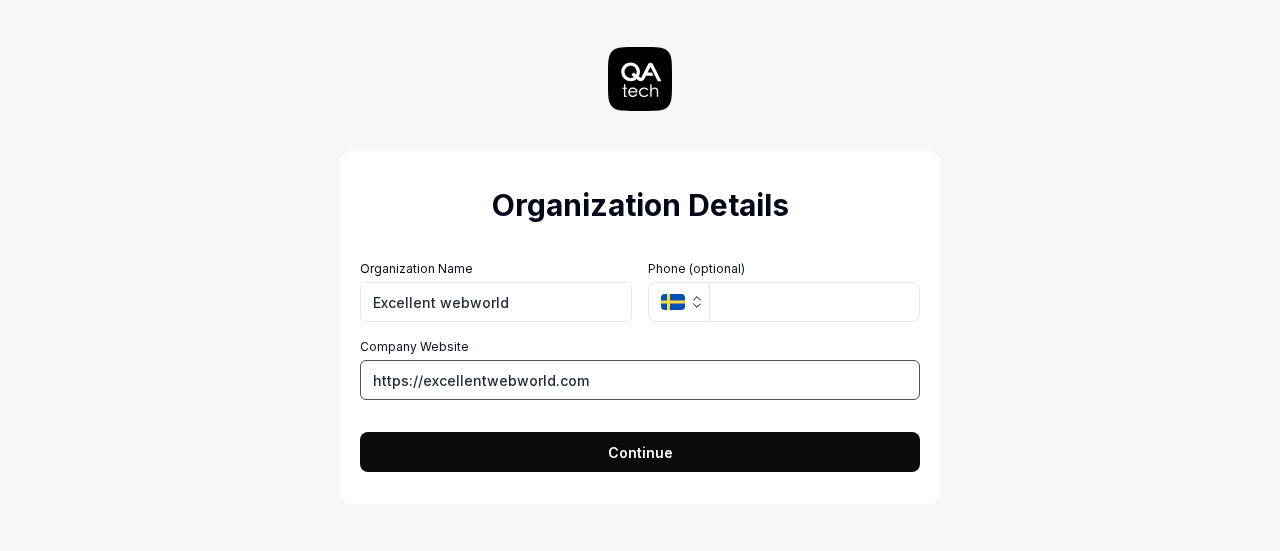 type on "https://excellentwebworld.com" 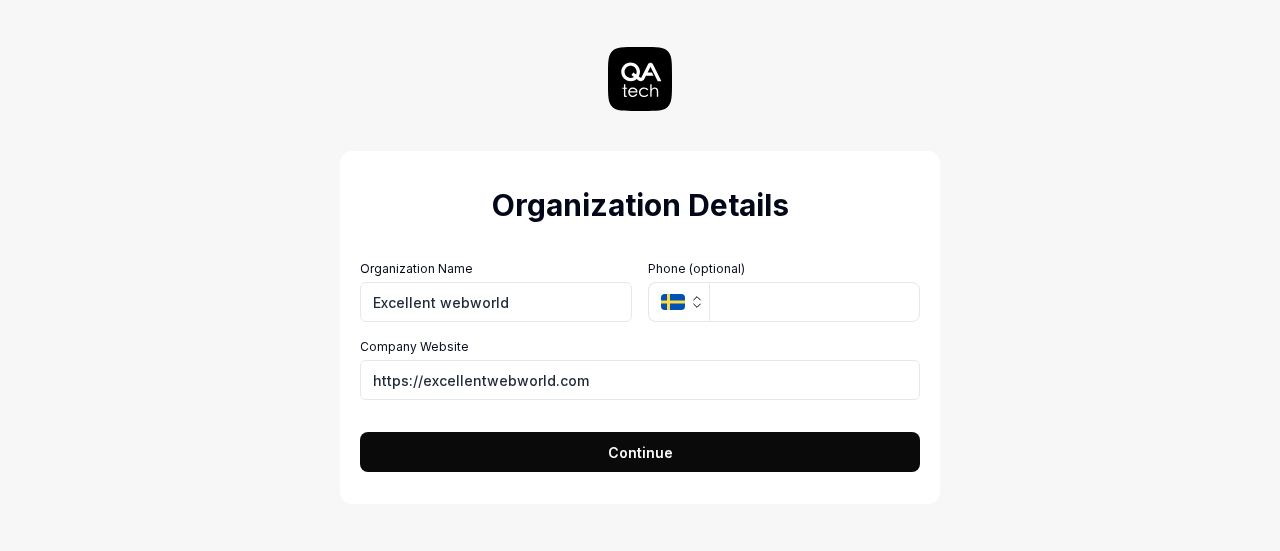 click on "Continue" at bounding box center (640, 452) 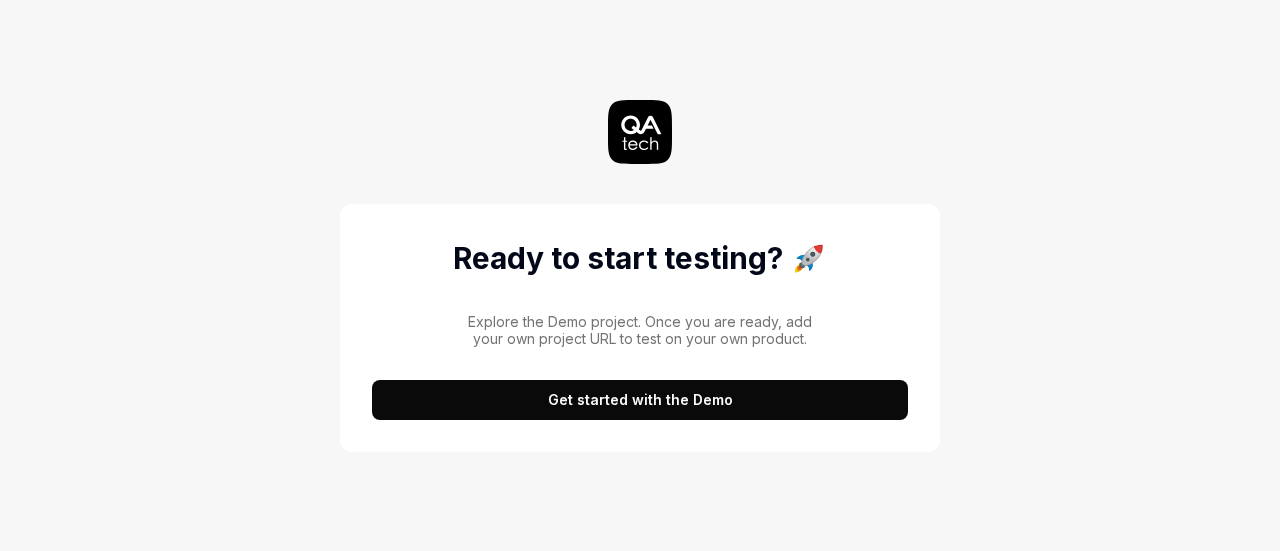 click on "Get started with the Demo" at bounding box center (640, 400) 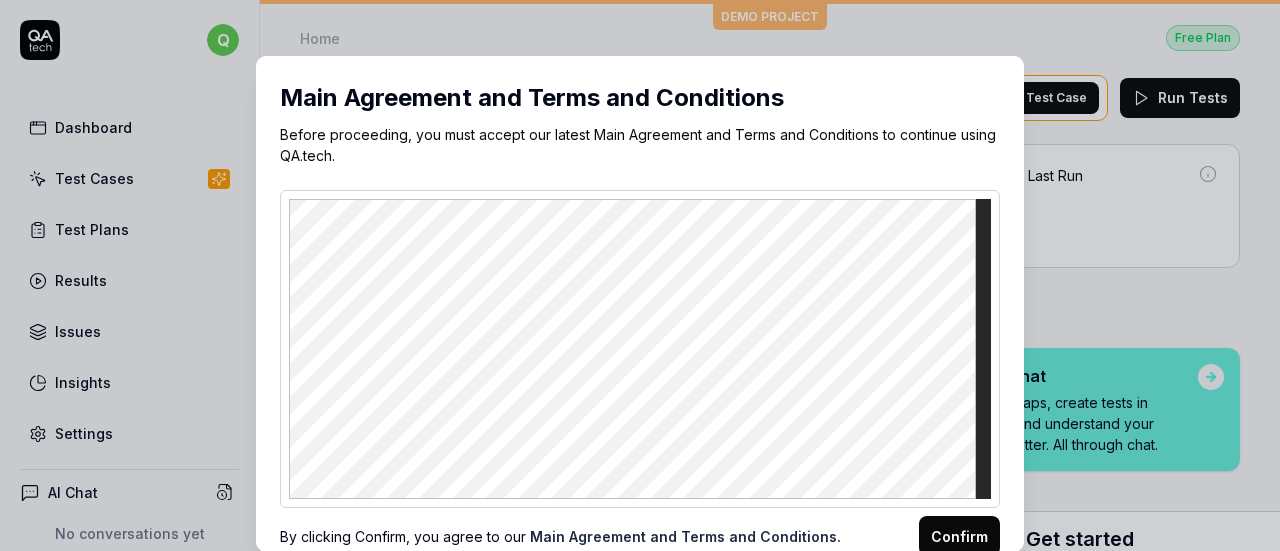 scroll, scrollTop: 0, scrollLeft: 0, axis: both 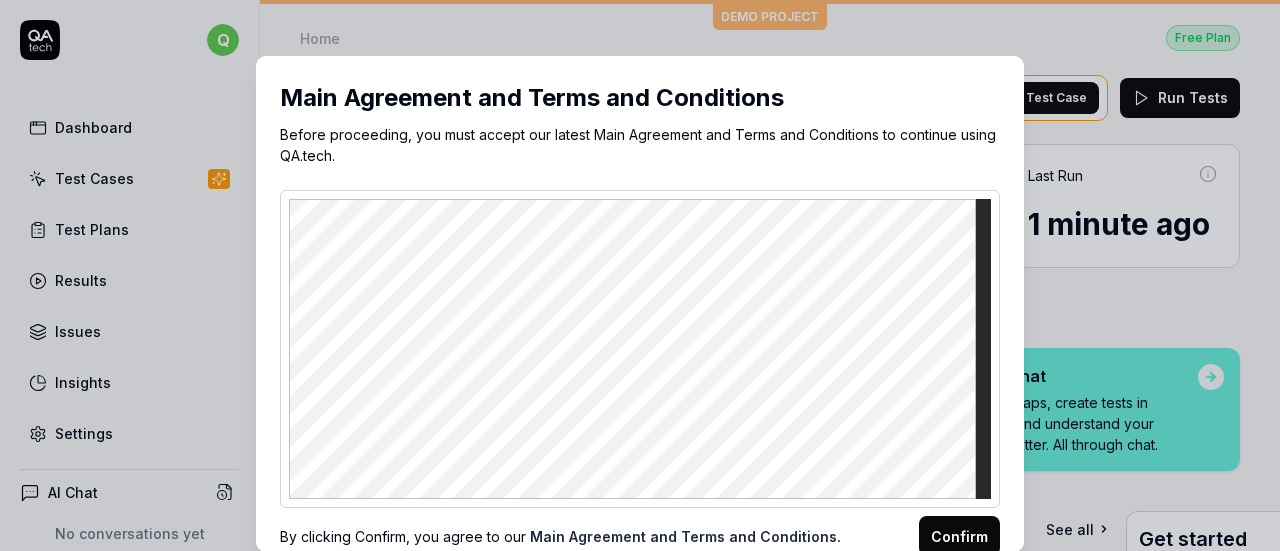 click on "Confirm" at bounding box center [959, 536] 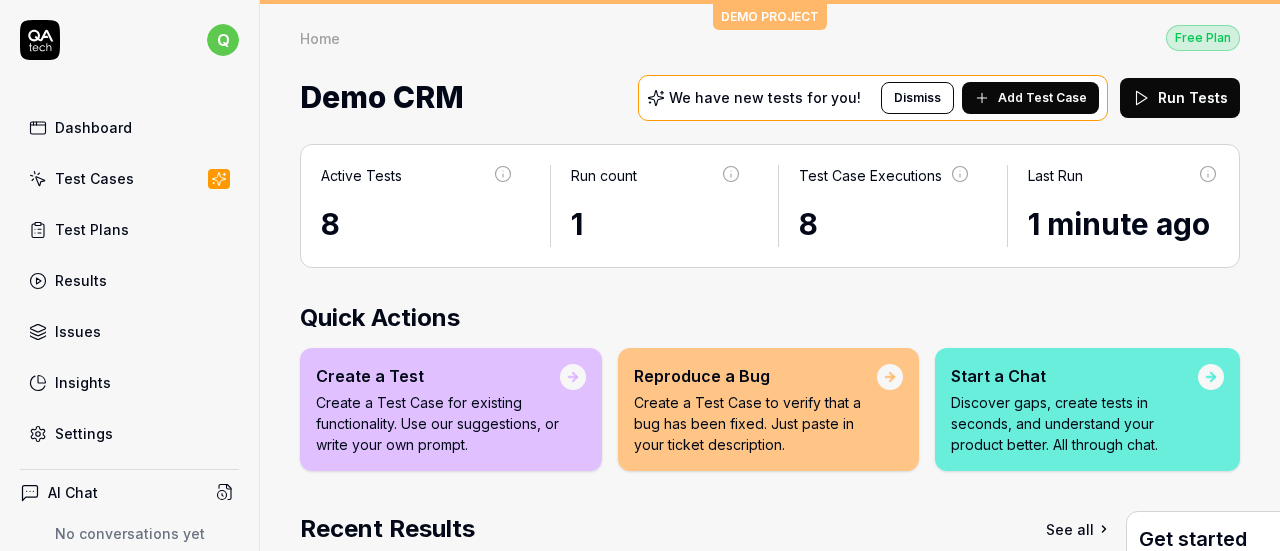 click on "Test Cases" at bounding box center [129, 178] 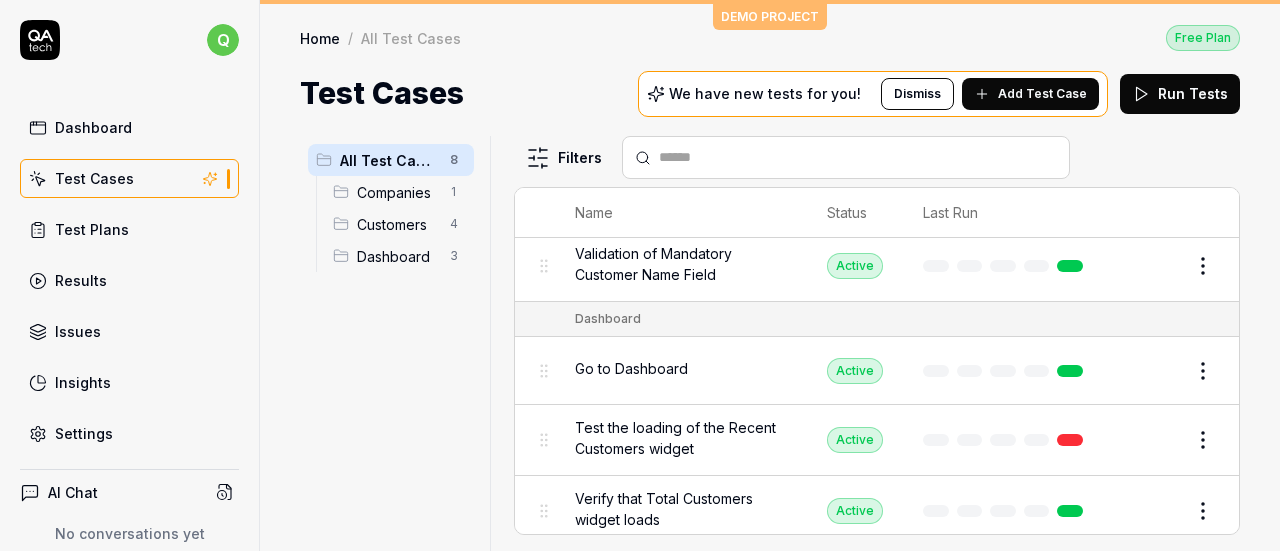 scroll, scrollTop: 360, scrollLeft: 0, axis: vertical 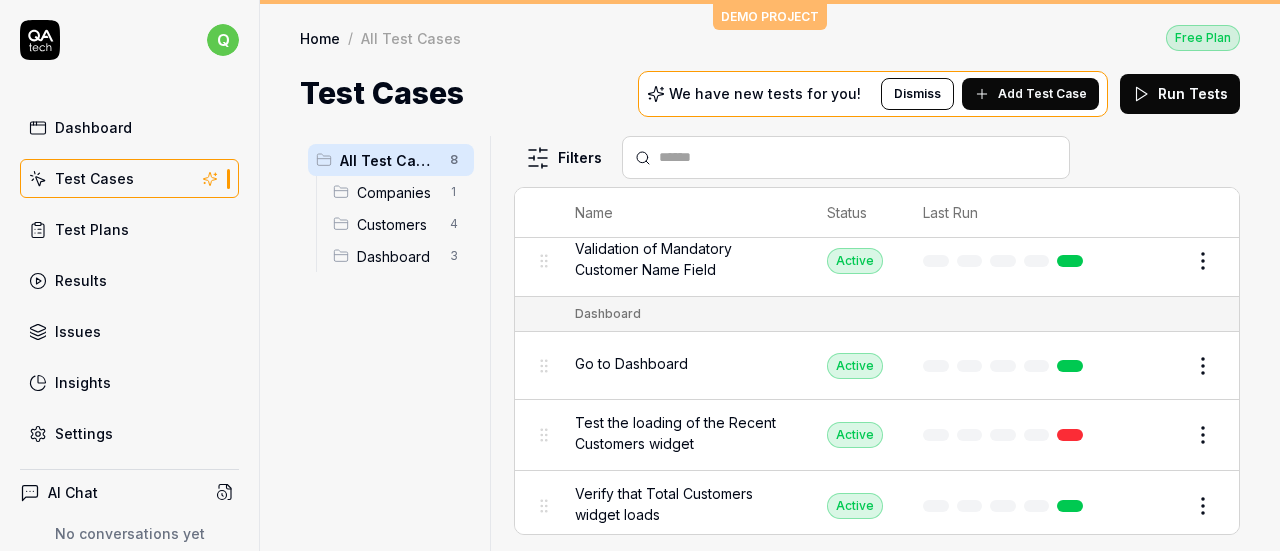 click on "Edit" at bounding box center [1155, 261] 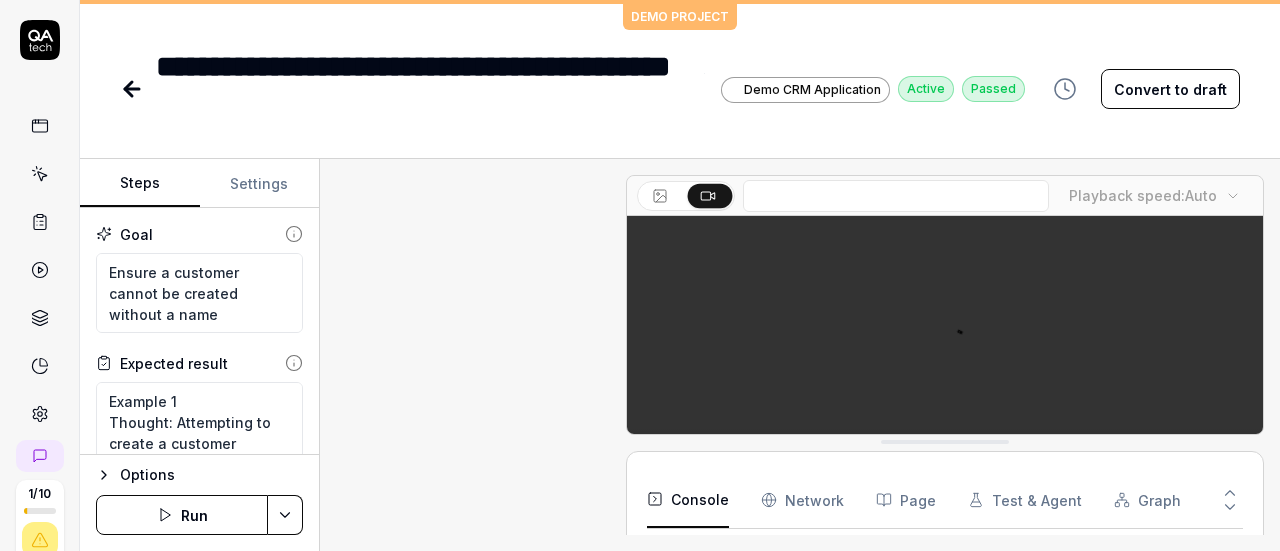 scroll, scrollTop: 839, scrollLeft: 0, axis: vertical 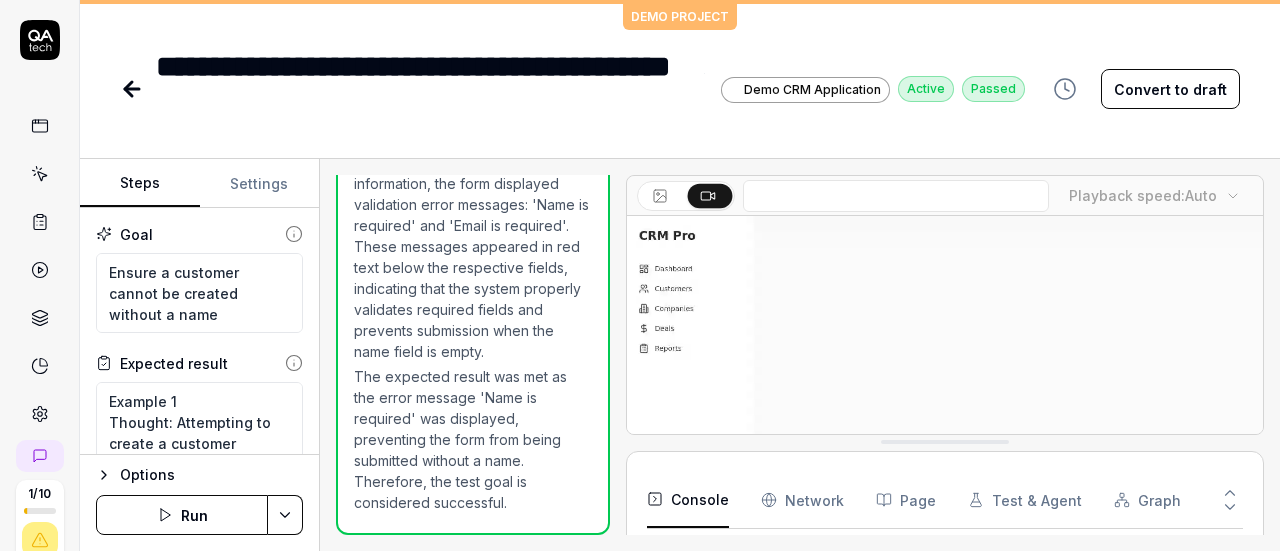 type on "*" 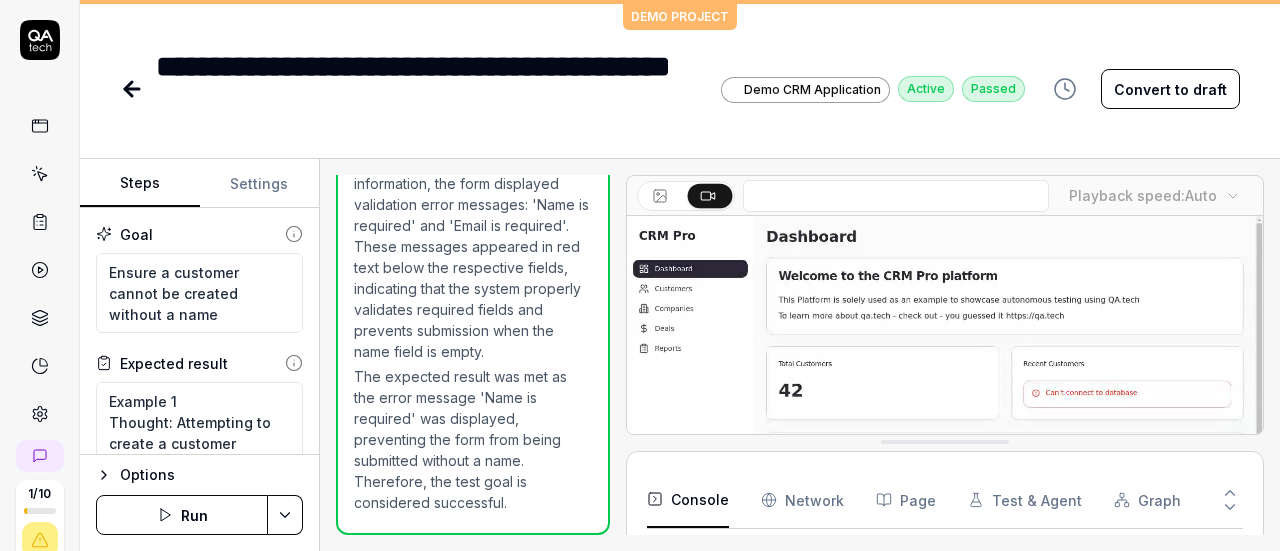 scroll, scrollTop: 839, scrollLeft: 0, axis: vertical 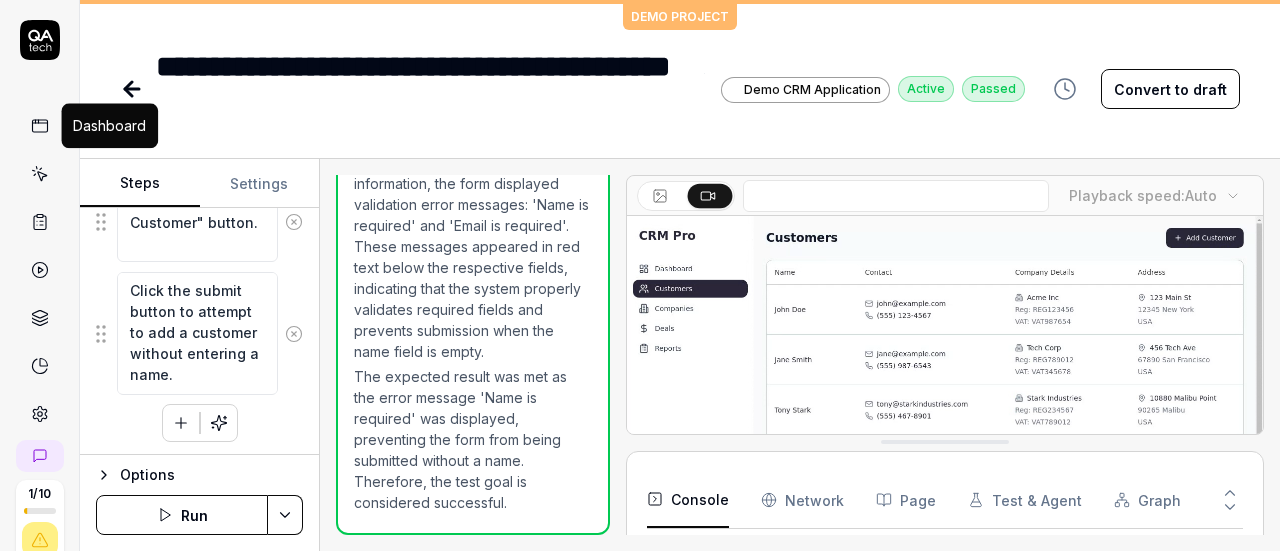 click 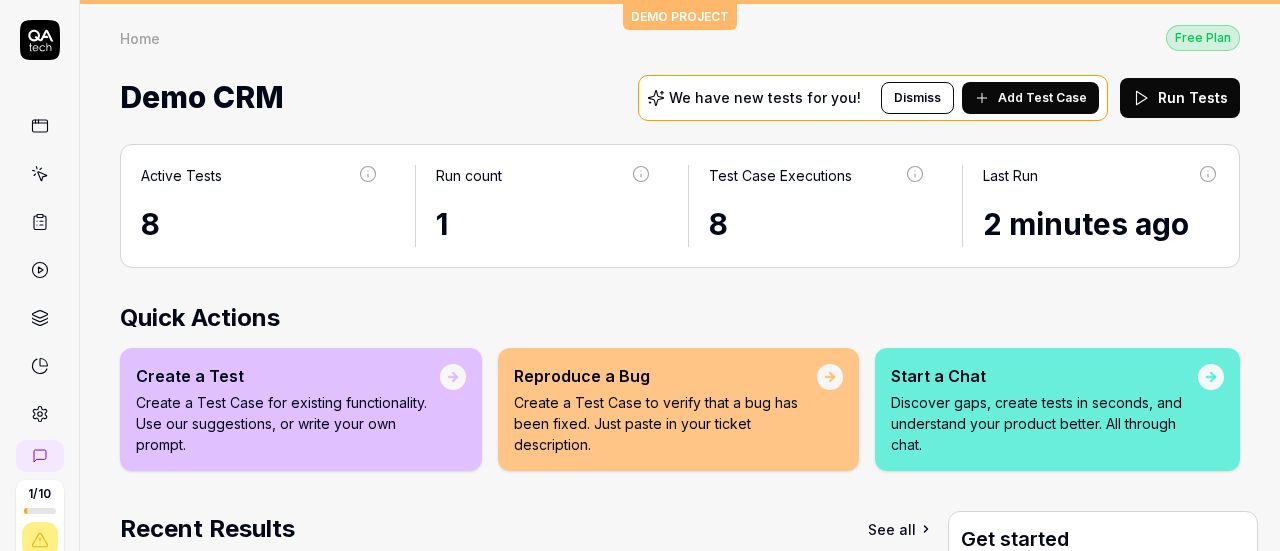 click on "8" at bounding box center [817, 224] 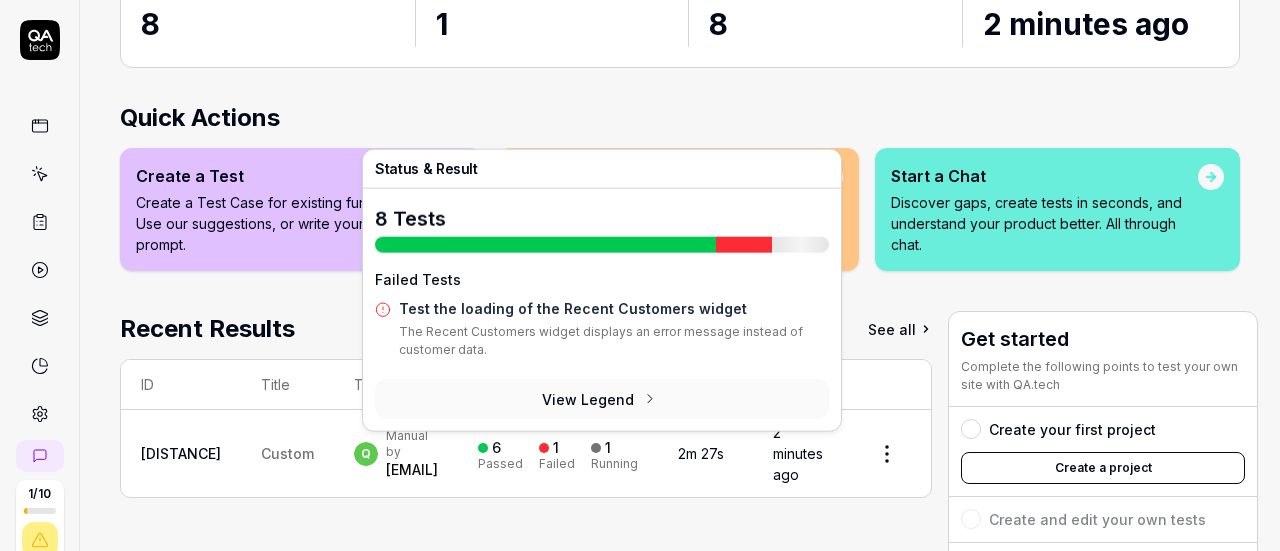 click on "View Legend" at bounding box center [602, 399] 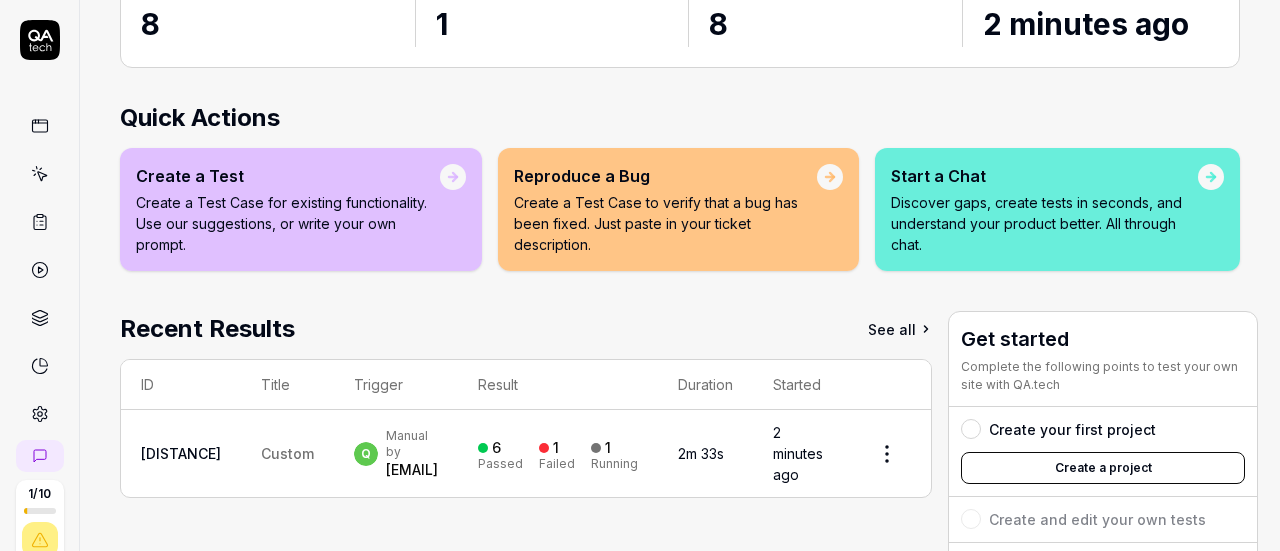 click on "See all" at bounding box center (900, 329) 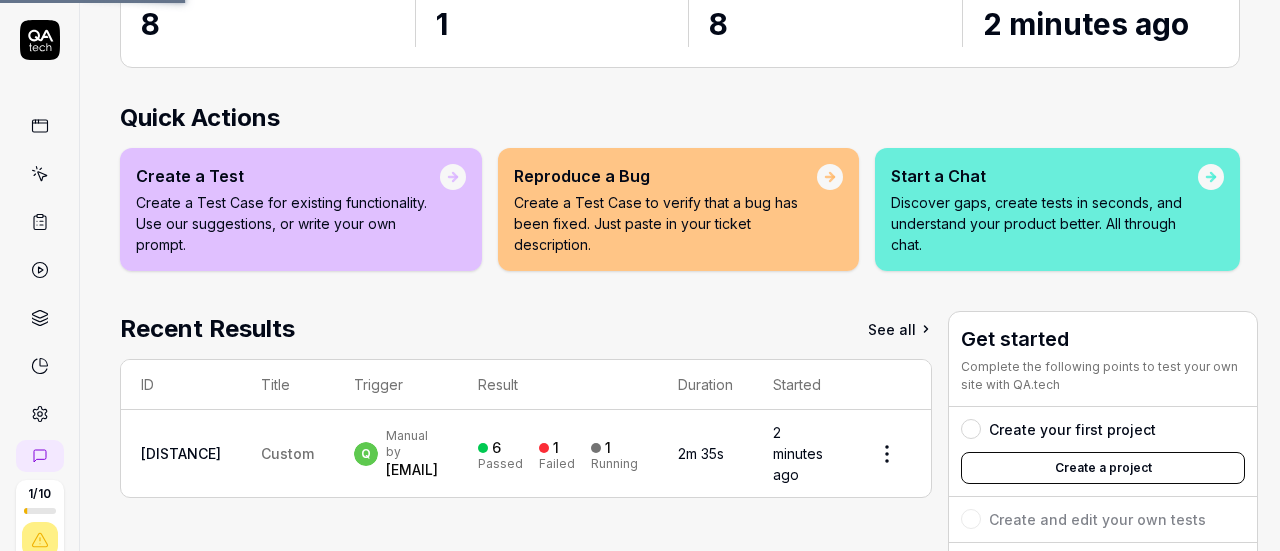 scroll, scrollTop: 0, scrollLeft: 0, axis: both 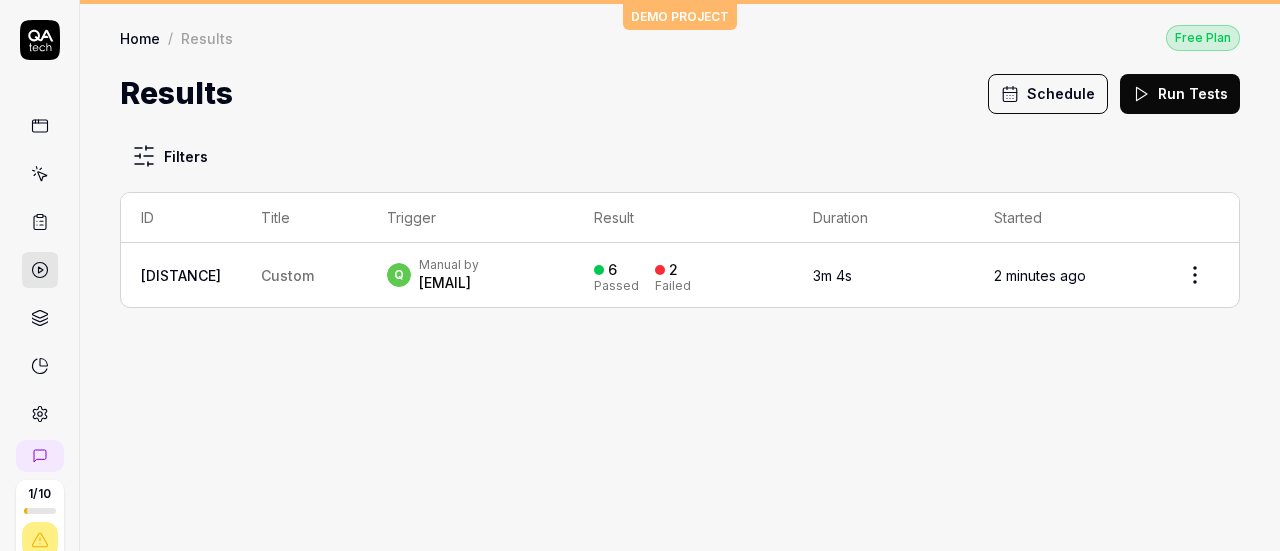 click on "2 minutes ago" at bounding box center [1040, 275] 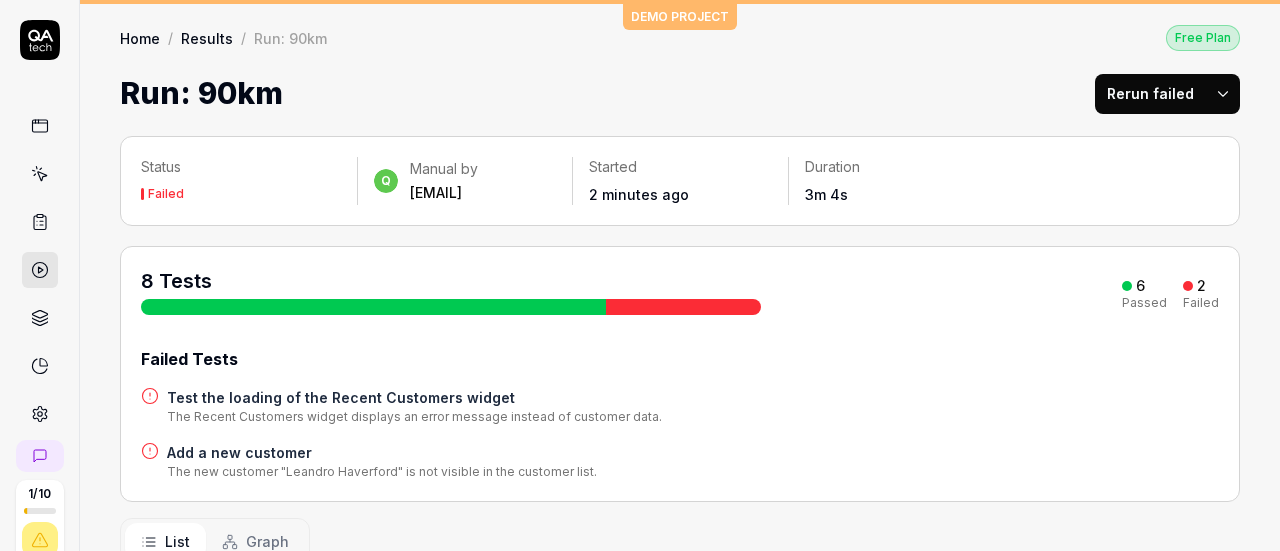 click at bounding box center [40, 174] 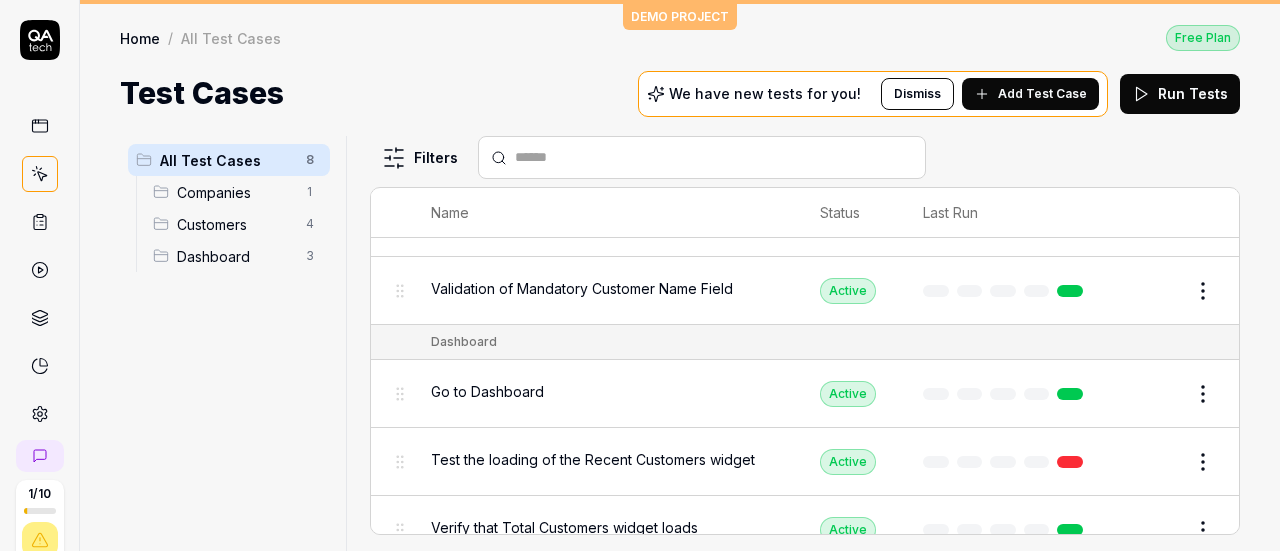 scroll, scrollTop: 345, scrollLeft: 0, axis: vertical 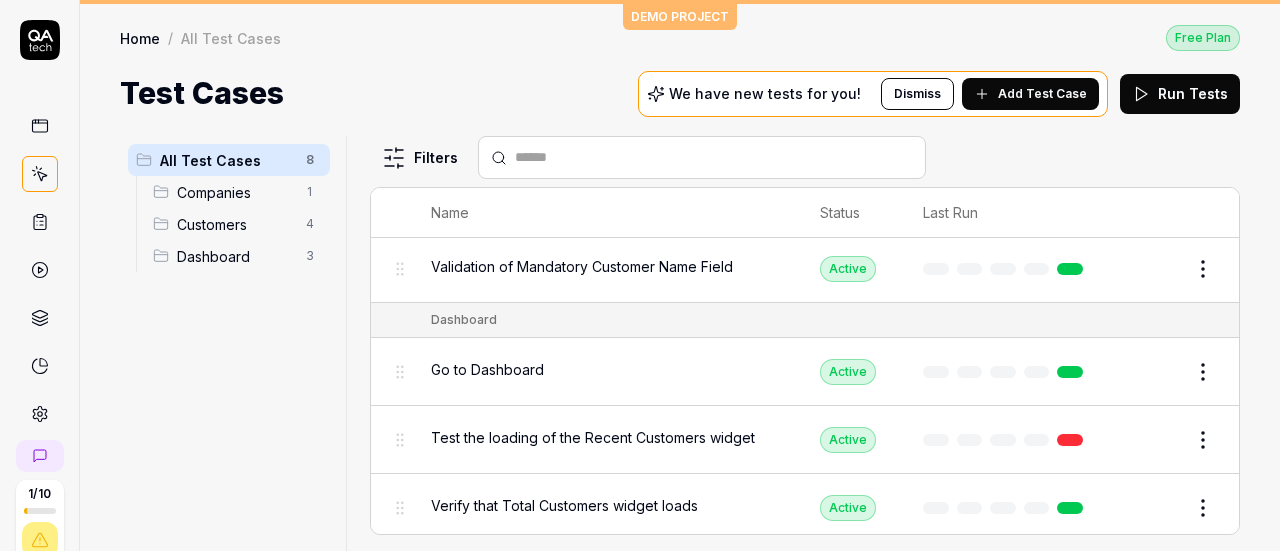 click on "Companies" at bounding box center (235, 192) 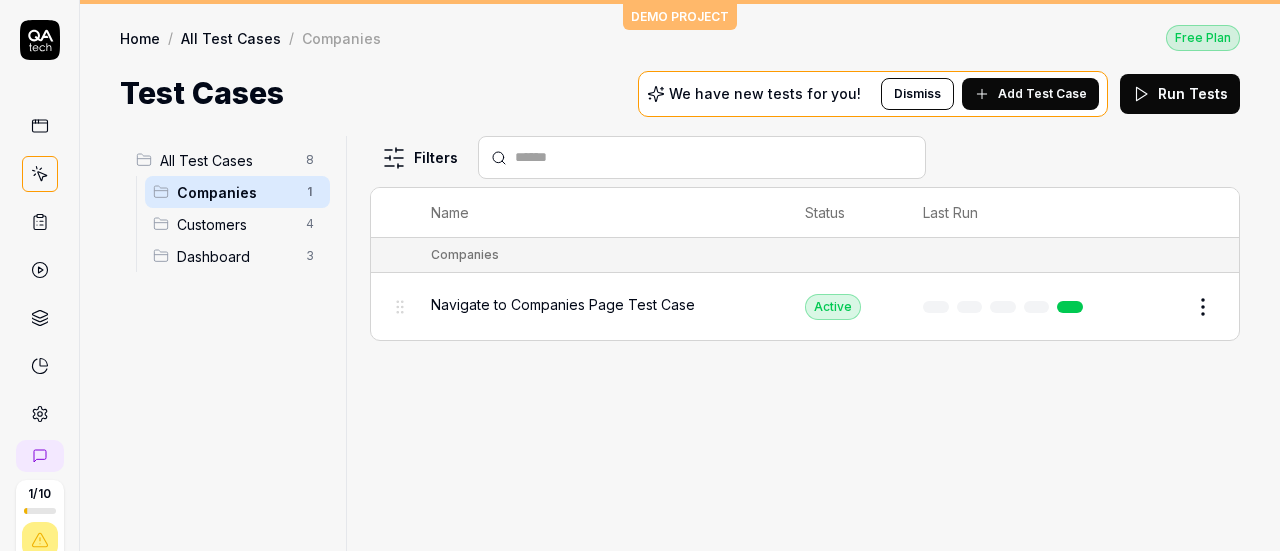 scroll, scrollTop: 0, scrollLeft: 0, axis: both 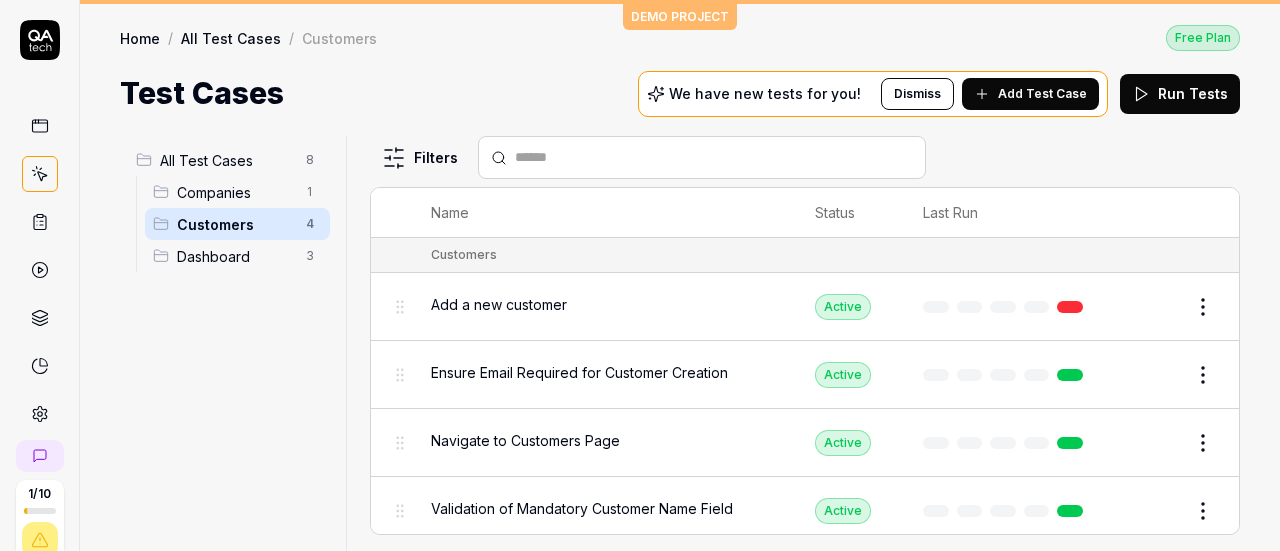 click on "Dashboard" at bounding box center (235, 256) 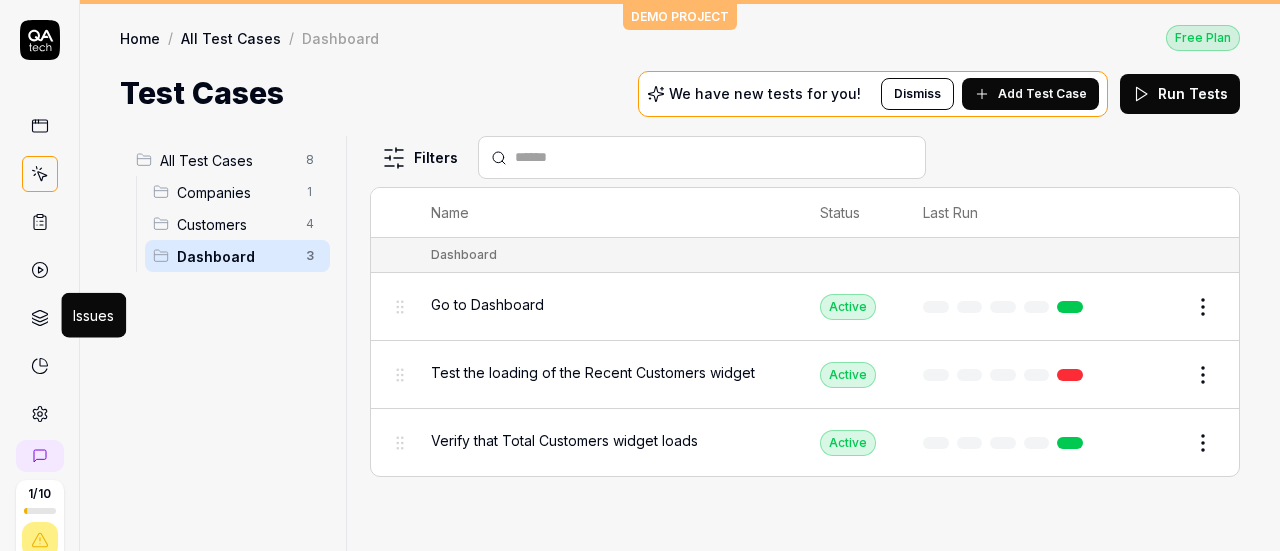 click 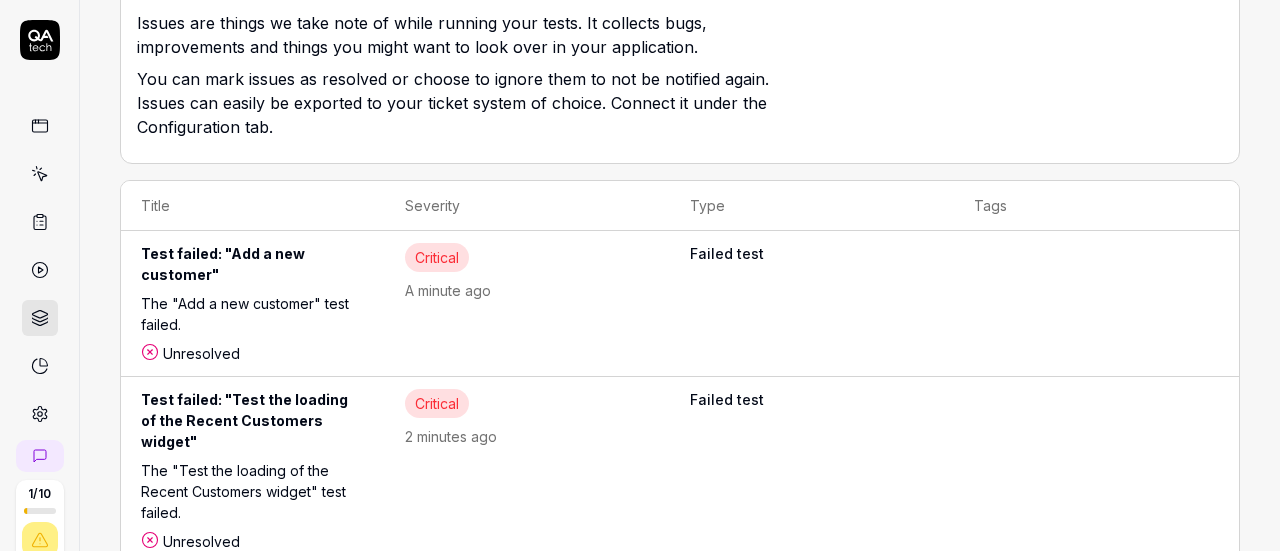 scroll, scrollTop: 311, scrollLeft: 0, axis: vertical 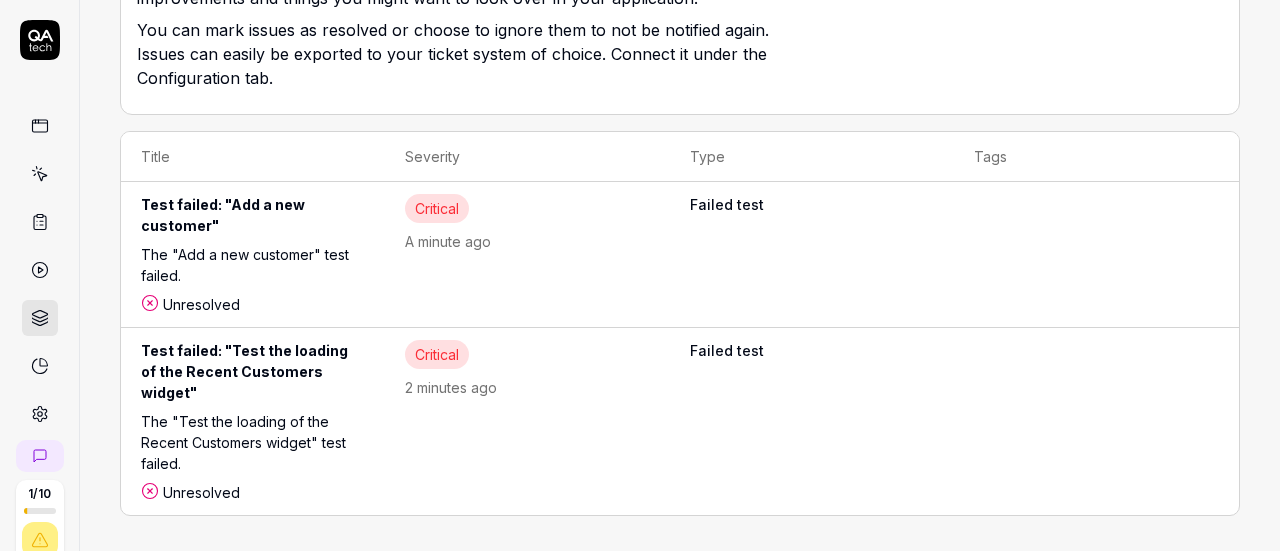 click 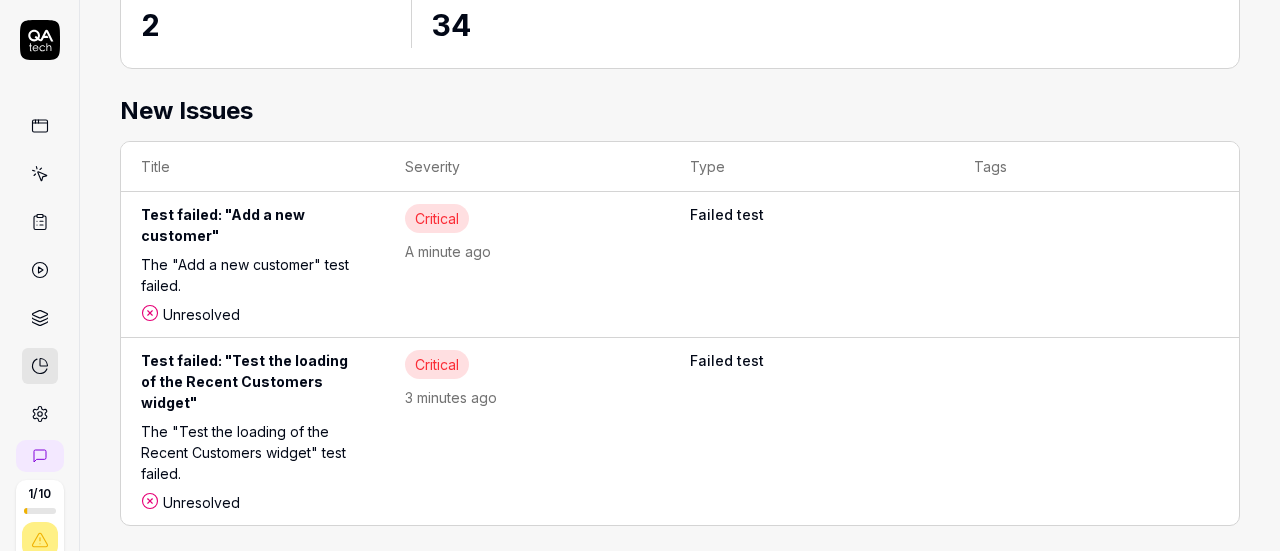 scroll, scrollTop: 1058, scrollLeft: 0, axis: vertical 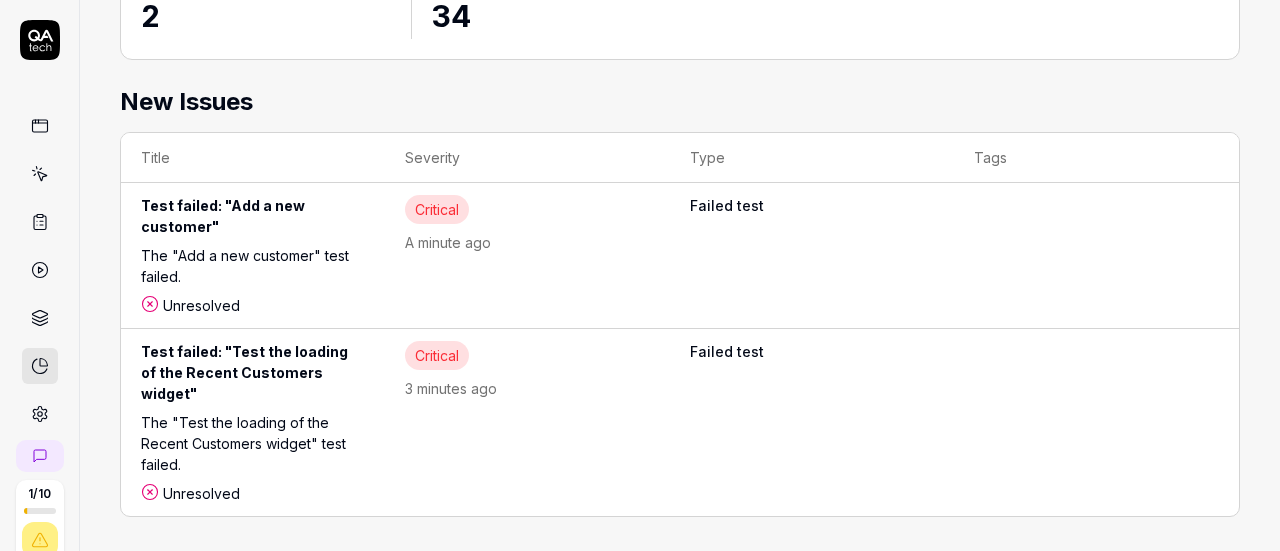 click 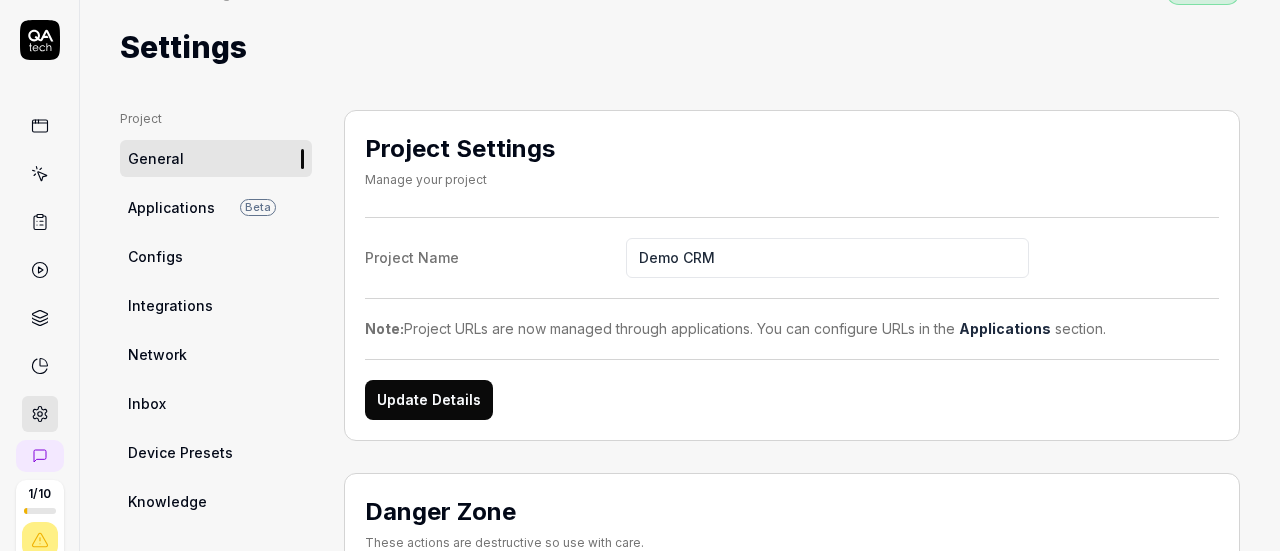 scroll, scrollTop: 0, scrollLeft: 0, axis: both 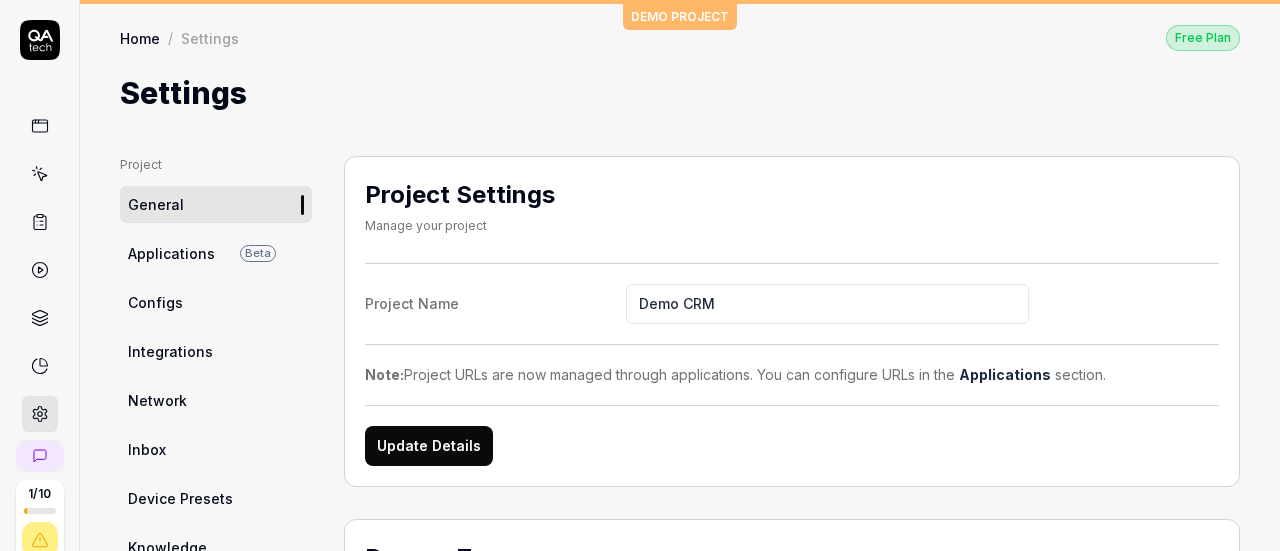 click on "Device Presets" at bounding box center [180, 498] 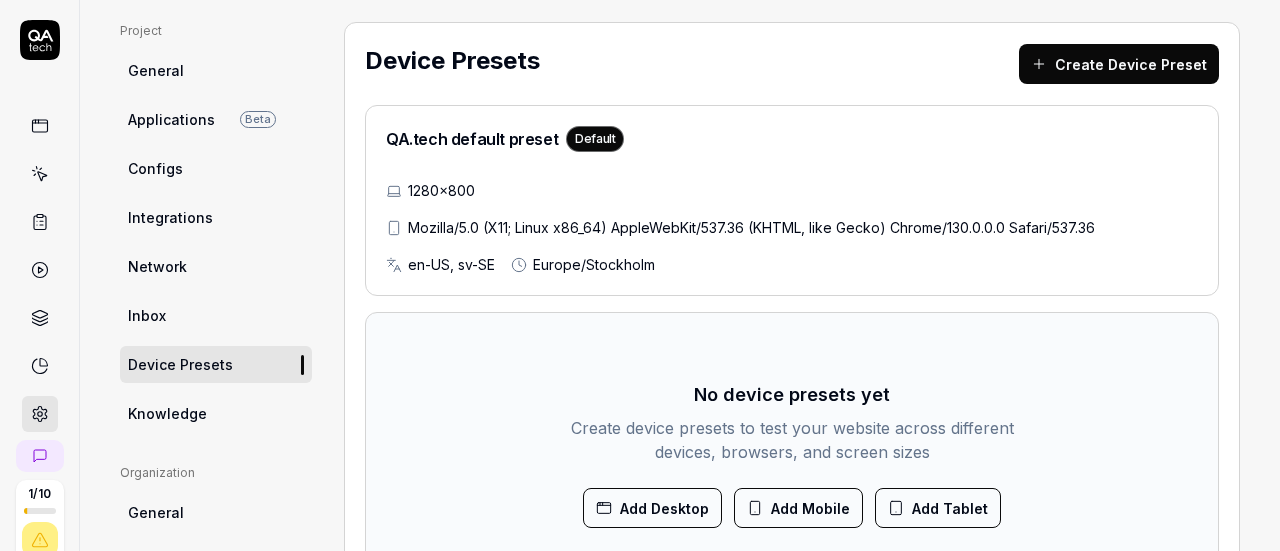scroll, scrollTop: 200, scrollLeft: 0, axis: vertical 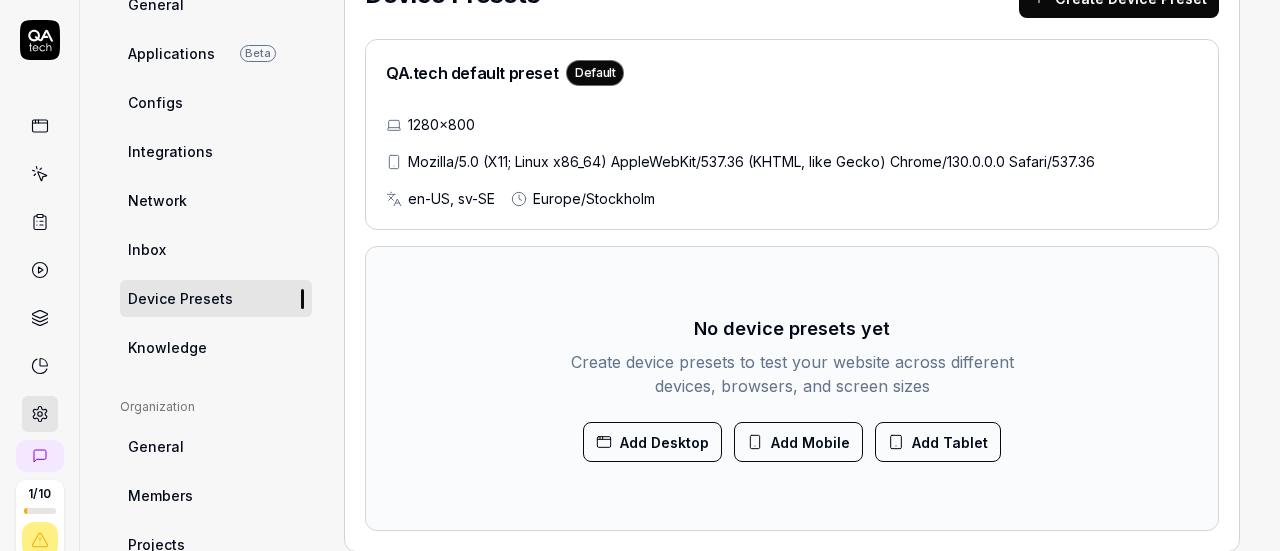 click on "Inbox" at bounding box center [147, 249] 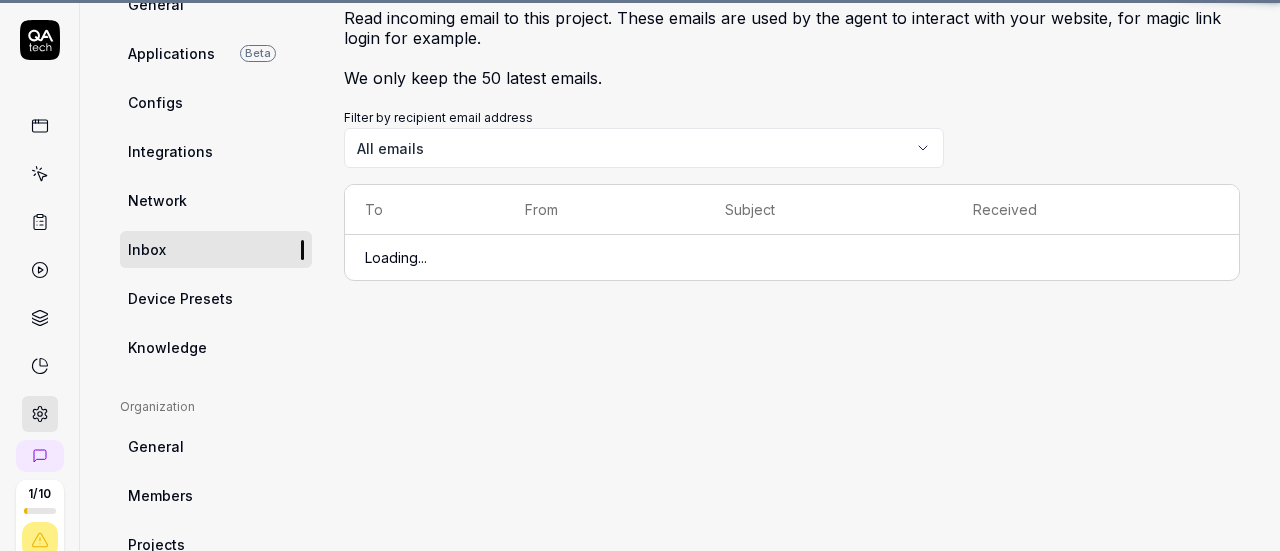scroll, scrollTop: 154, scrollLeft: 0, axis: vertical 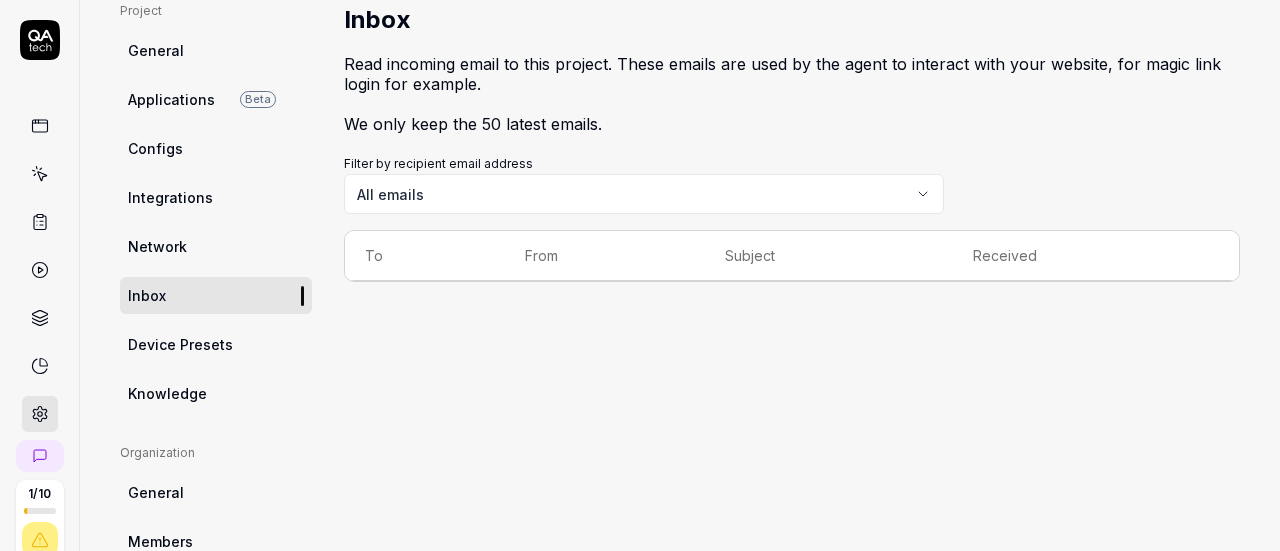 click on "Integrations" at bounding box center [216, 197] 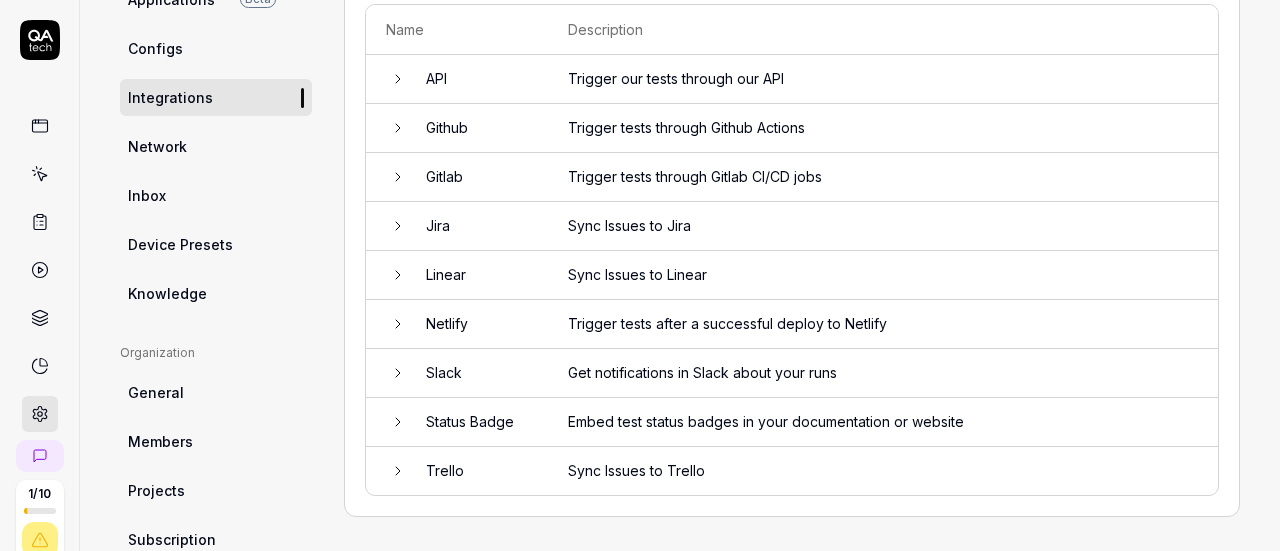 scroll, scrollTop: 354, scrollLeft: 0, axis: vertical 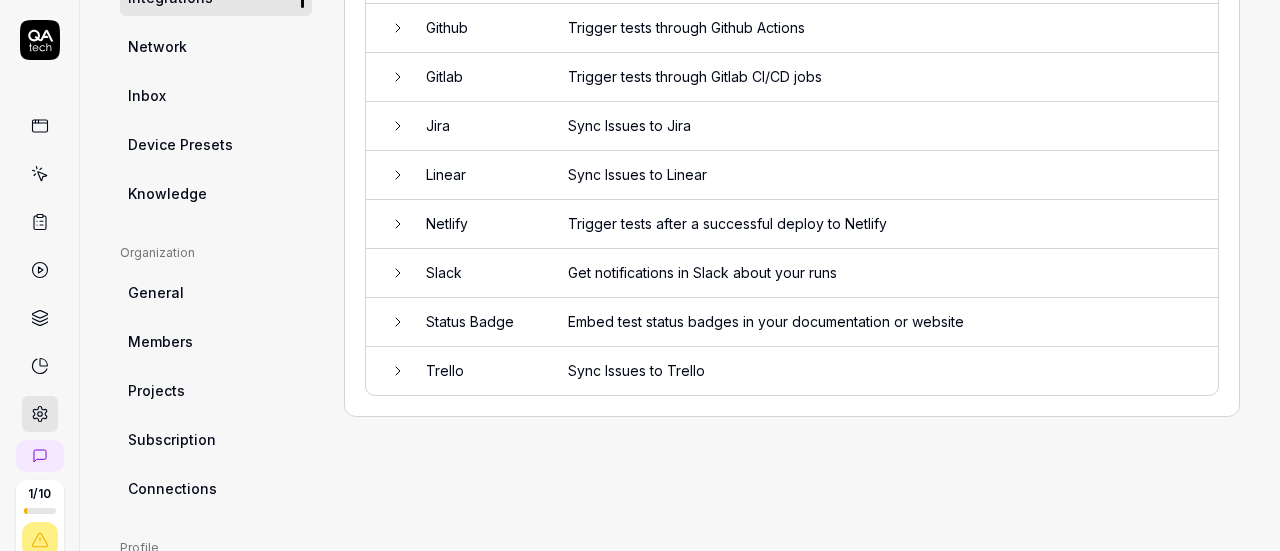 click on "Device Presets" at bounding box center [180, 144] 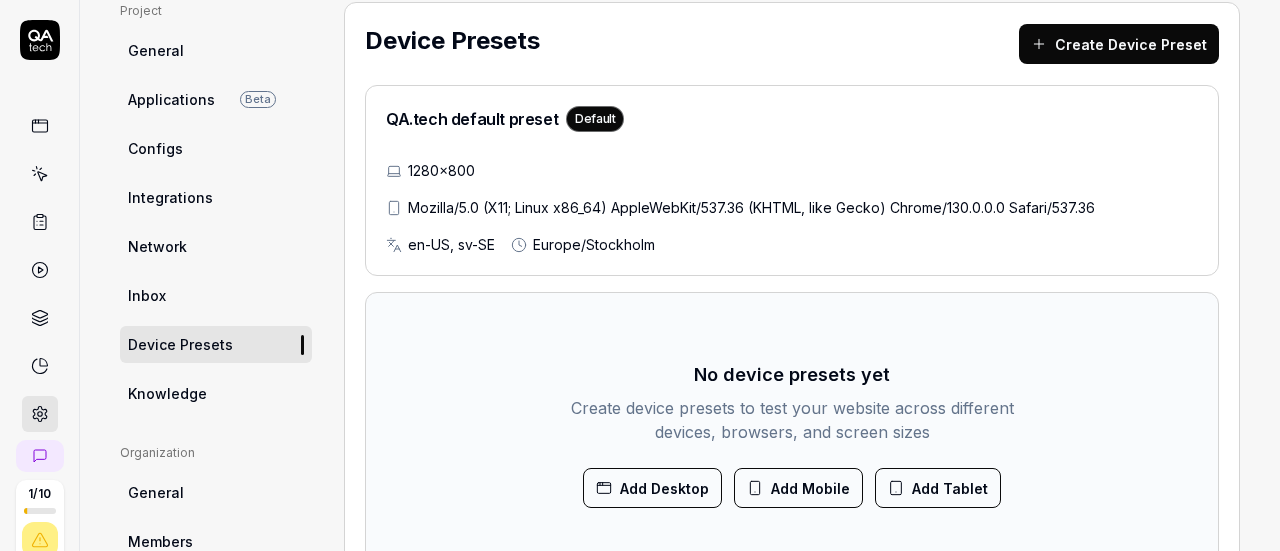 scroll, scrollTop: 0, scrollLeft: 0, axis: both 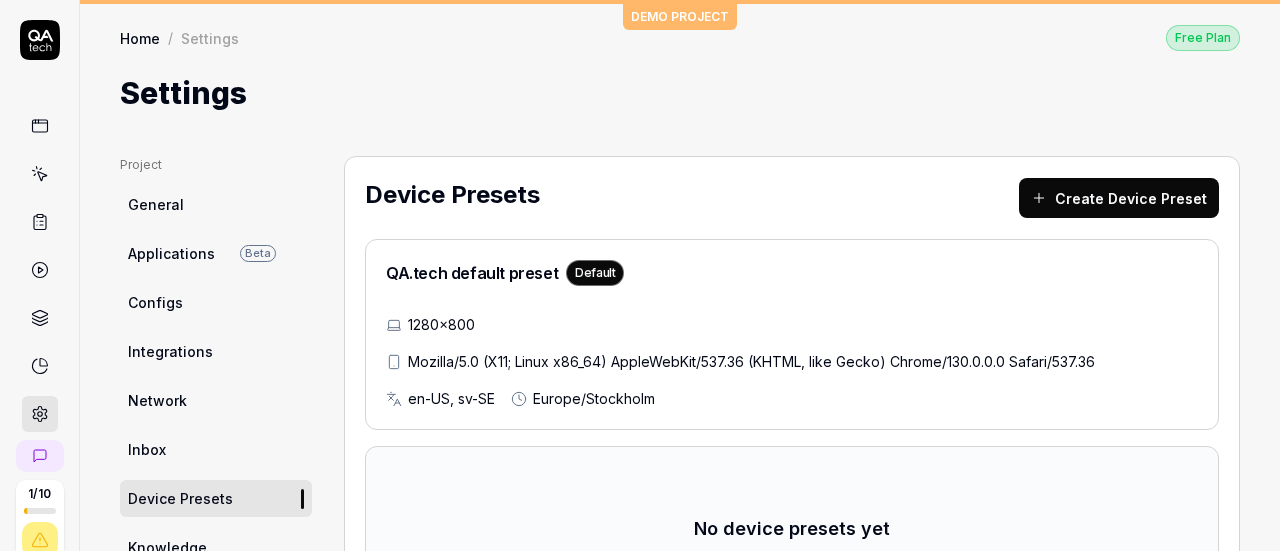 click on "Applications" at bounding box center [171, 253] 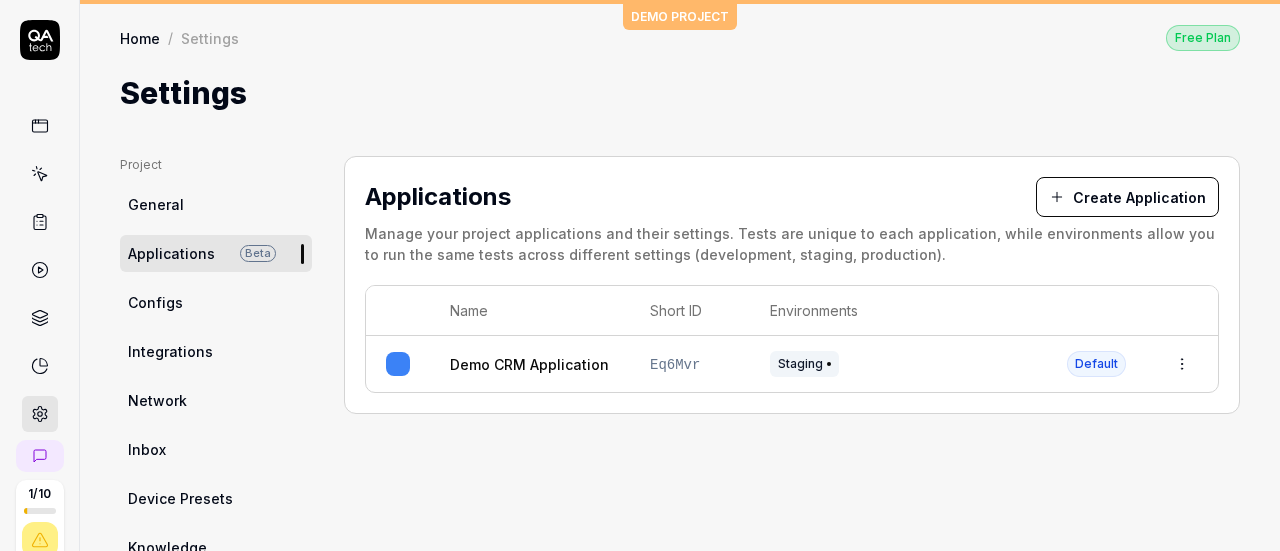 click on "General" at bounding box center [216, 204] 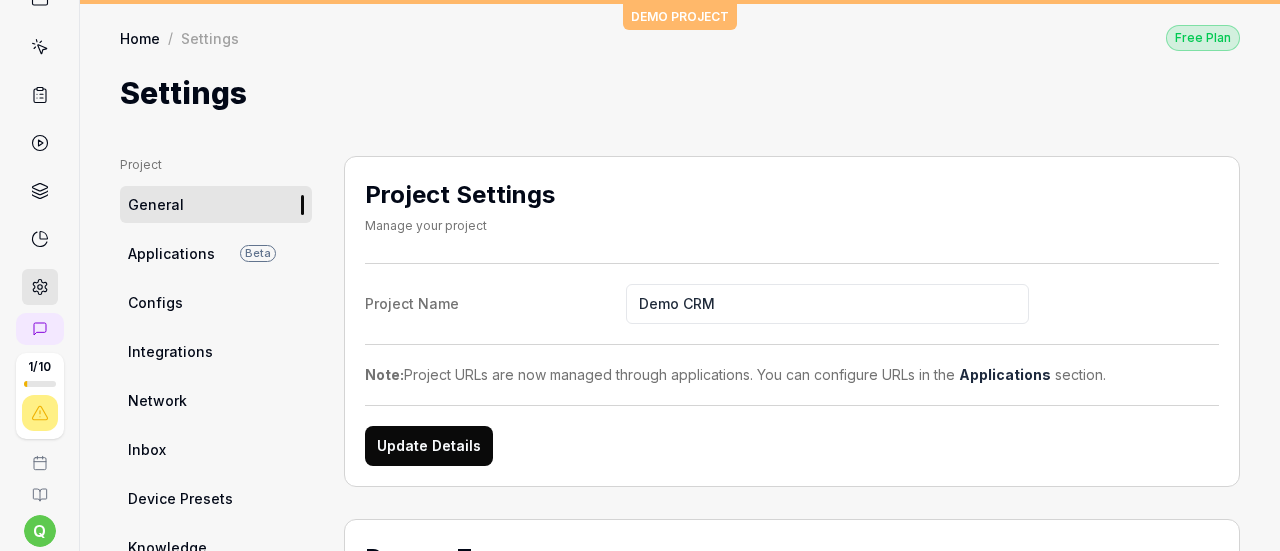scroll, scrollTop: 200, scrollLeft: 0, axis: vertical 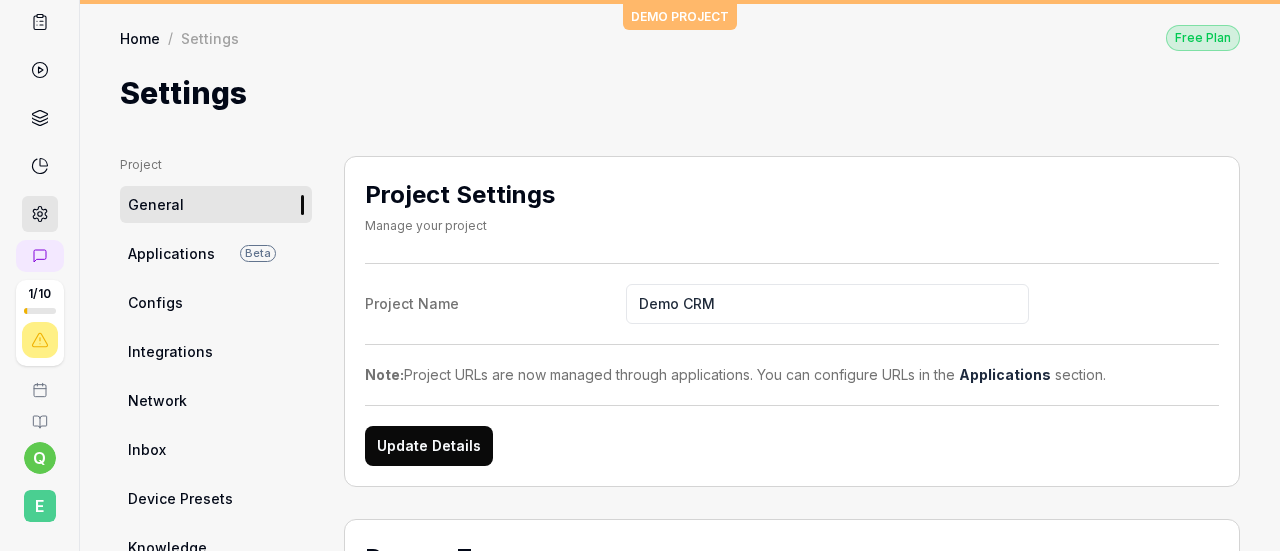 click 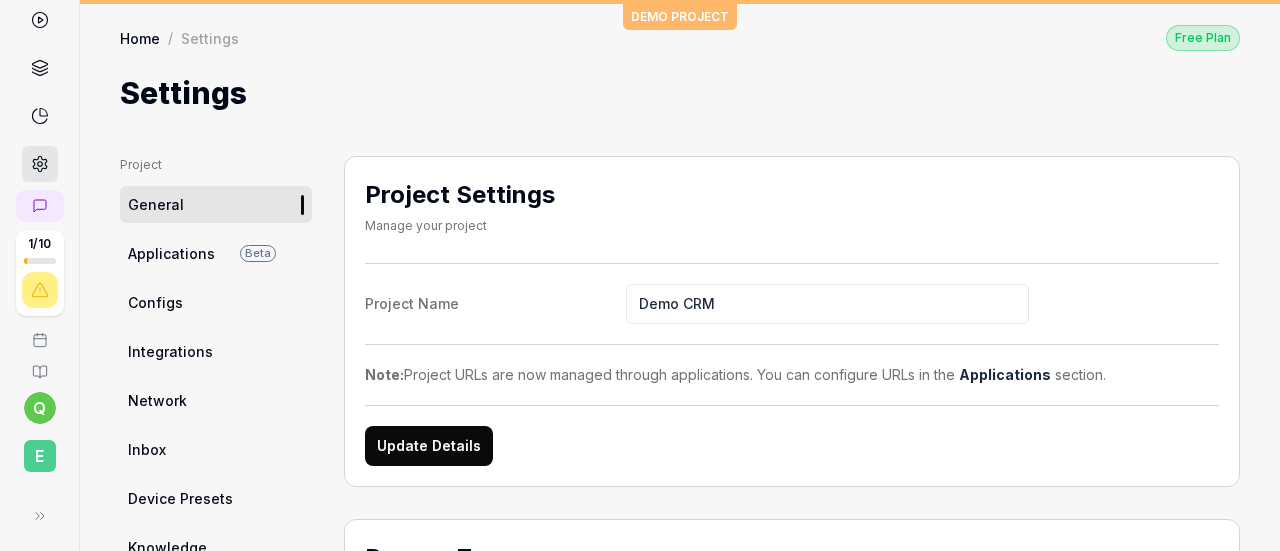 click 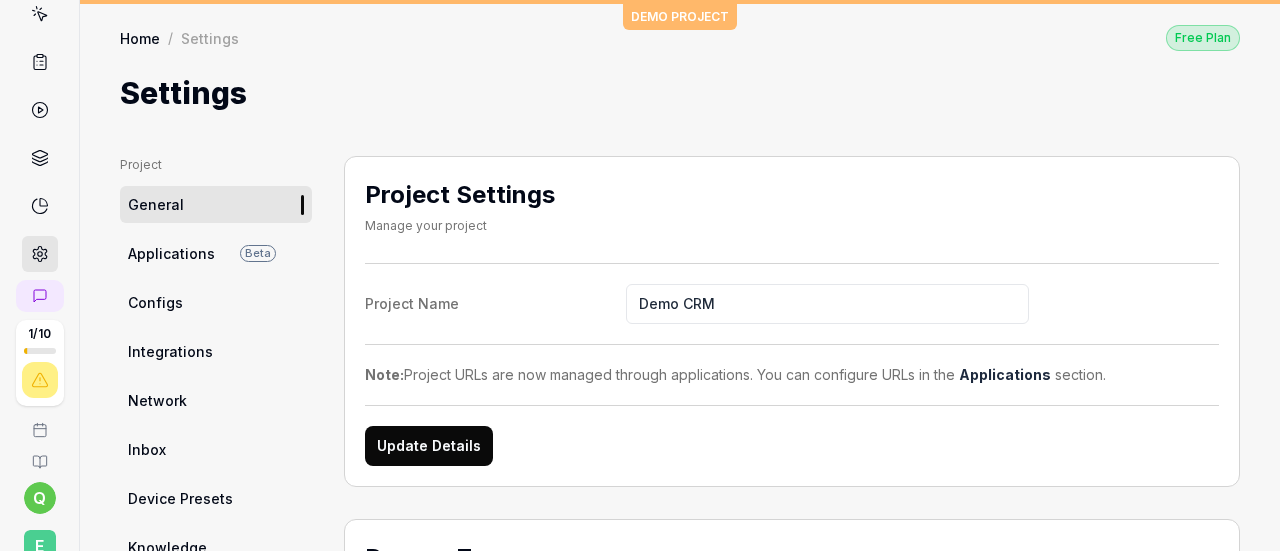 scroll, scrollTop: 0, scrollLeft: 0, axis: both 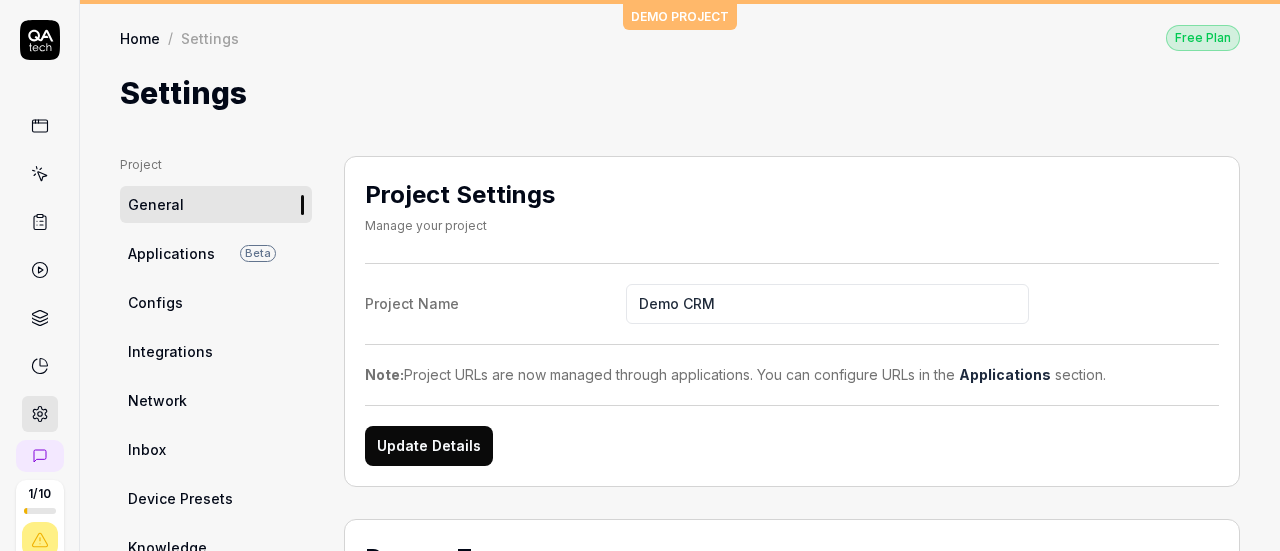 click at bounding box center (40, 126) 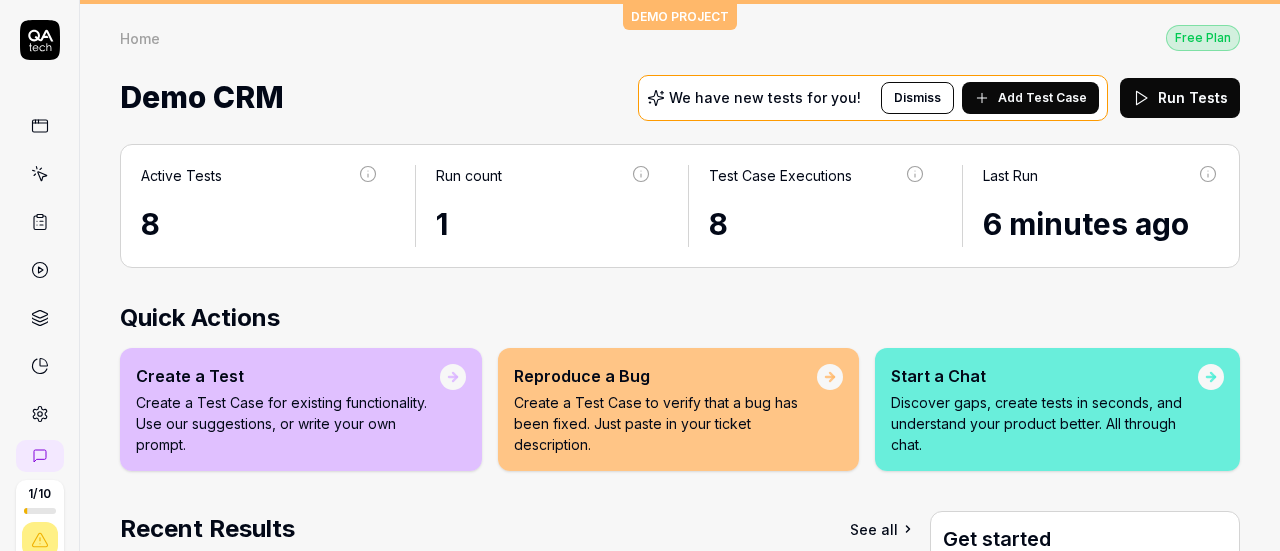click on "Dismiss" at bounding box center (917, 98) 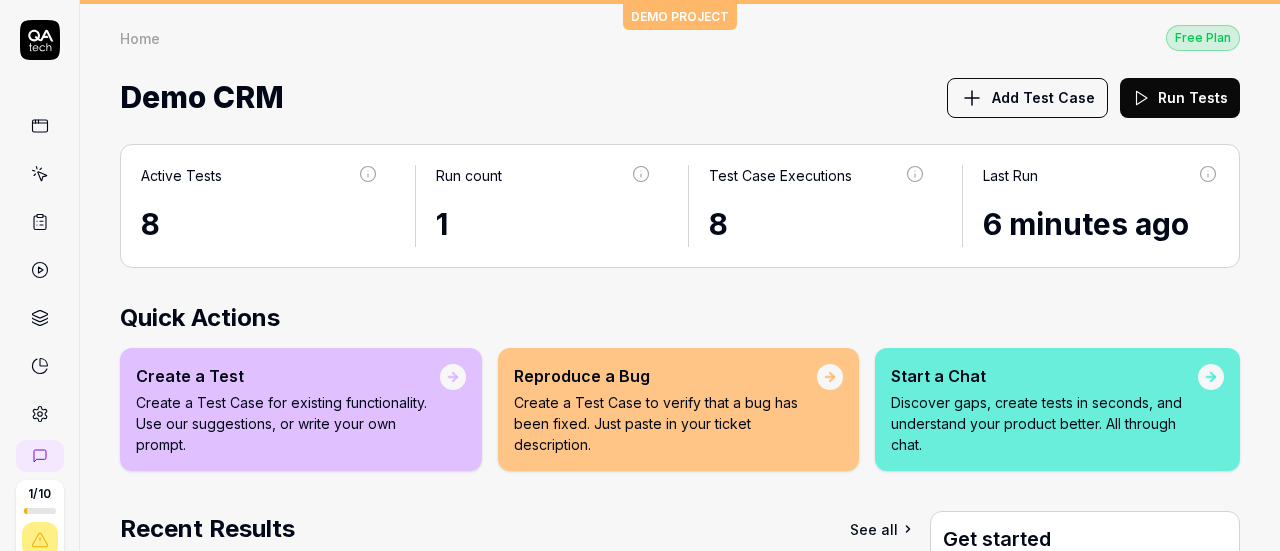 click on "Add Test Case" at bounding box center [1043, 97] 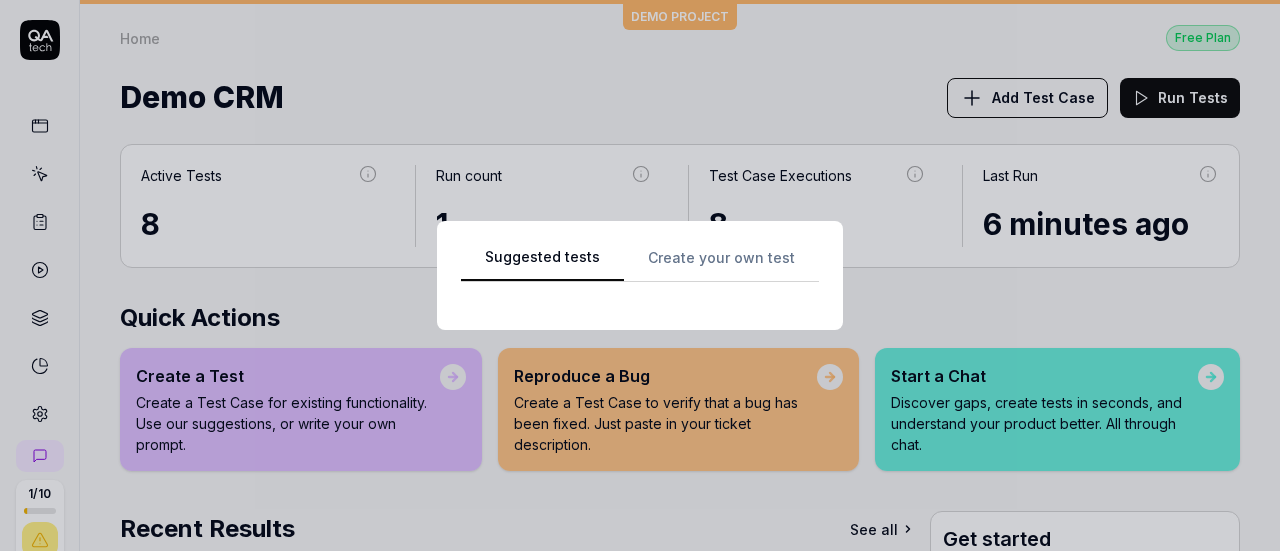 scroll, scrollTop: 0, scrollLeft: 0, axis: both 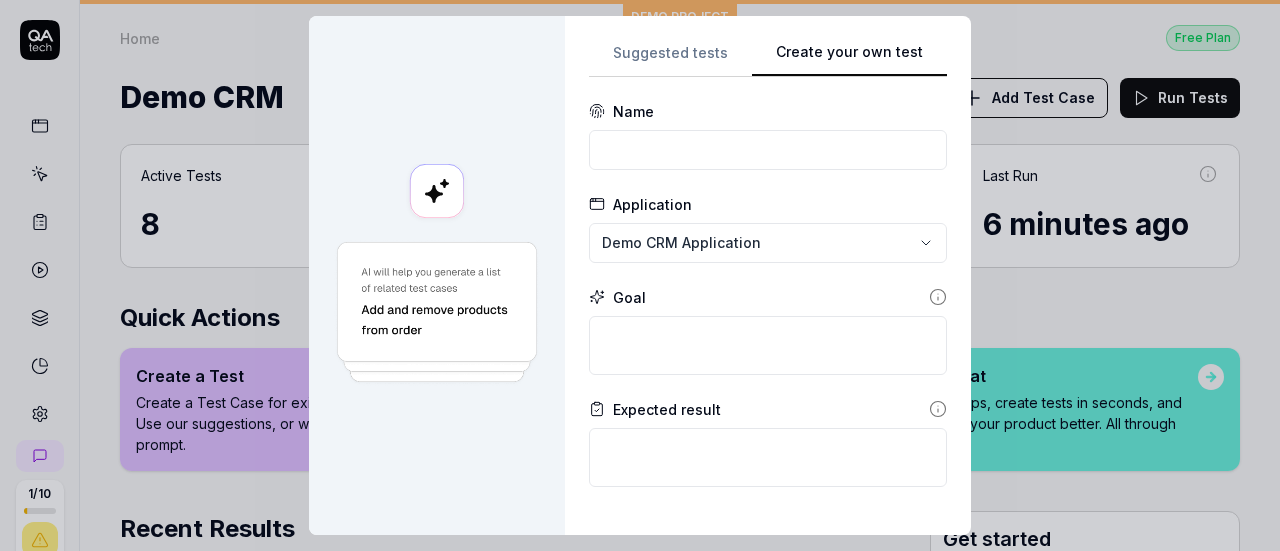 click on "Create your own test" at bounding box center (849, 59) 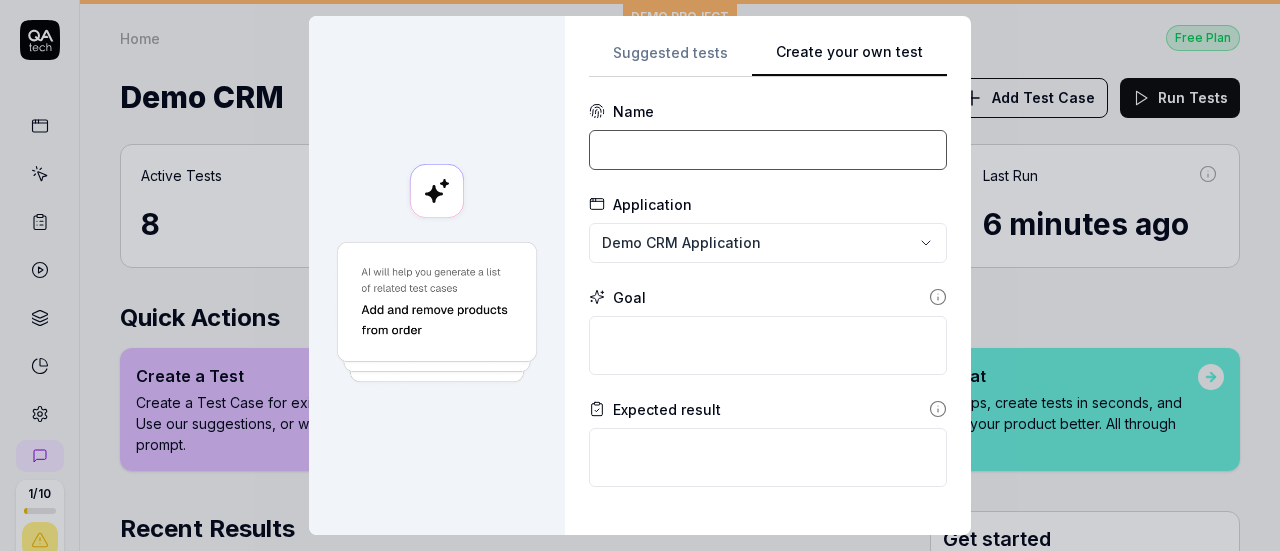 click at bounding box center (768, 150) 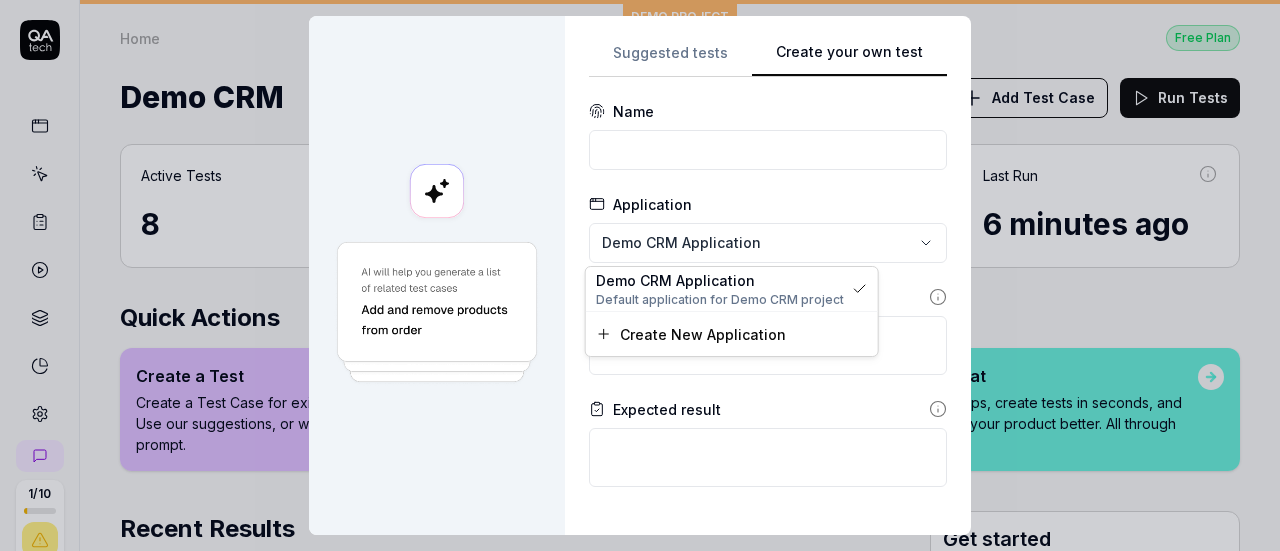 click on "**********" at bounding box center [640, 275] 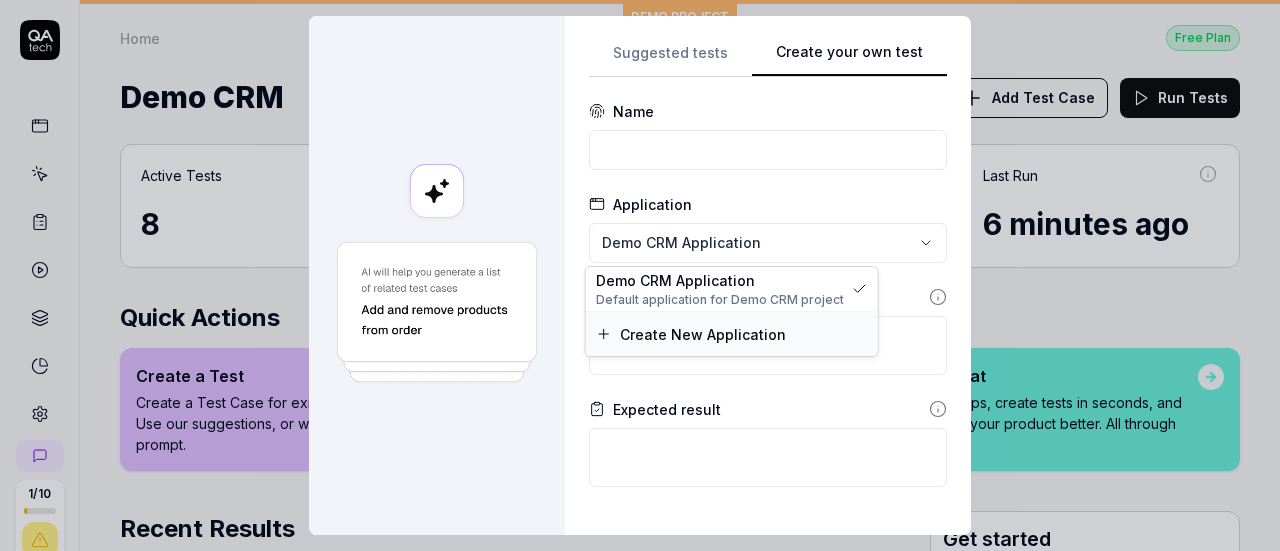 click on "Create New Application" at bounding box center [703, 334] 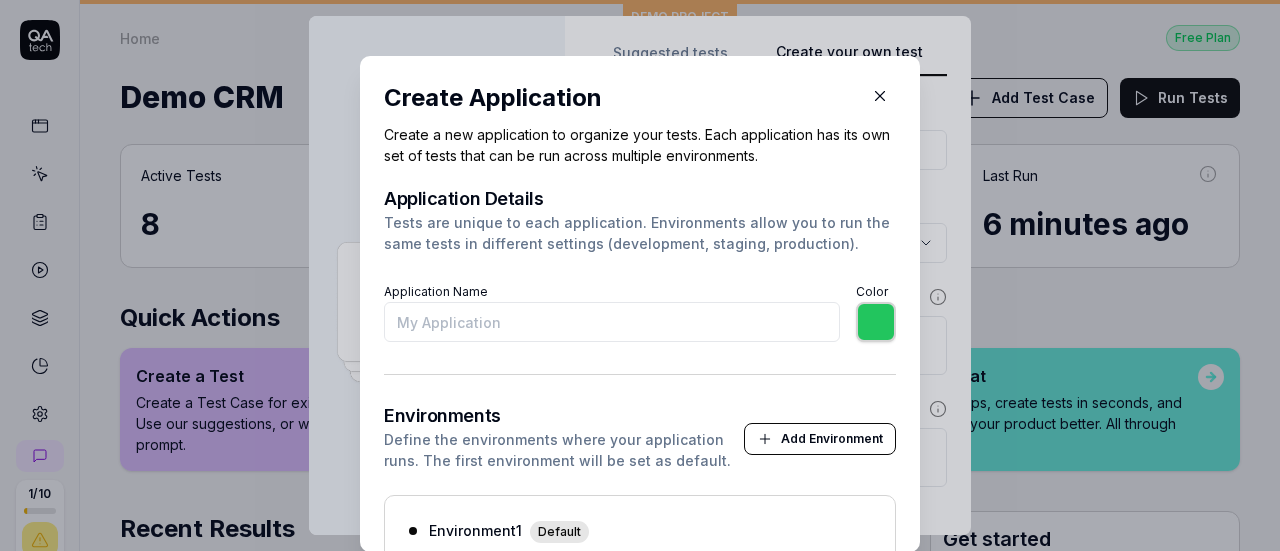 type on "e" 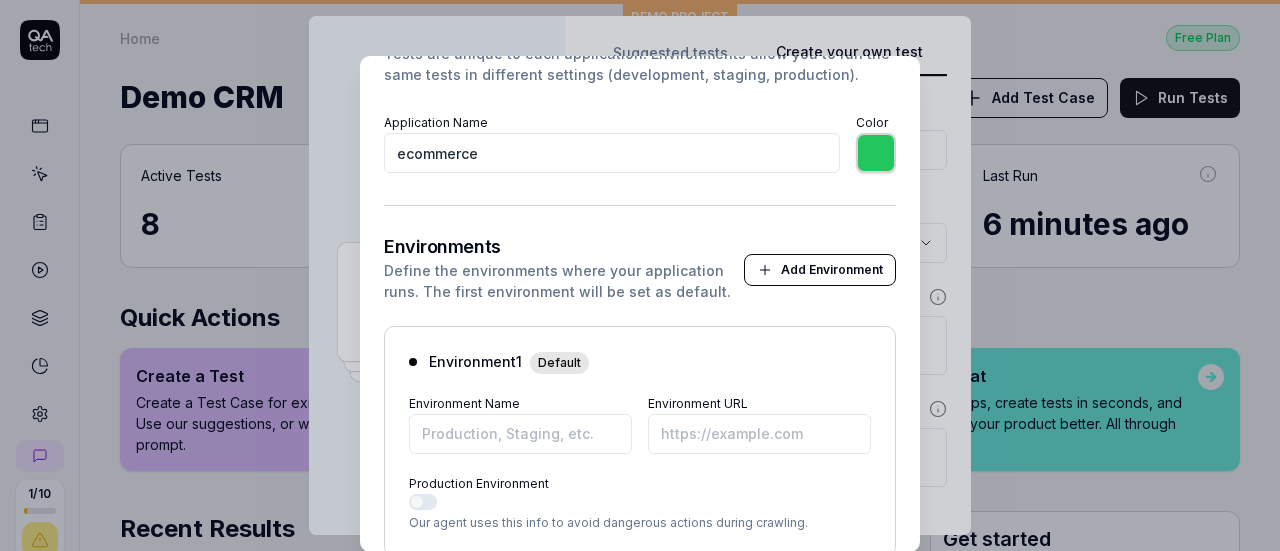 scroll, scrollTop: 200, scrollLeft: 0, axis: vertical 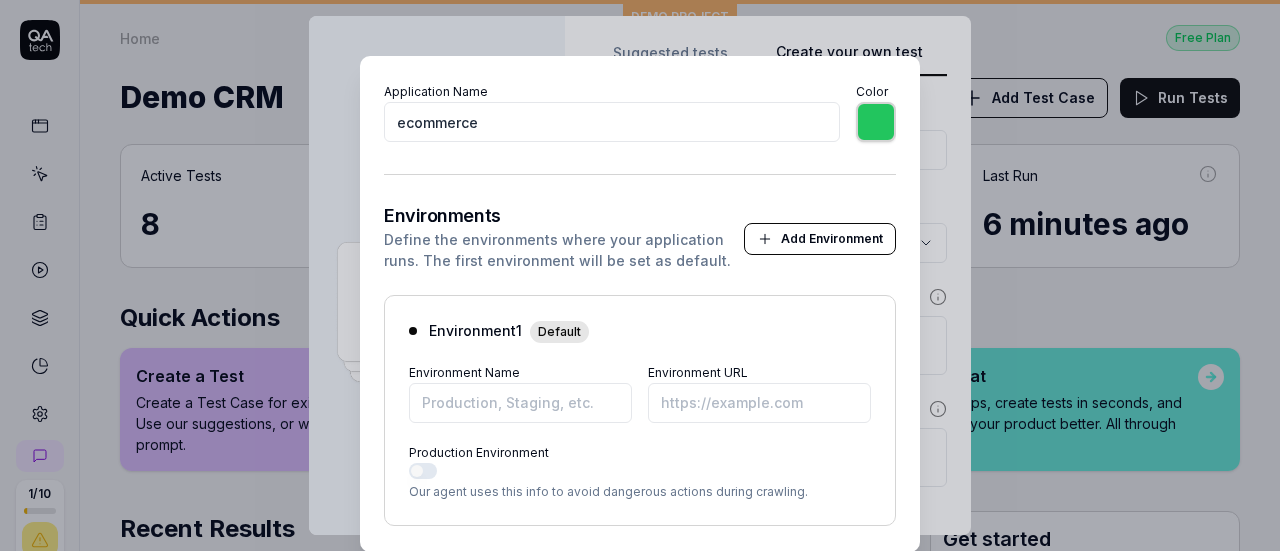 type on "ecommerce" 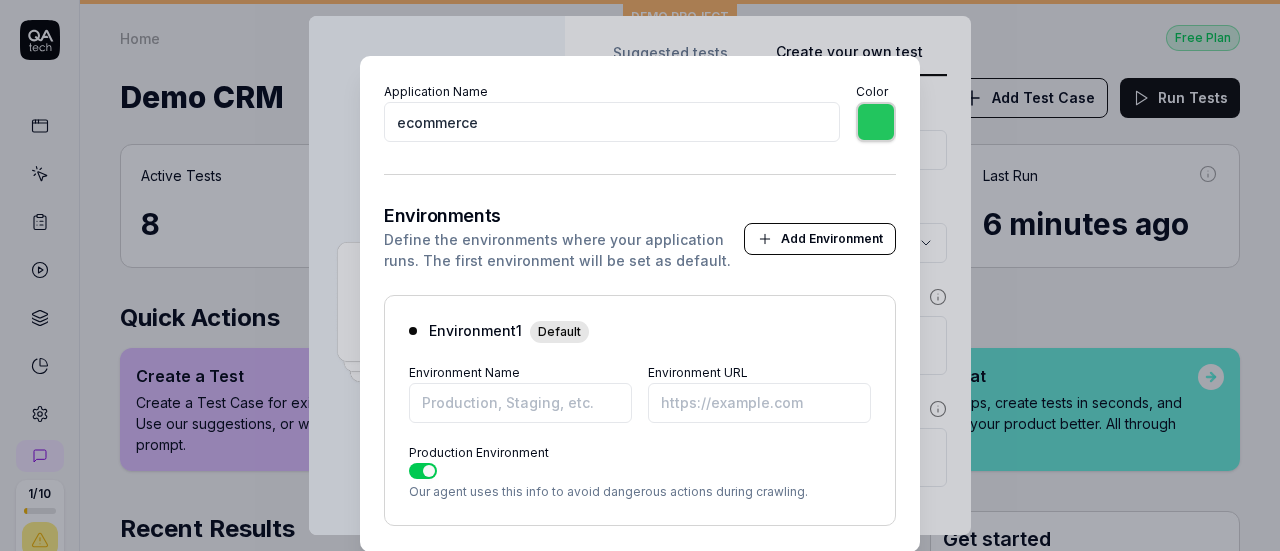 click on "Production Environment" at bounding box center [423, 471] 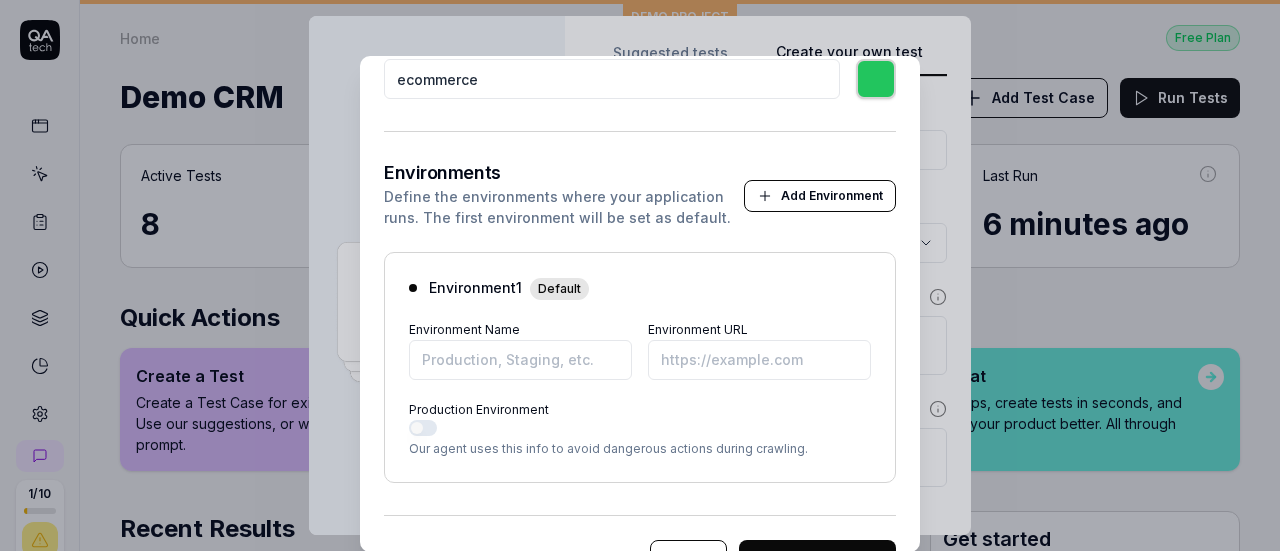 scroll, scrollTop: 292, scrollLeft: 0, axis: vertical 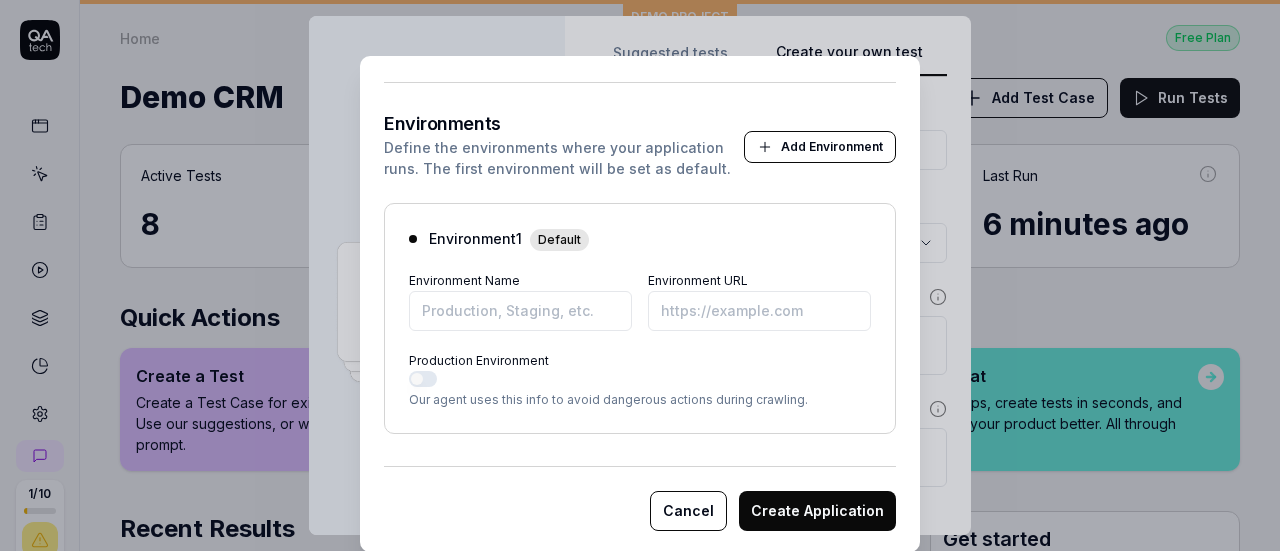 click on "Create Application" at bounding box center [817, 511] 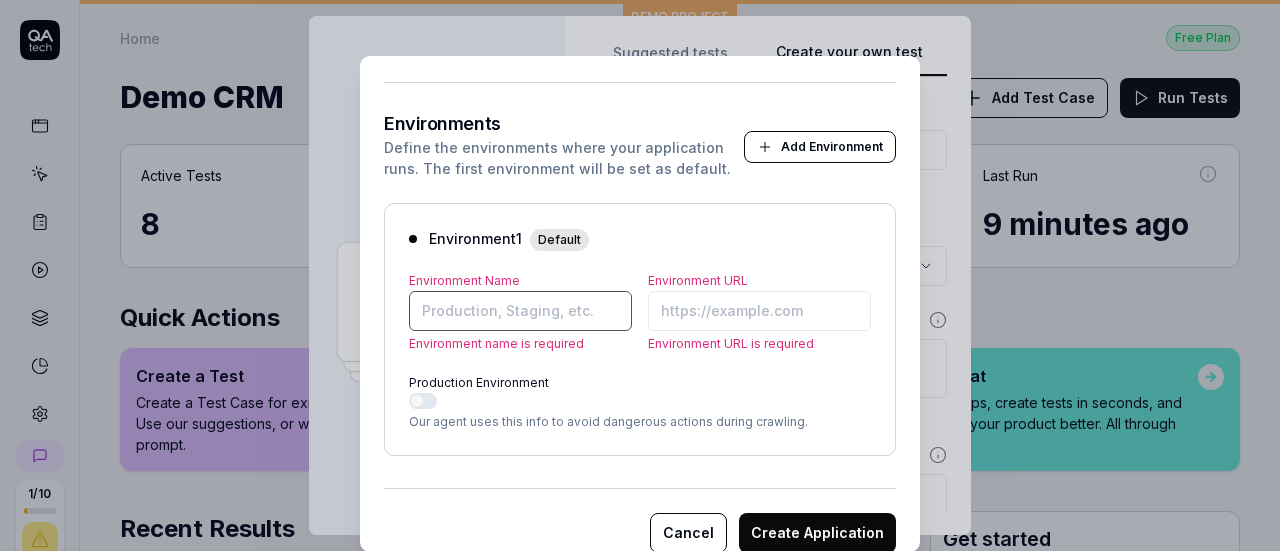 click on "Environment Name" at bounding box center (520, 311) 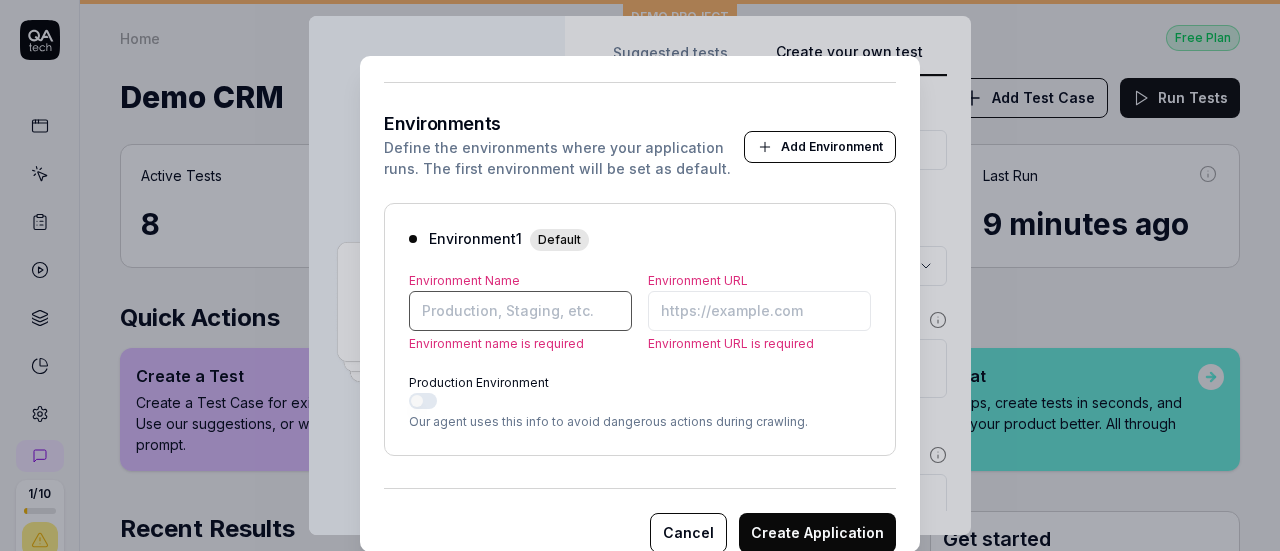 type on "*******" 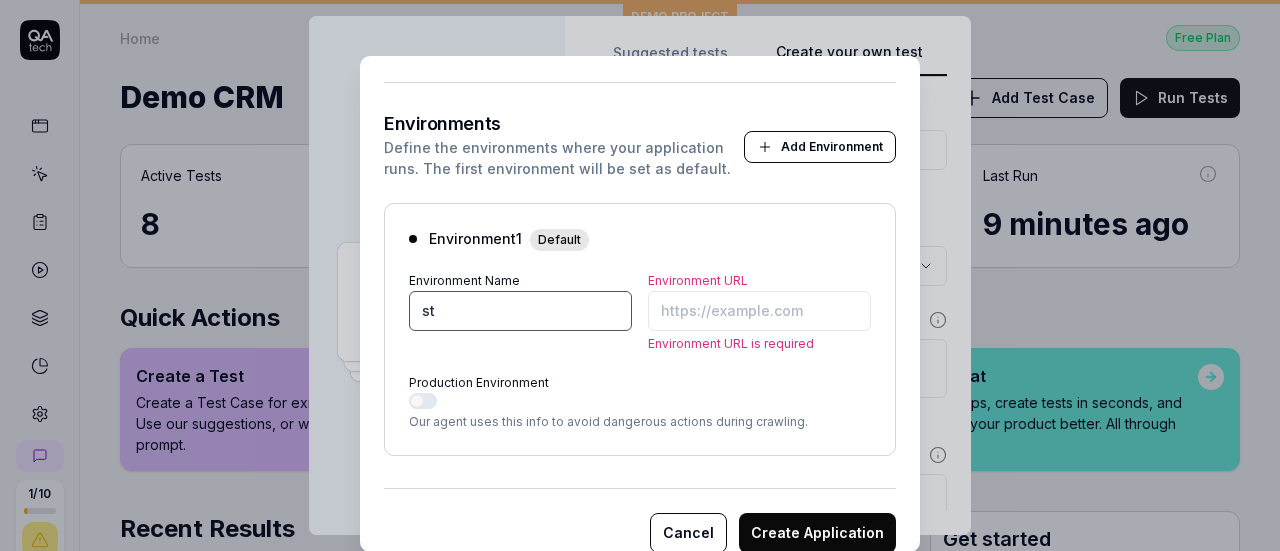 type on "s" 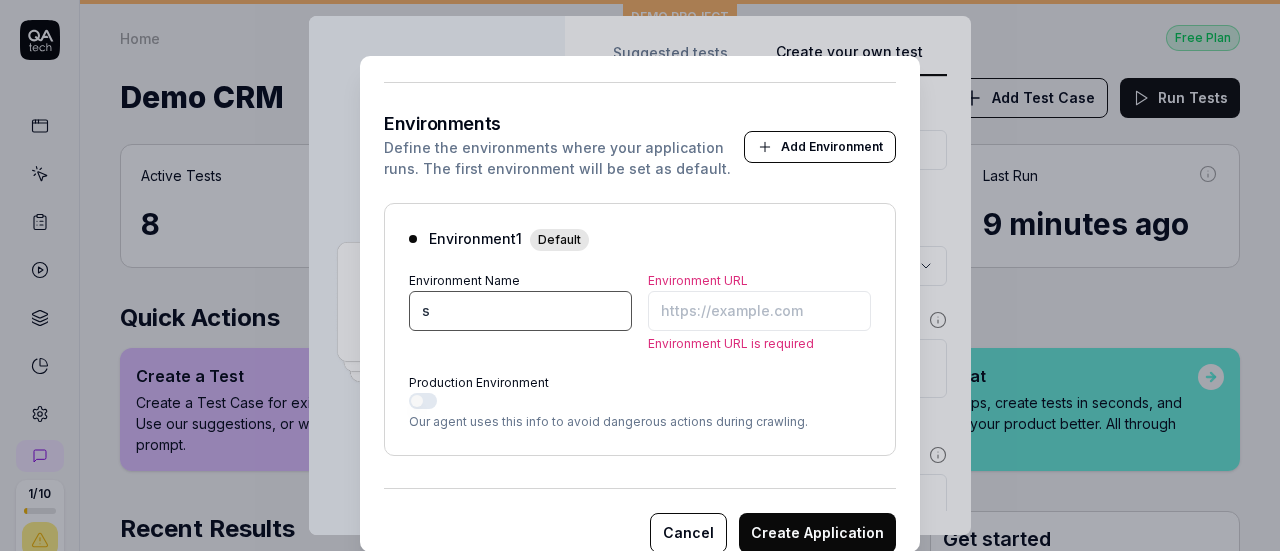 type on "*******" 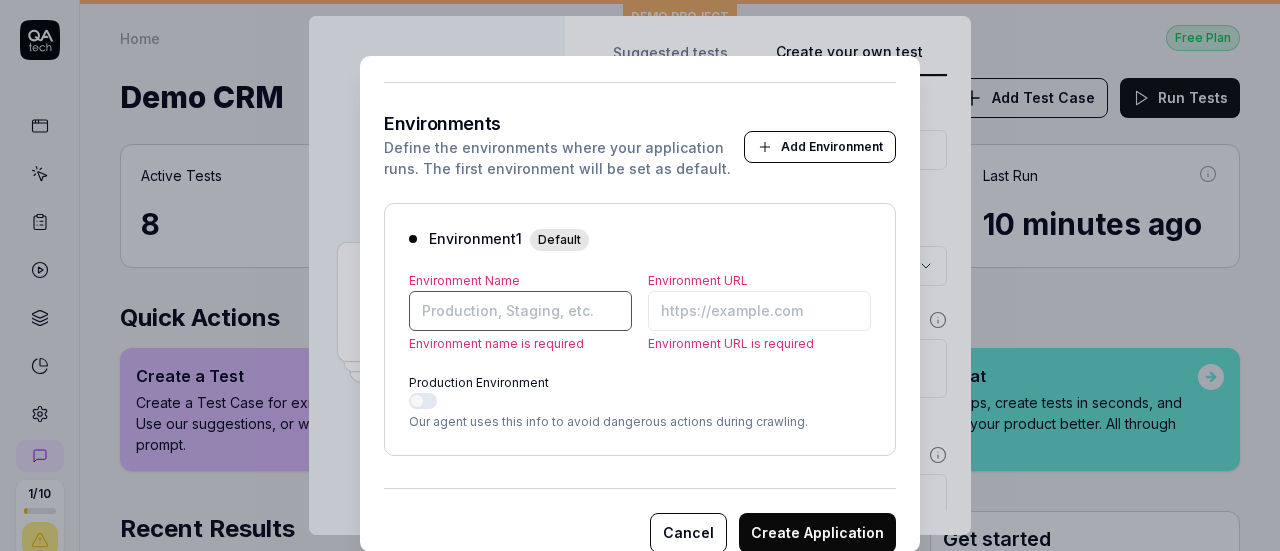 drag, startPoint x: 495, startPoint y: 303, endPoint x: 490, endPoint y: 290, distance: 13.928389 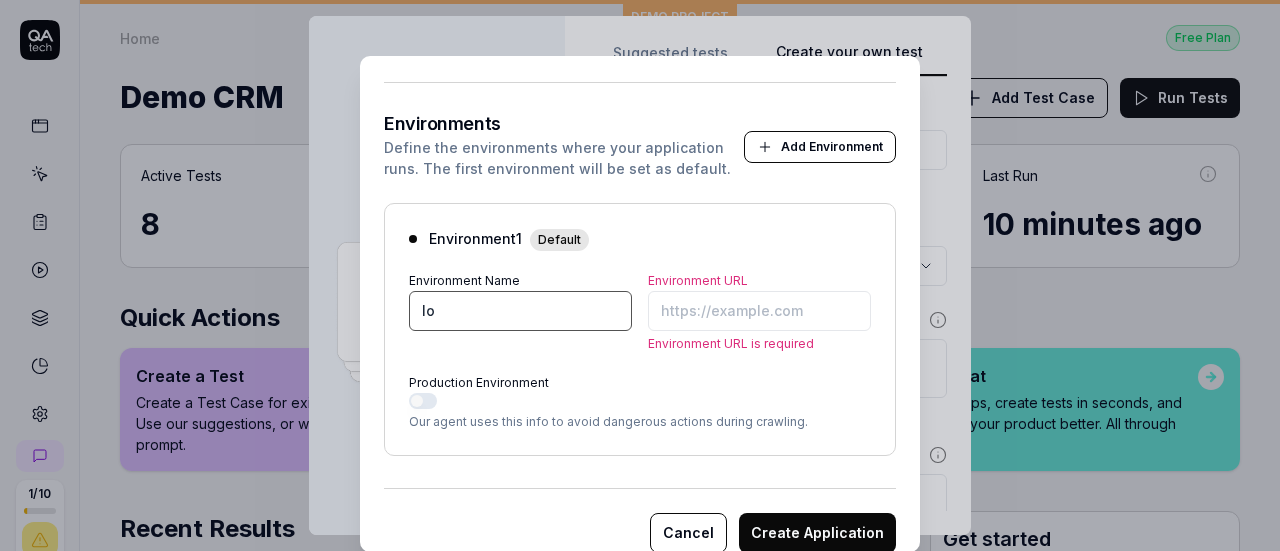 type on "l" 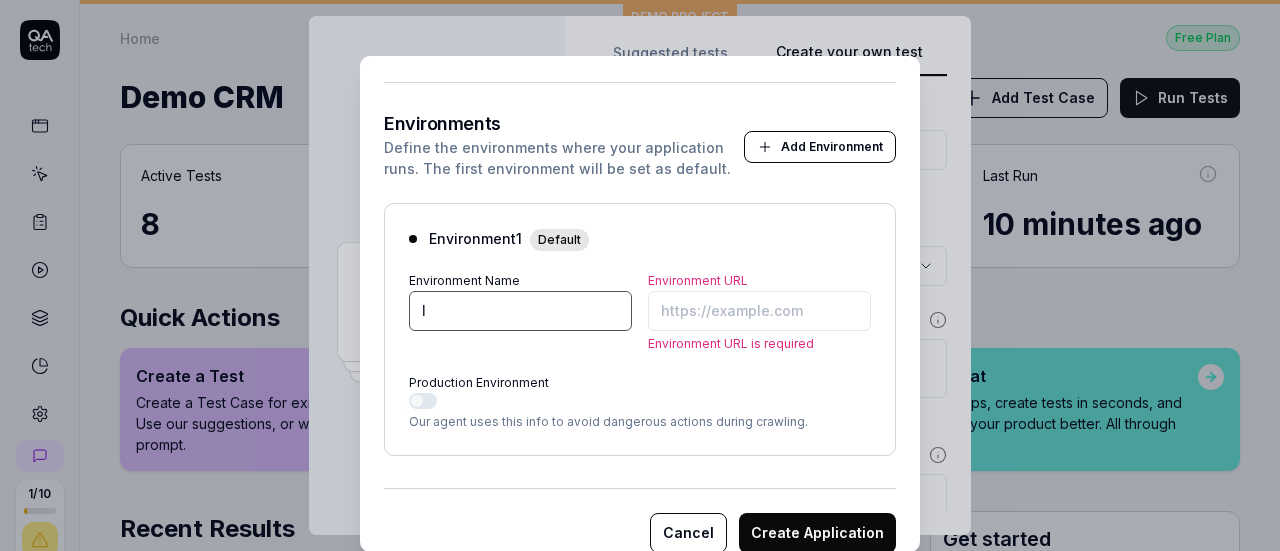 type on "*******" 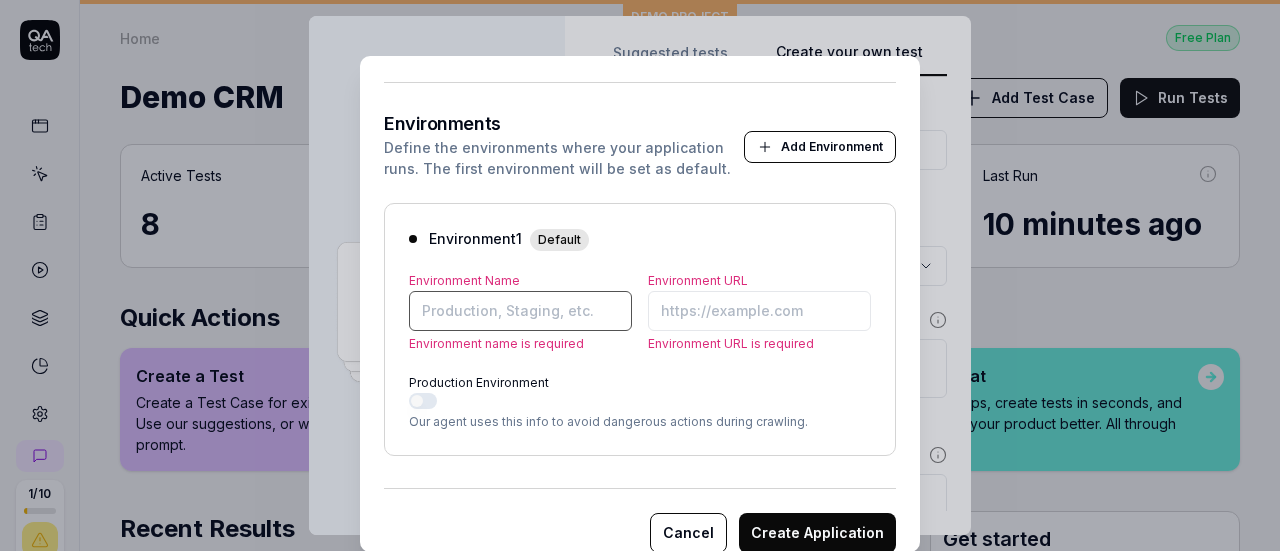 type on "*******" 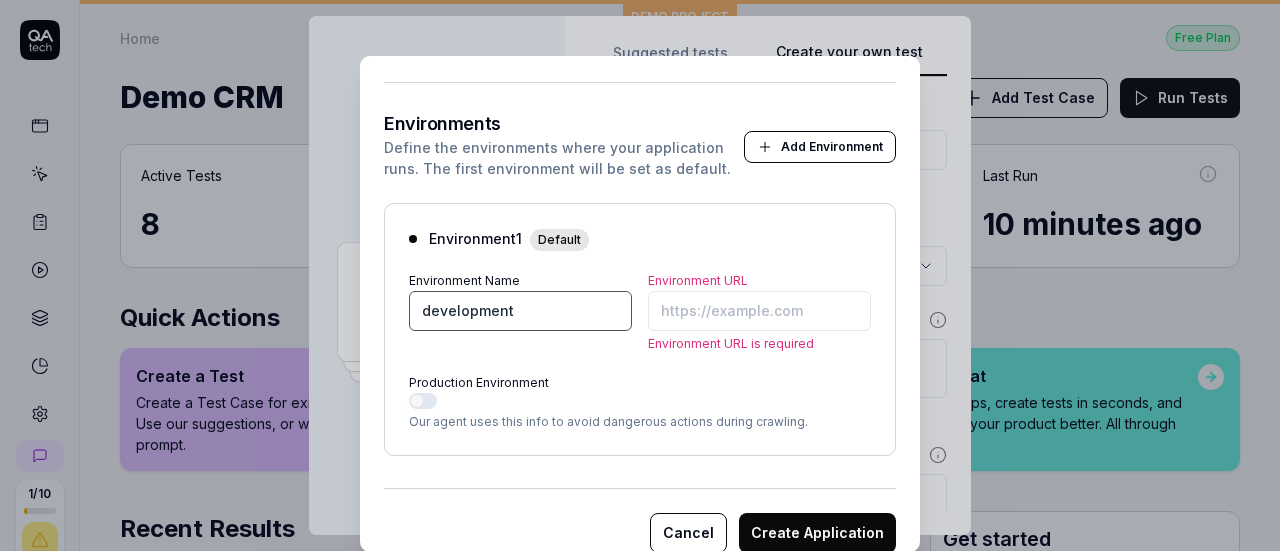 type on "development" 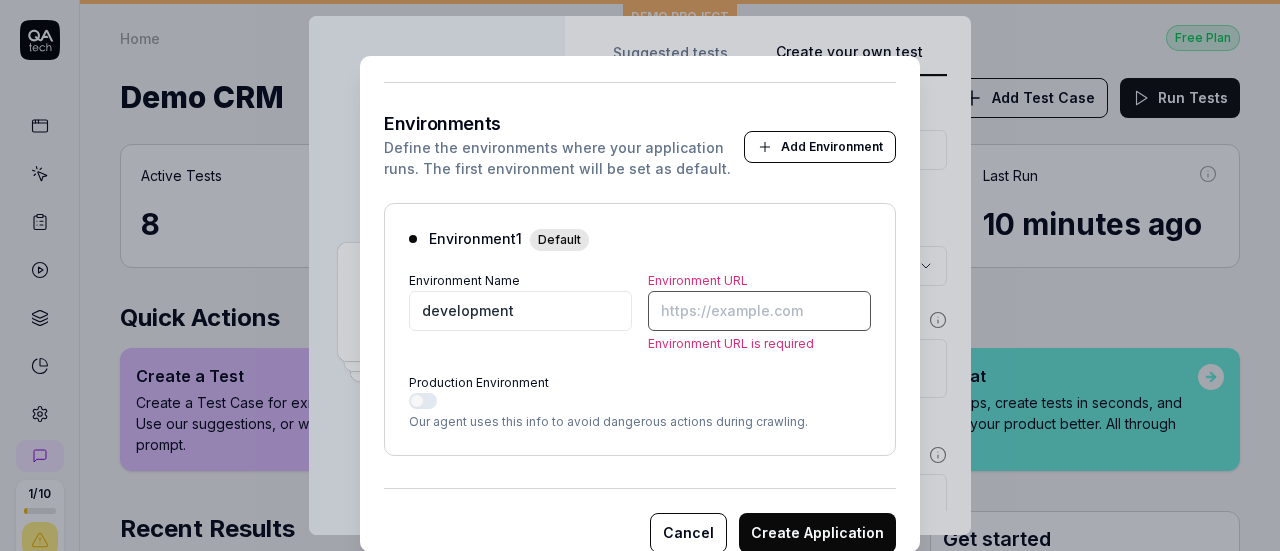 click on "Environment URL" at bounding box center (759, 311) 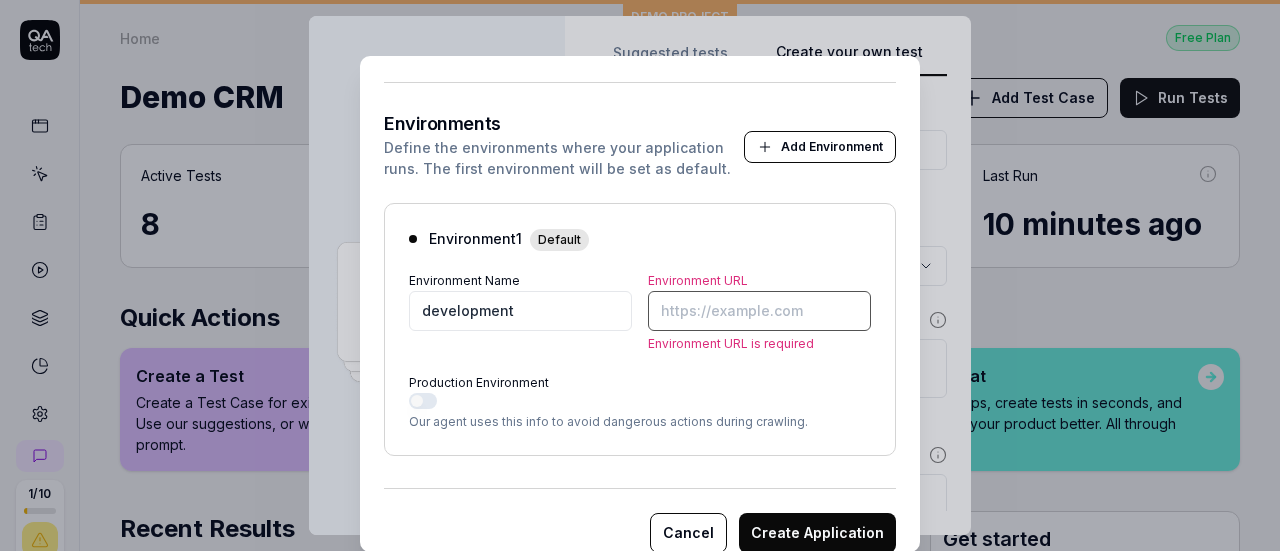 paste on "https://mustadam.excellentwebworld.co/signin" 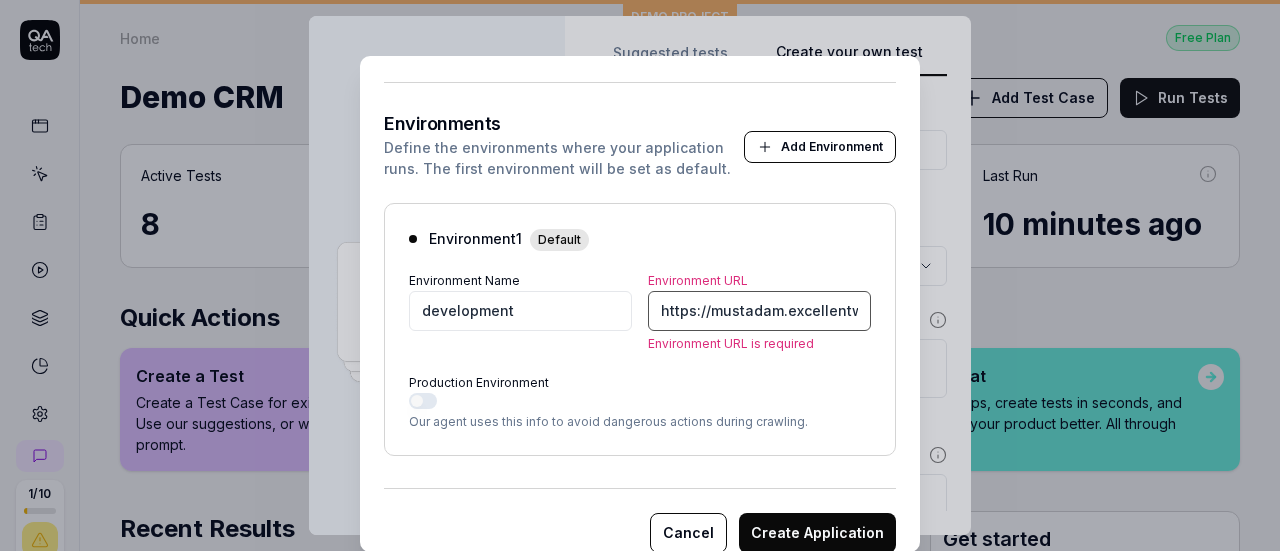 scroll, scrollTop: 0, scrollLeft: 124, axis: horizontal 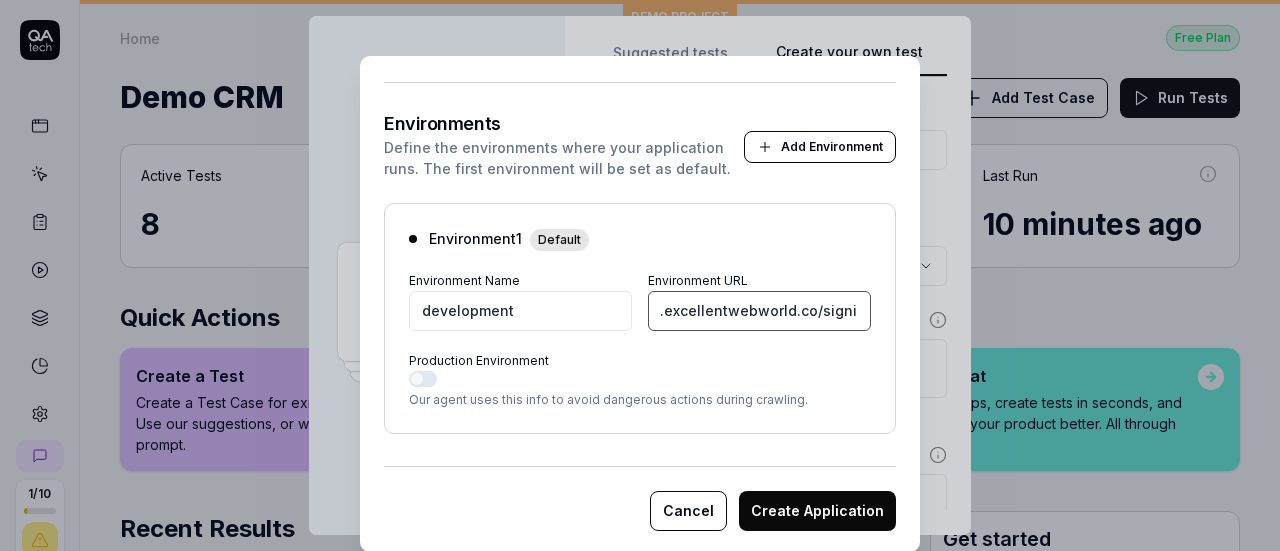 type on "https://mustadam.excellentwebworld.co/signin" 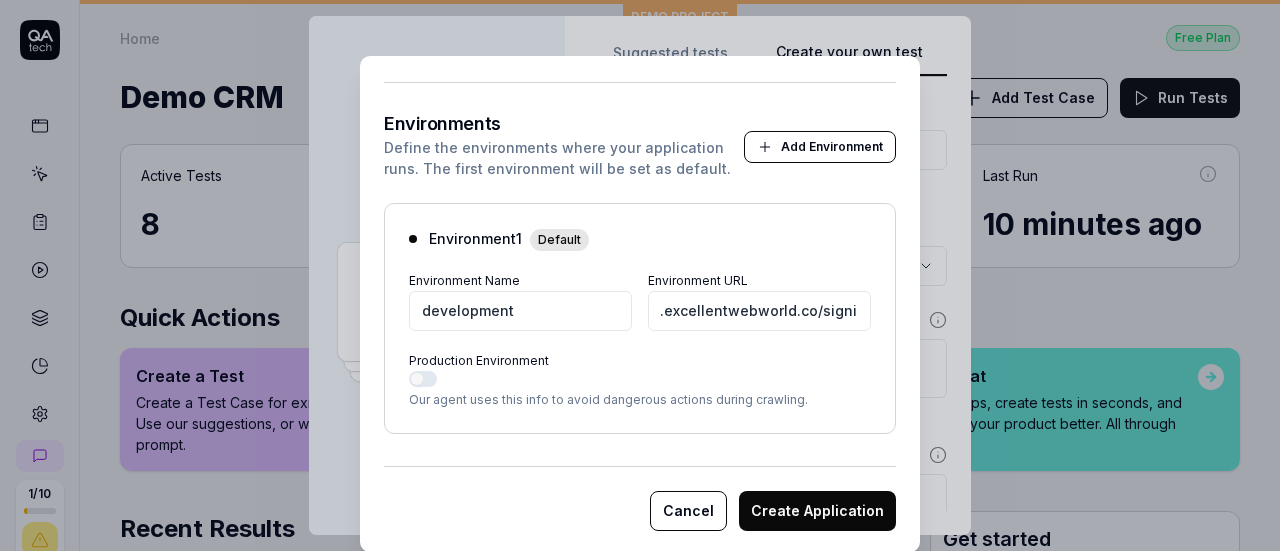 click on "Create Application" at bounding box center (817, 511) 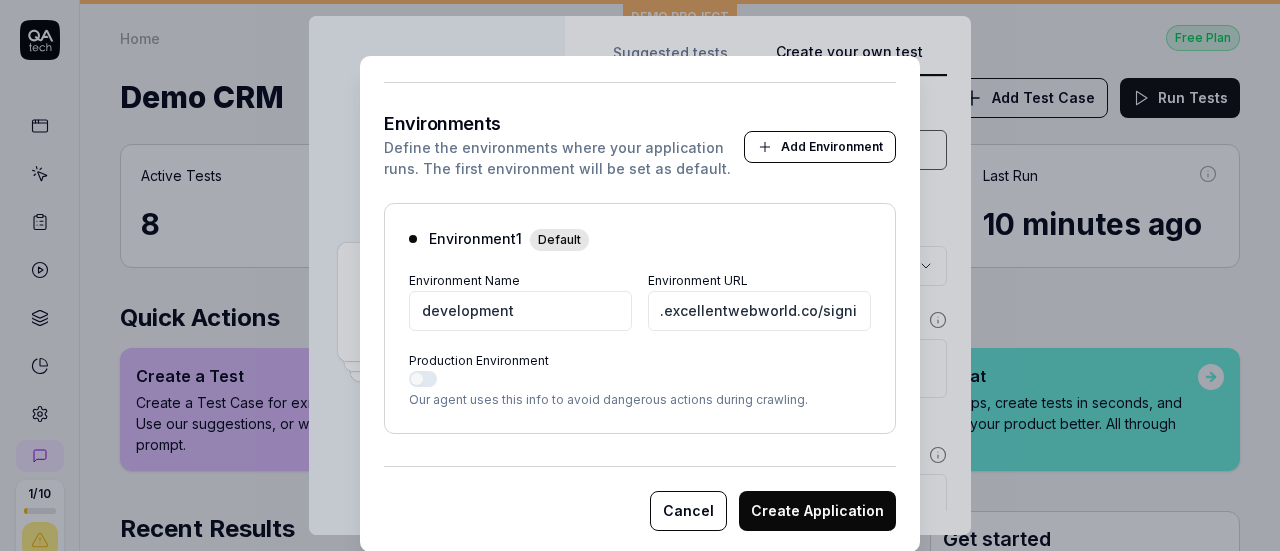 type on "*******" 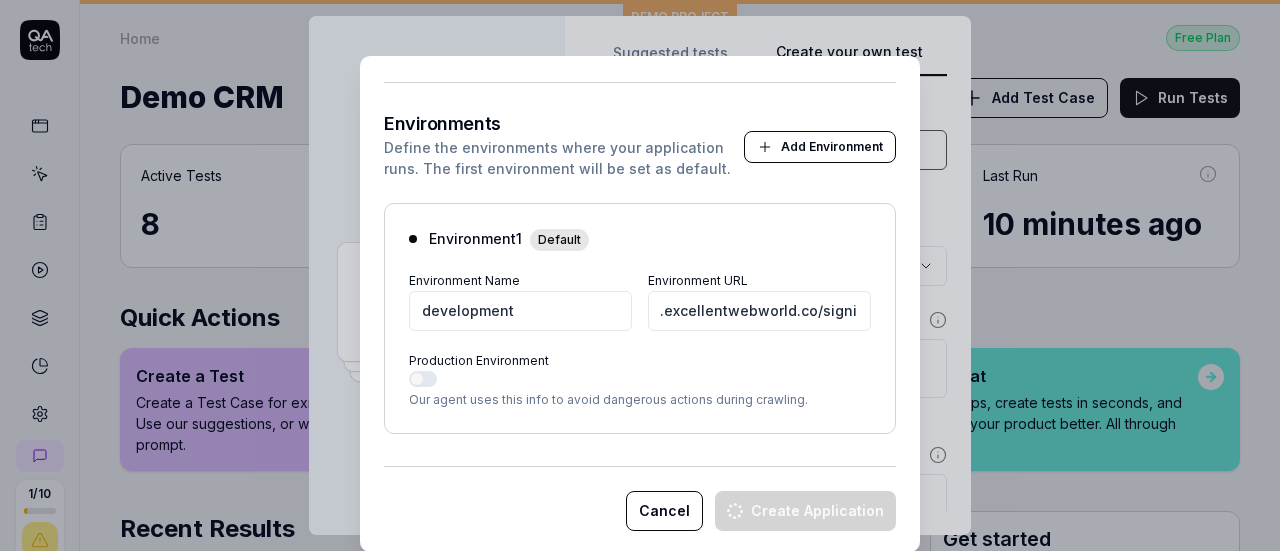 scroll, scrollTop: 0, scrollLeft: 0, axis: both 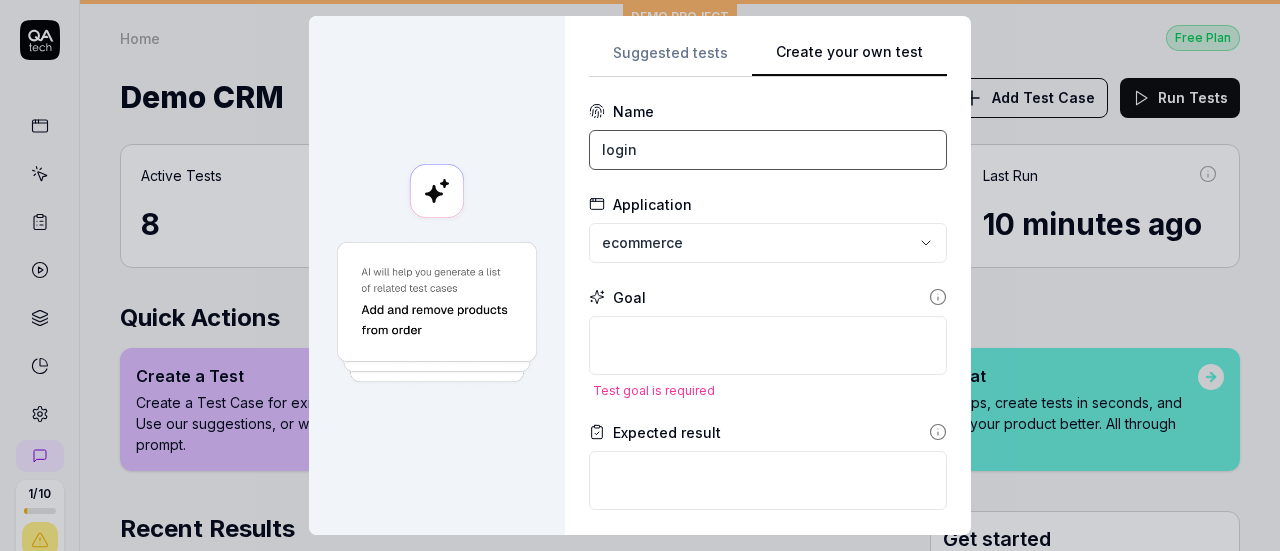 type on "login" 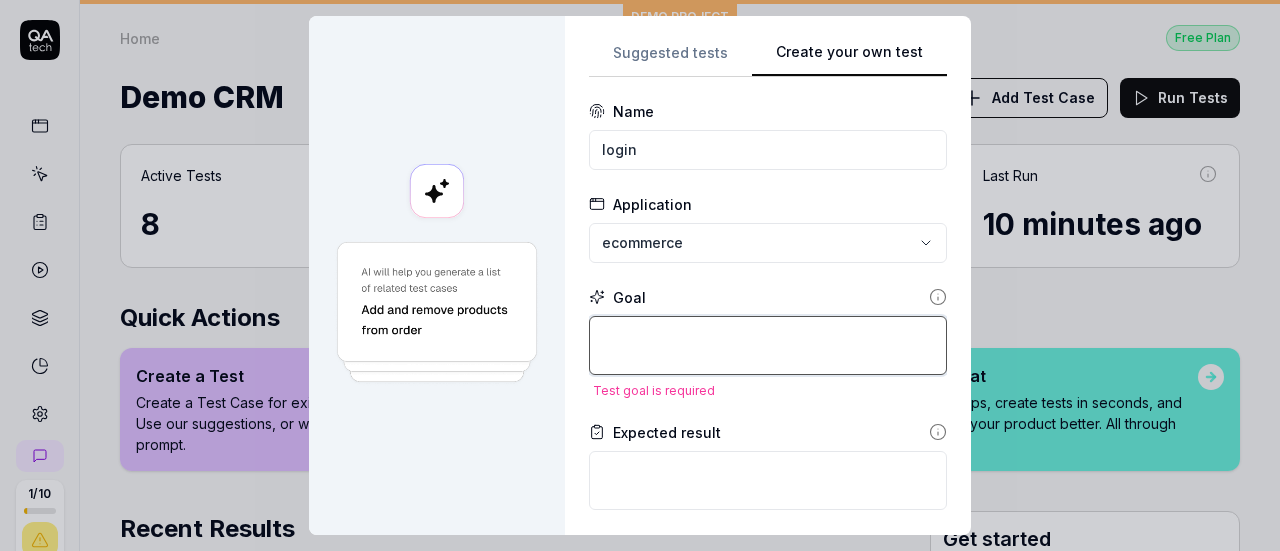 click at bounding box center [768, 345] 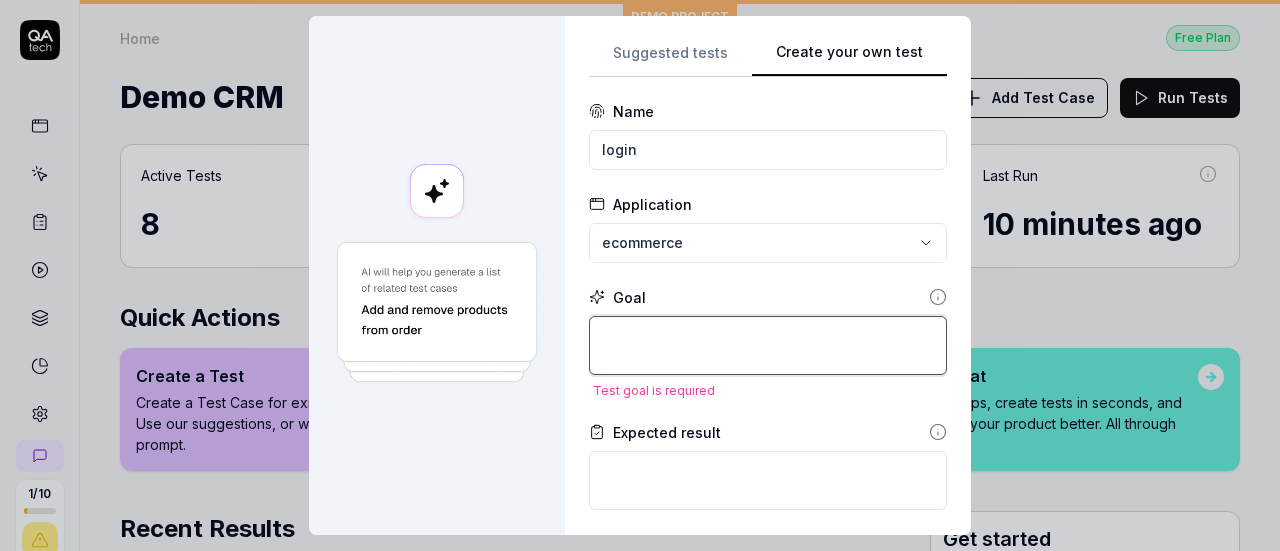 type on "*" 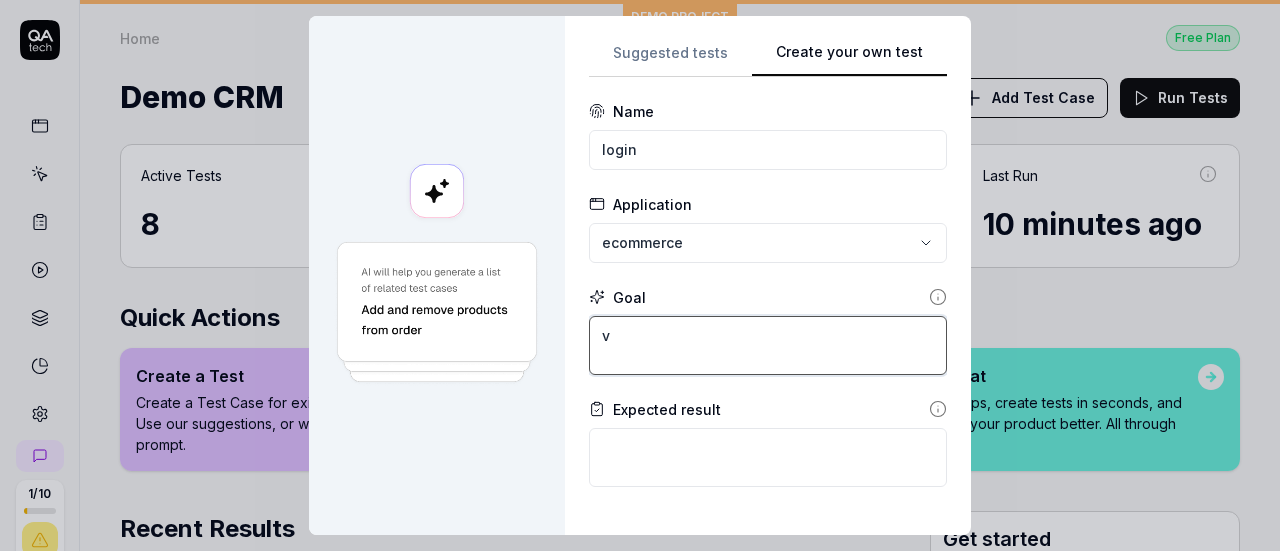 type on "*" 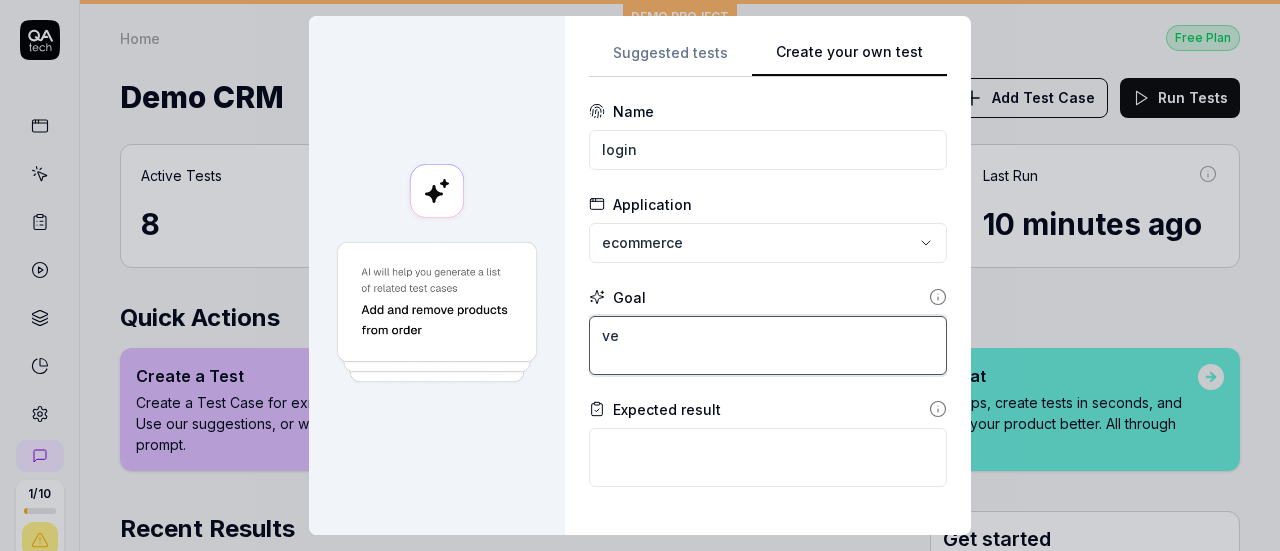 type on "*" 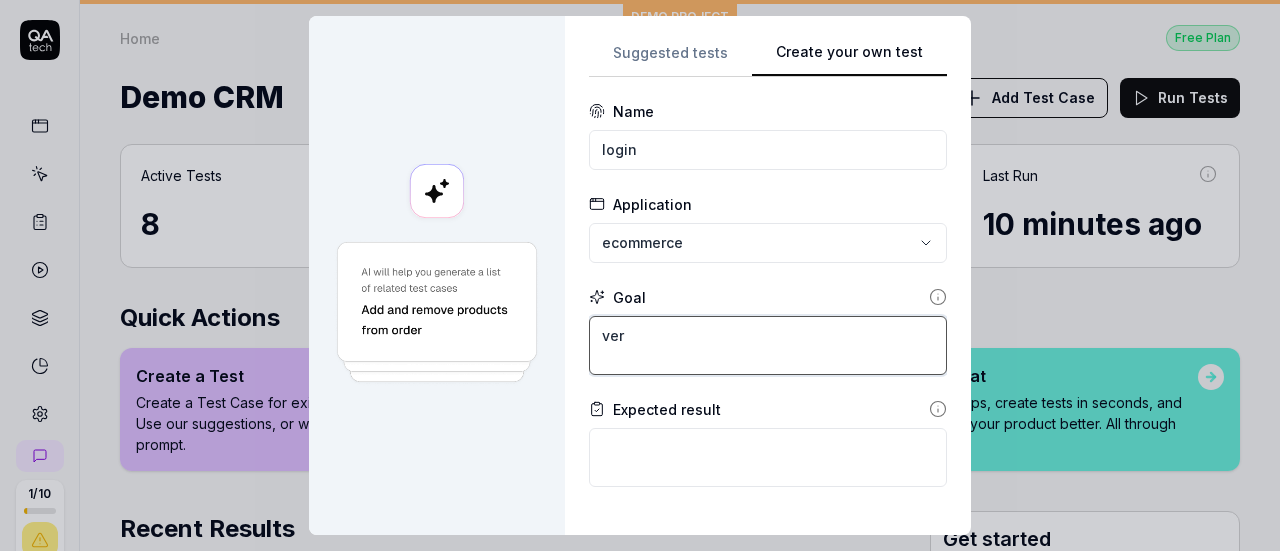 type on "*" 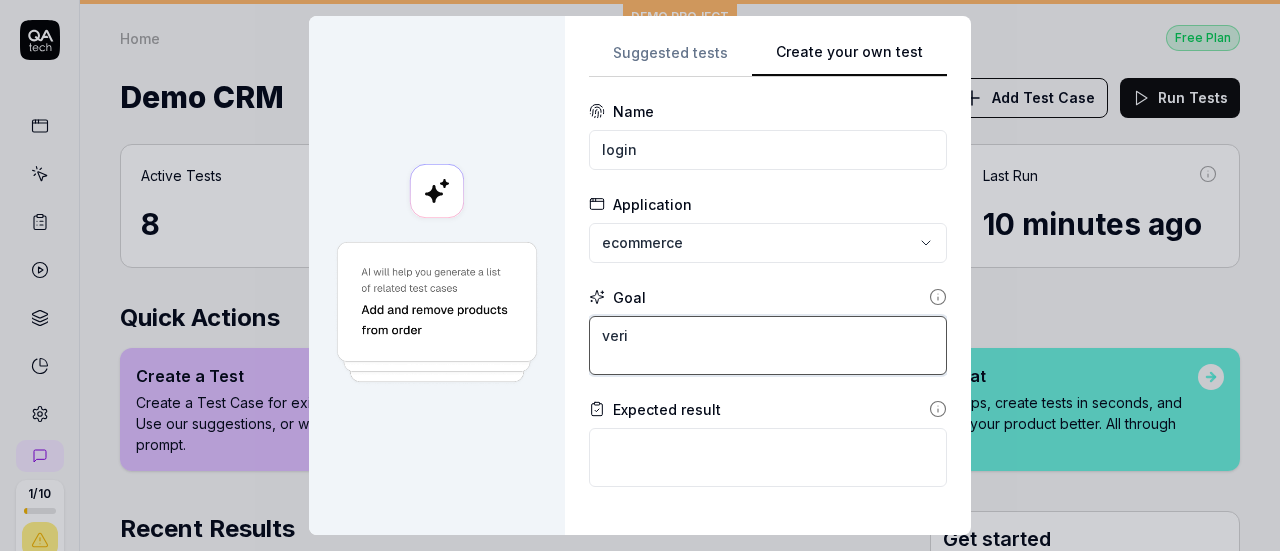 type on "*" 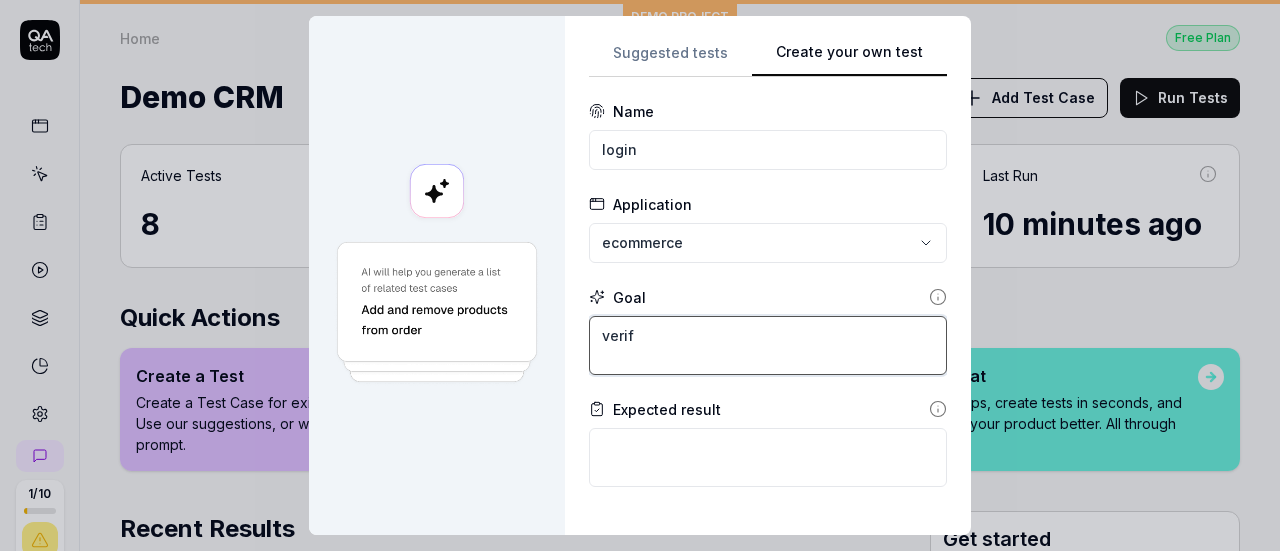 type on "*" 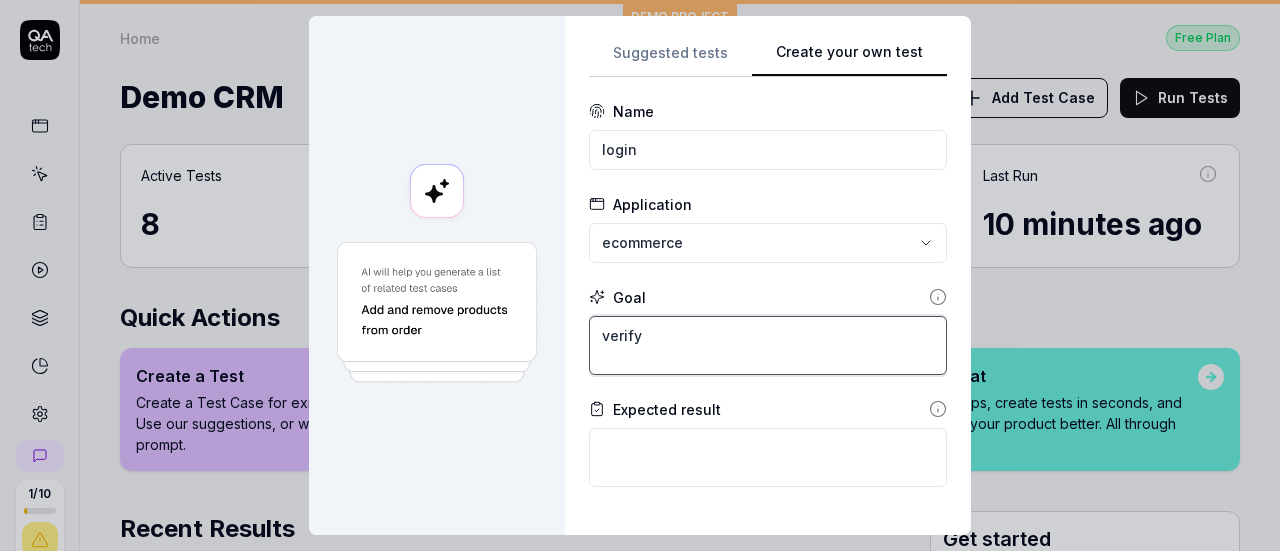 type on "*" 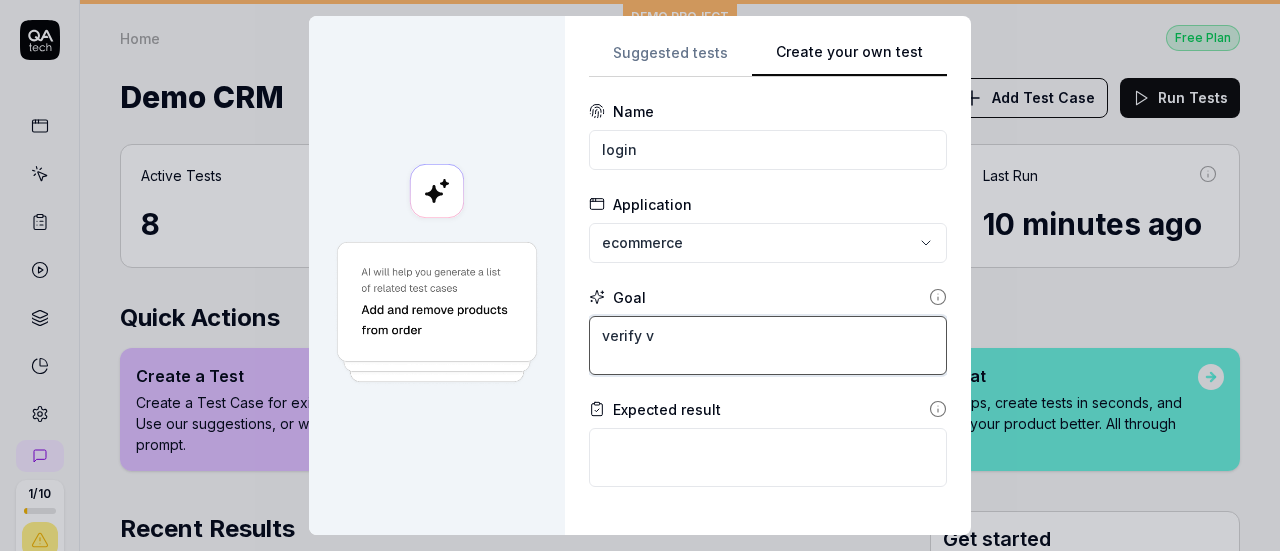 type on "*" 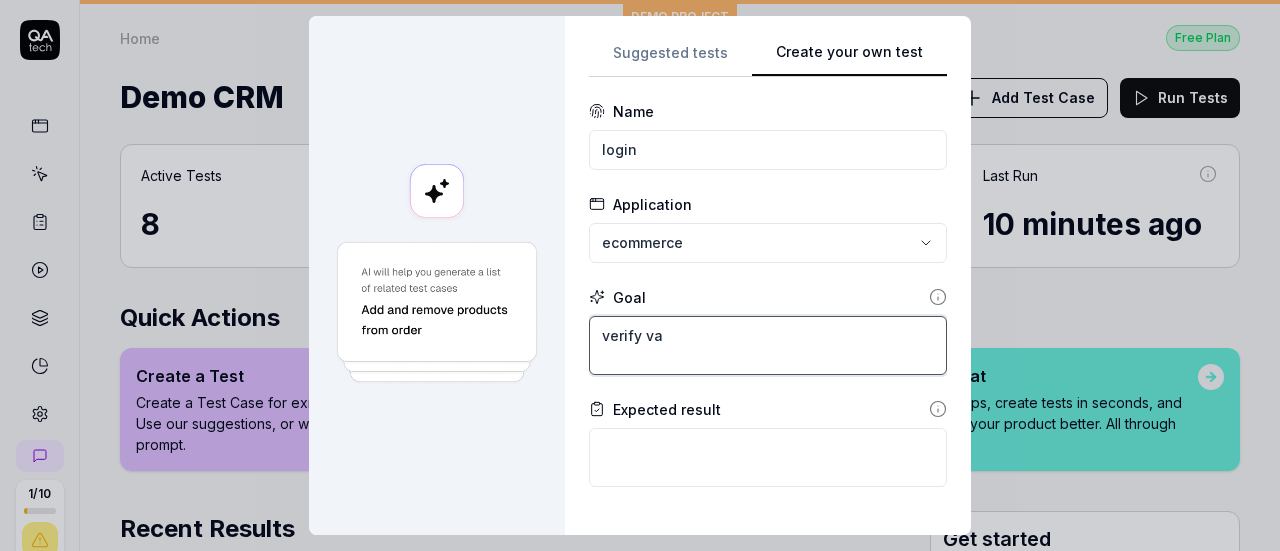 type on "*" 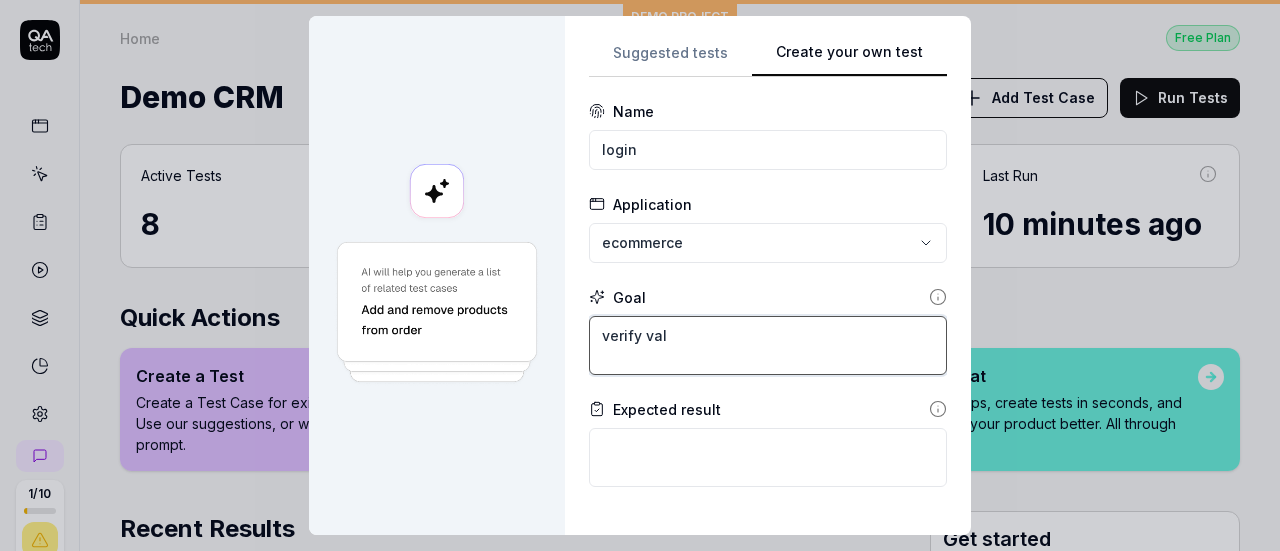 type on "*" 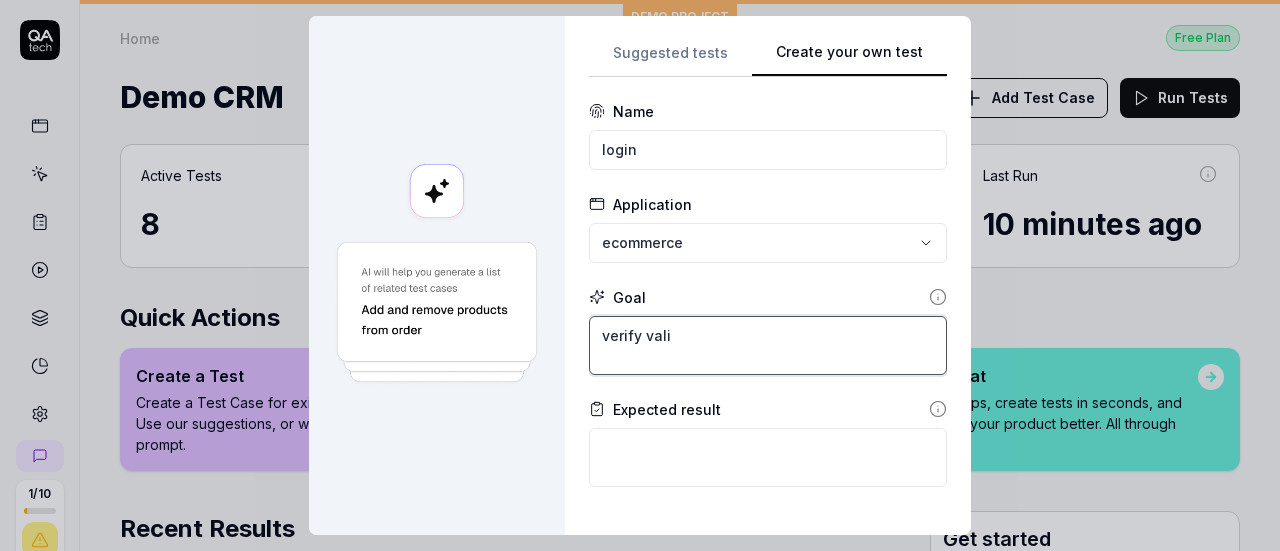 type on "*" 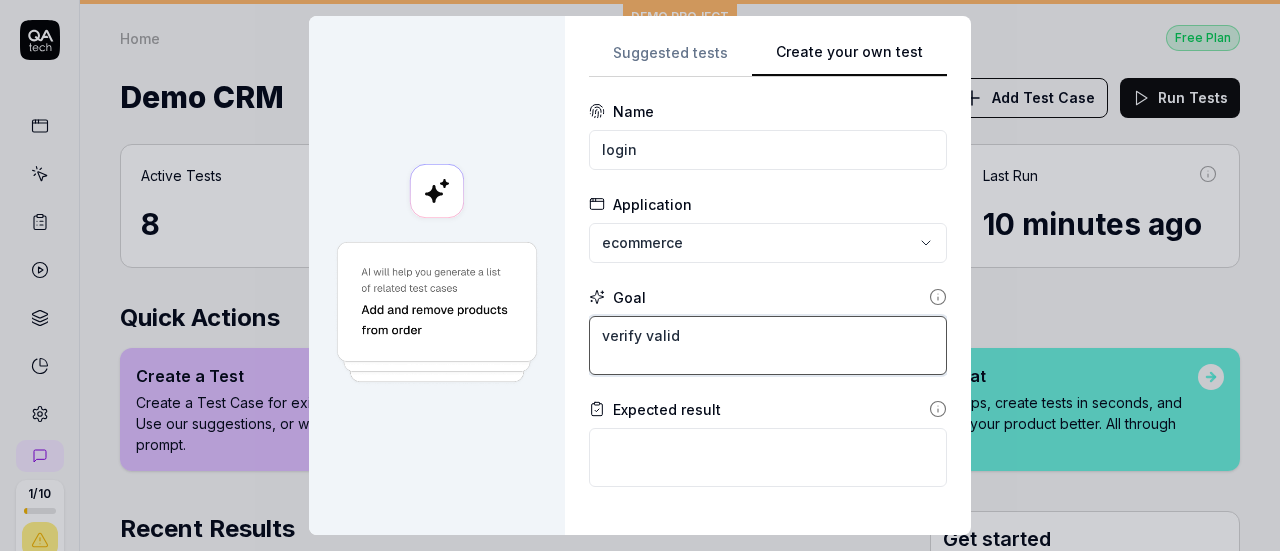 type on "*" 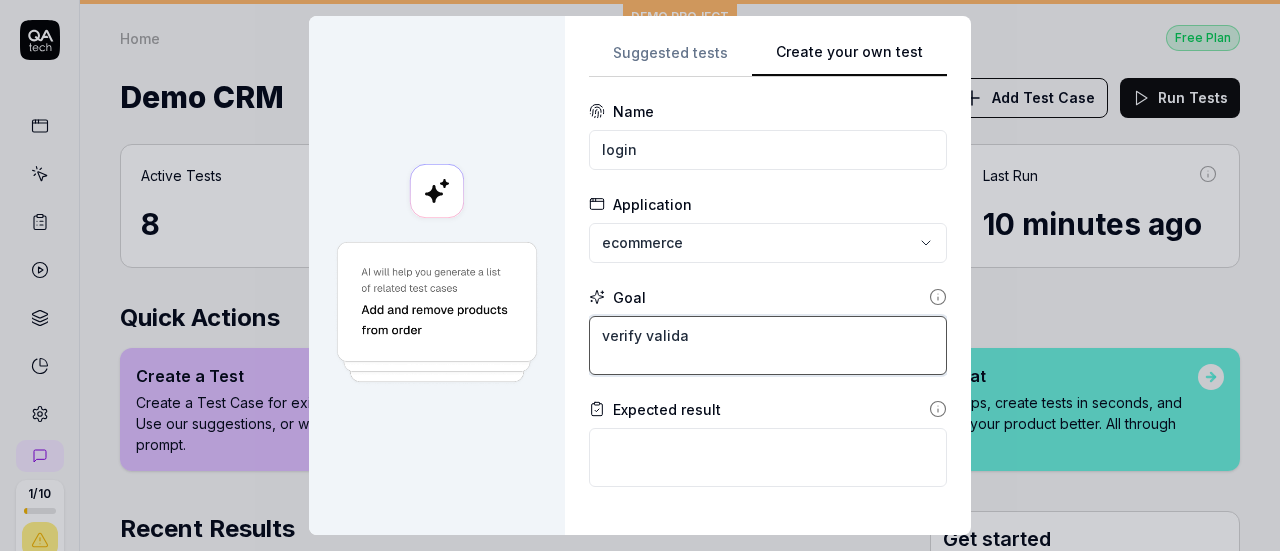 type on "*" 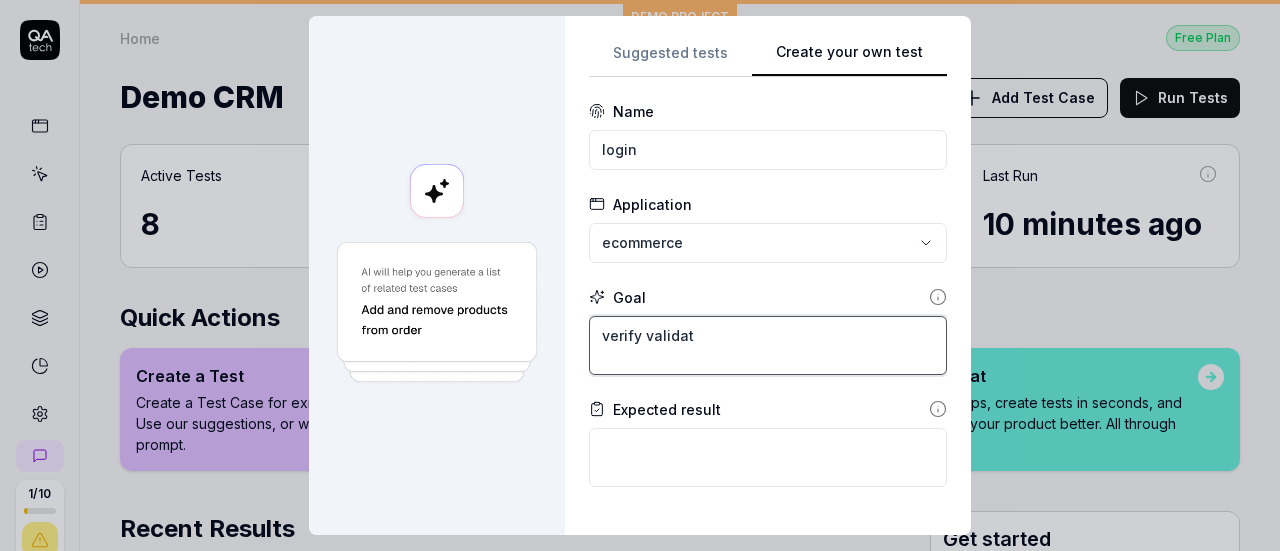 type on "*" 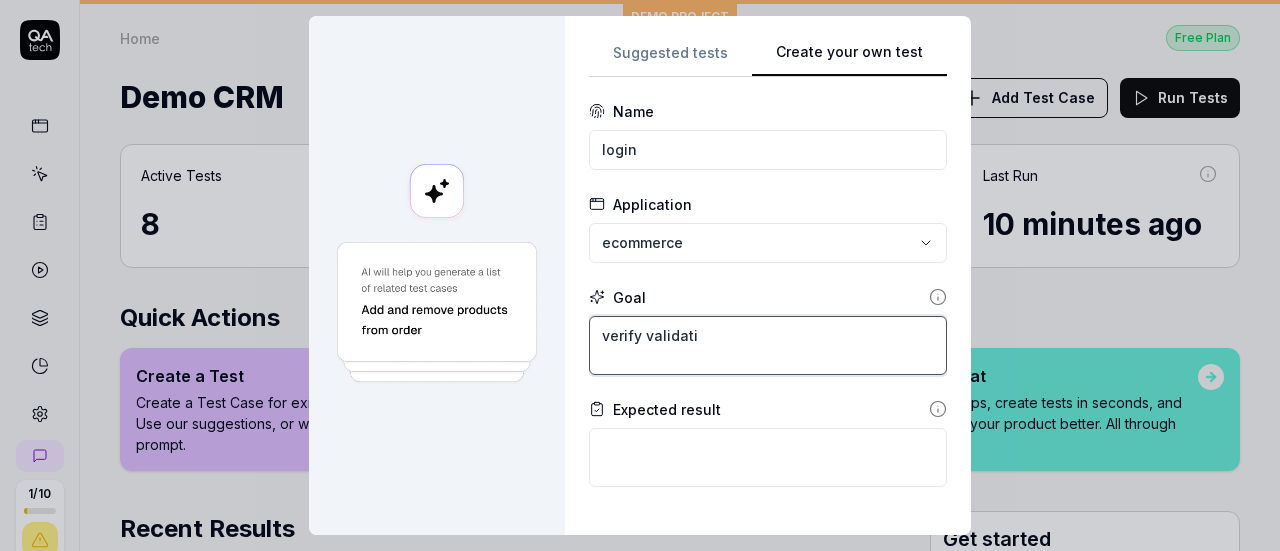 type on "*" 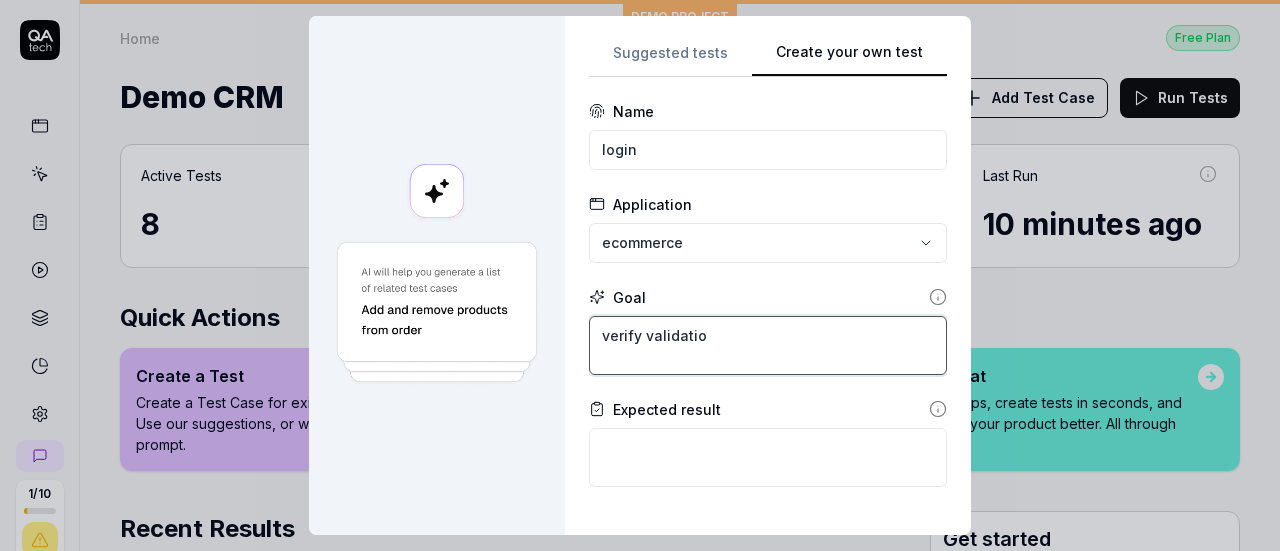 type on "*" 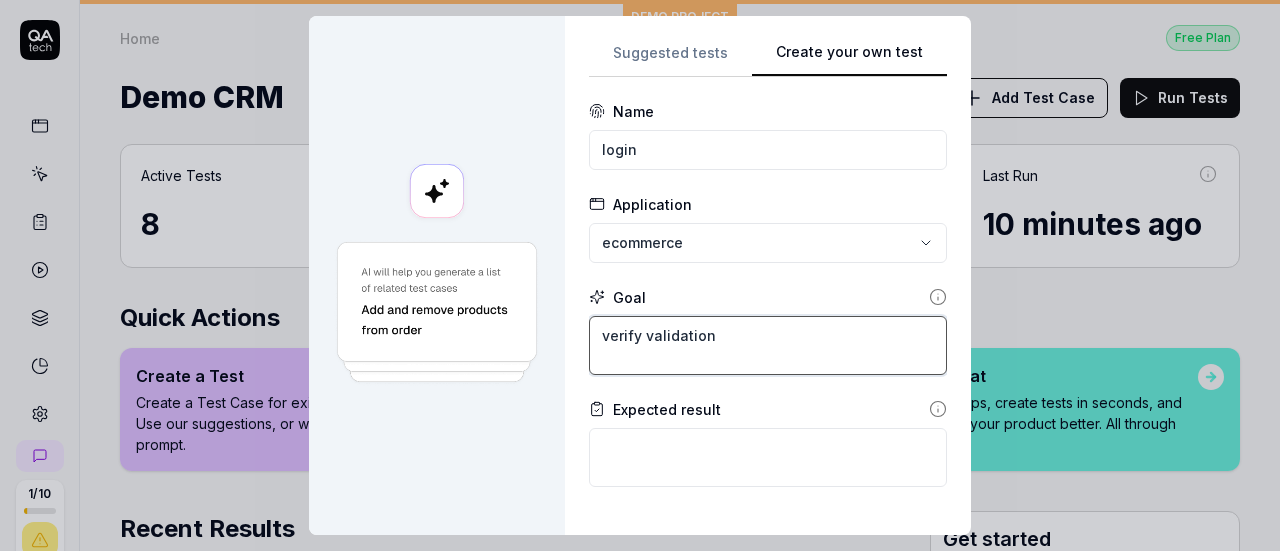 type on "verify validation" 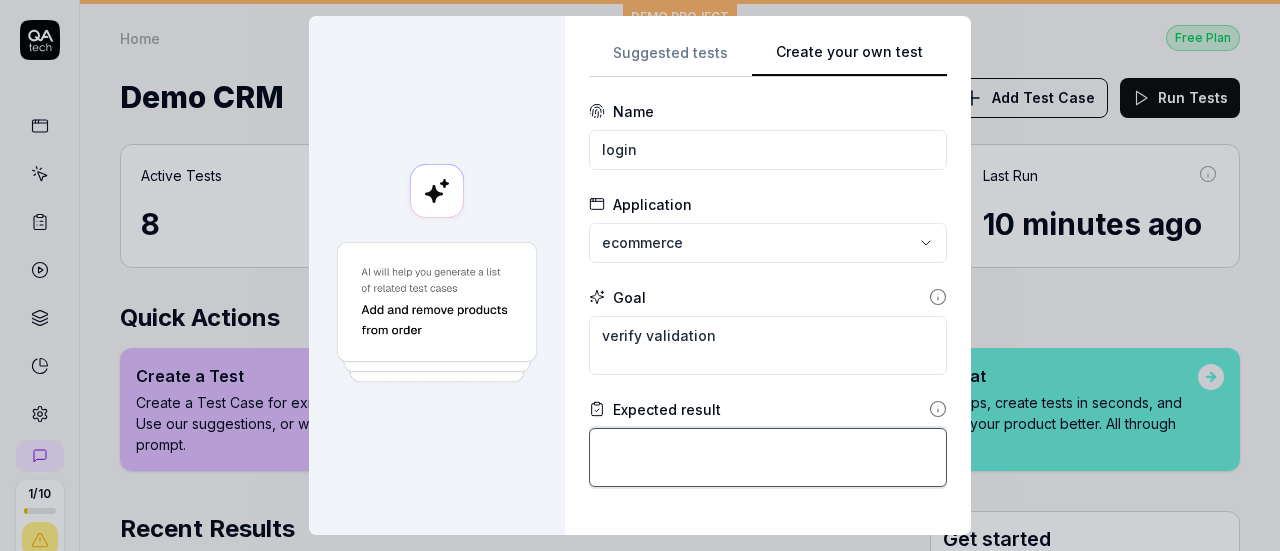 click at bounding box center (768, 457) 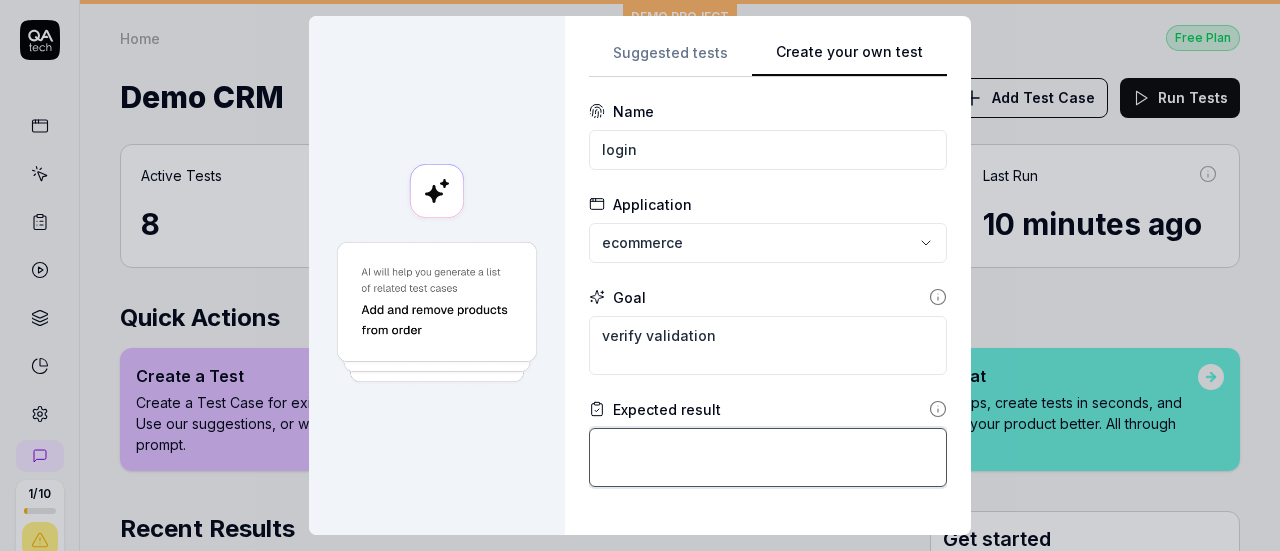 type on "*" 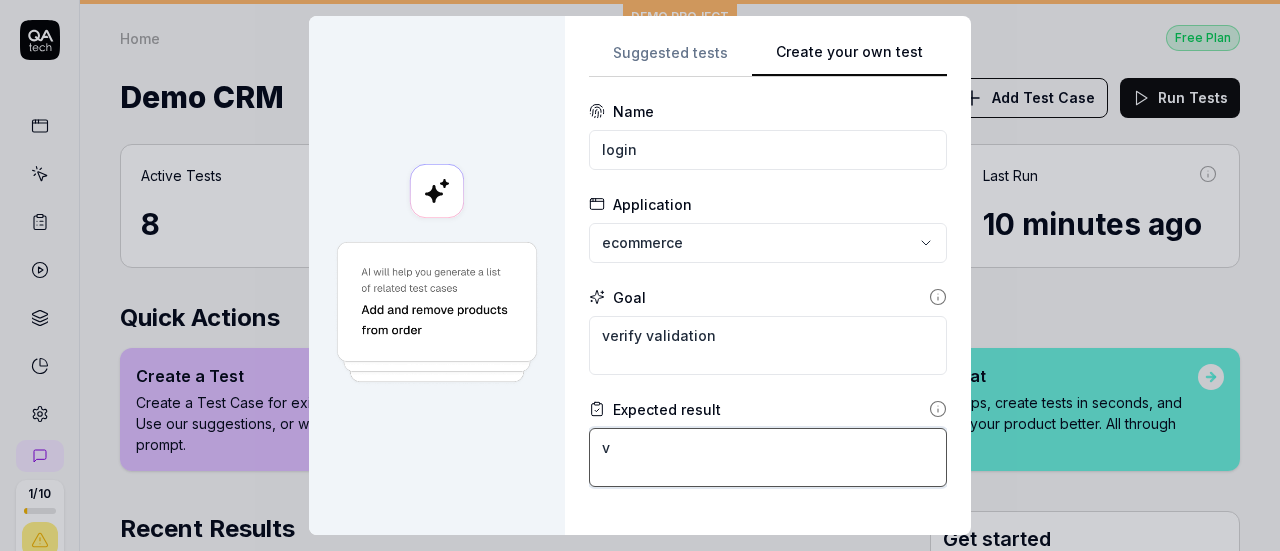 type on "*" 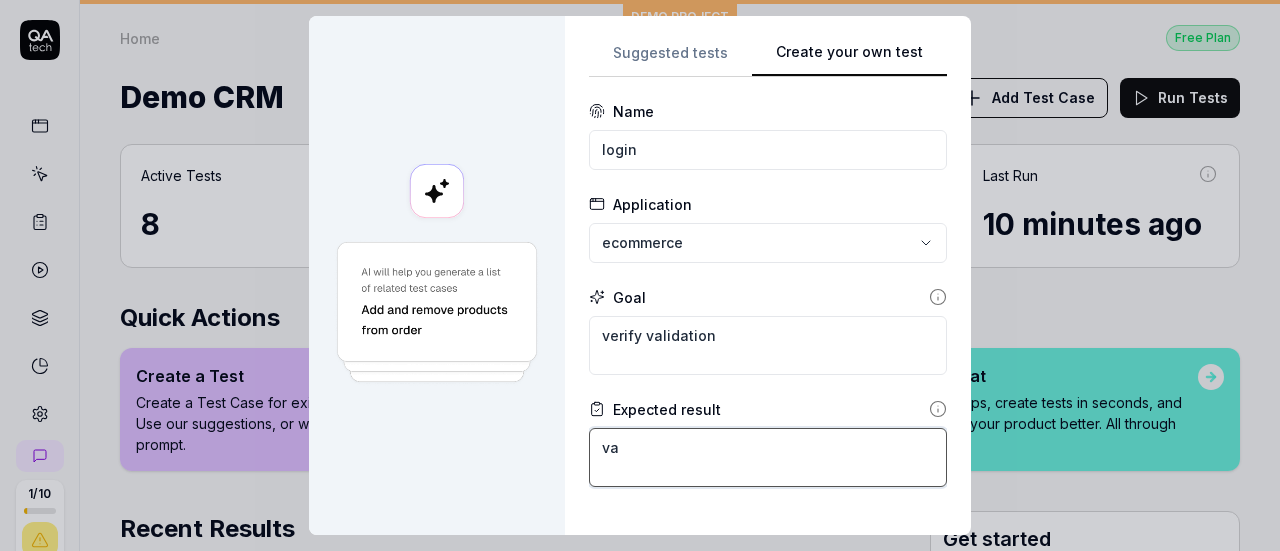 type on "*" 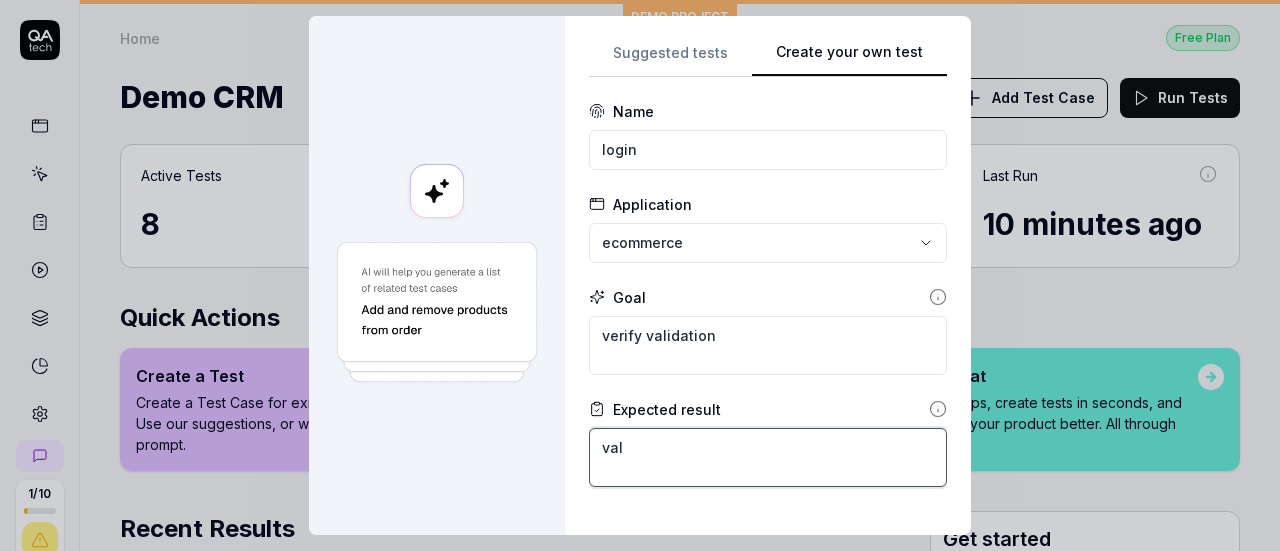 type on "*" 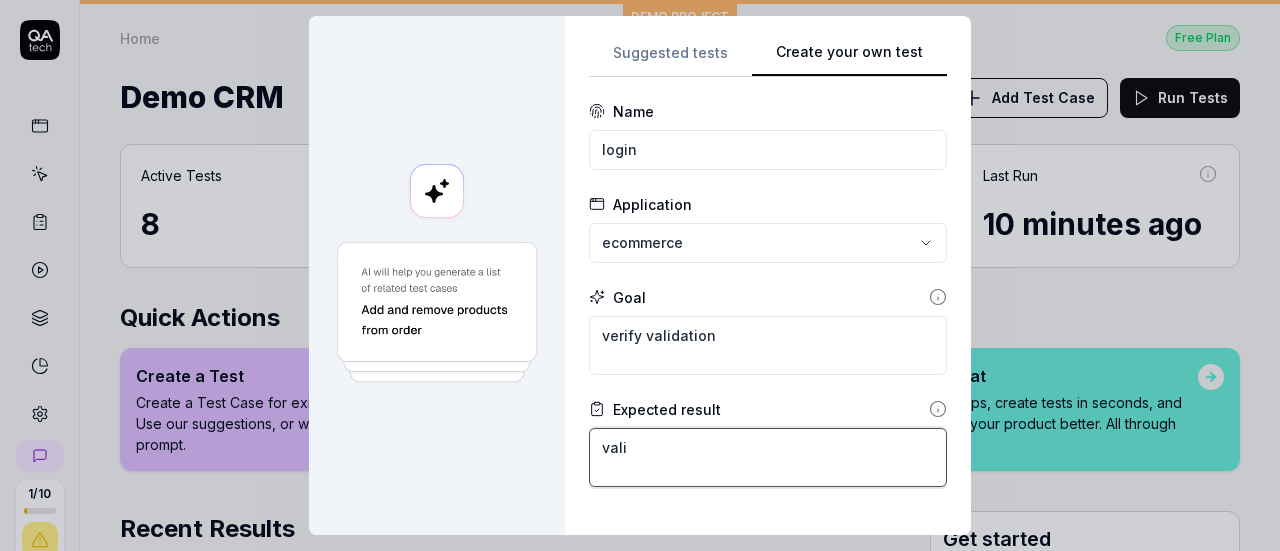 type on "*" 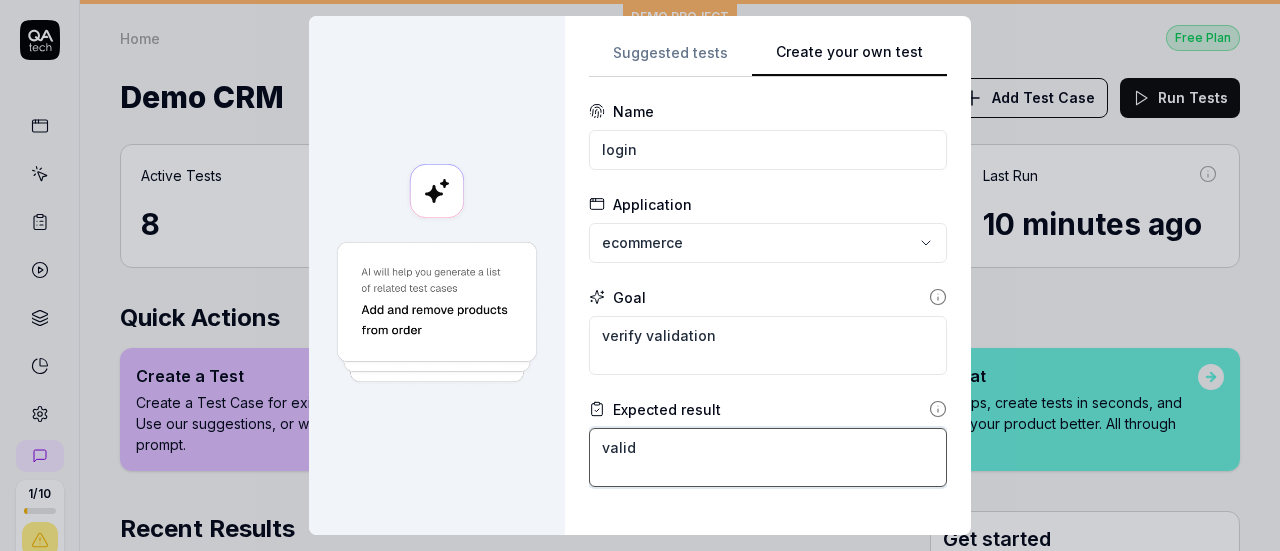type on "*" 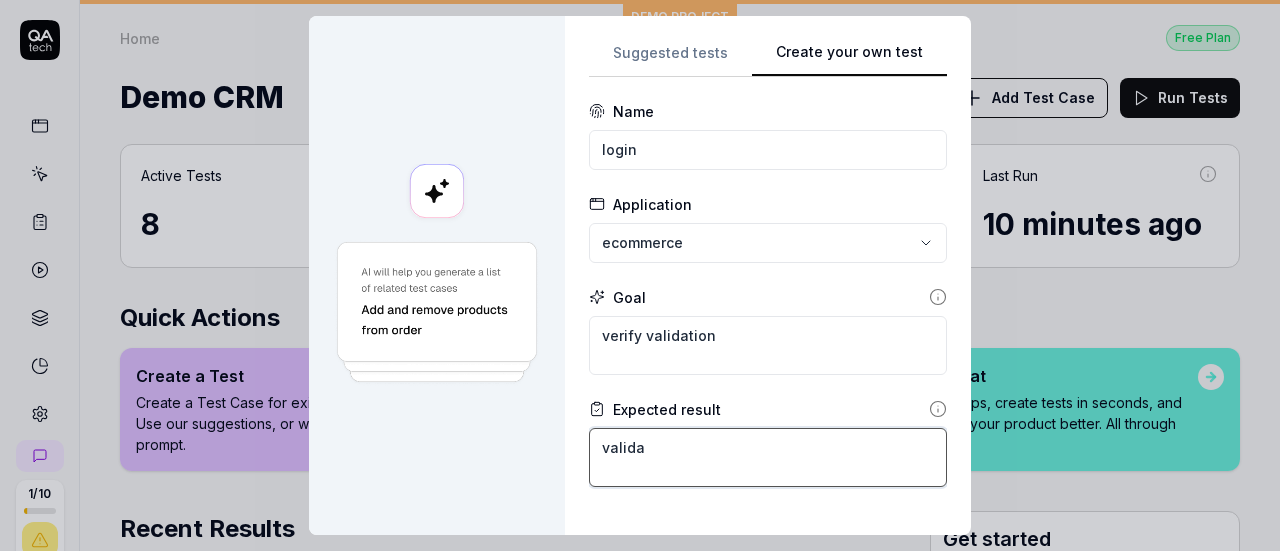 type on "*" 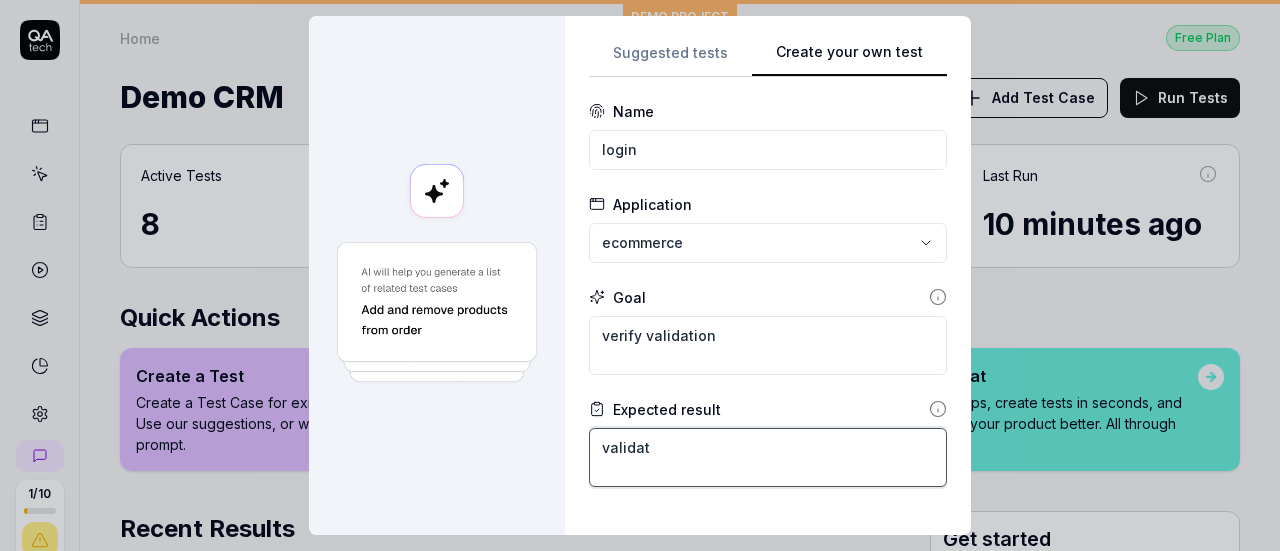 type on "*" 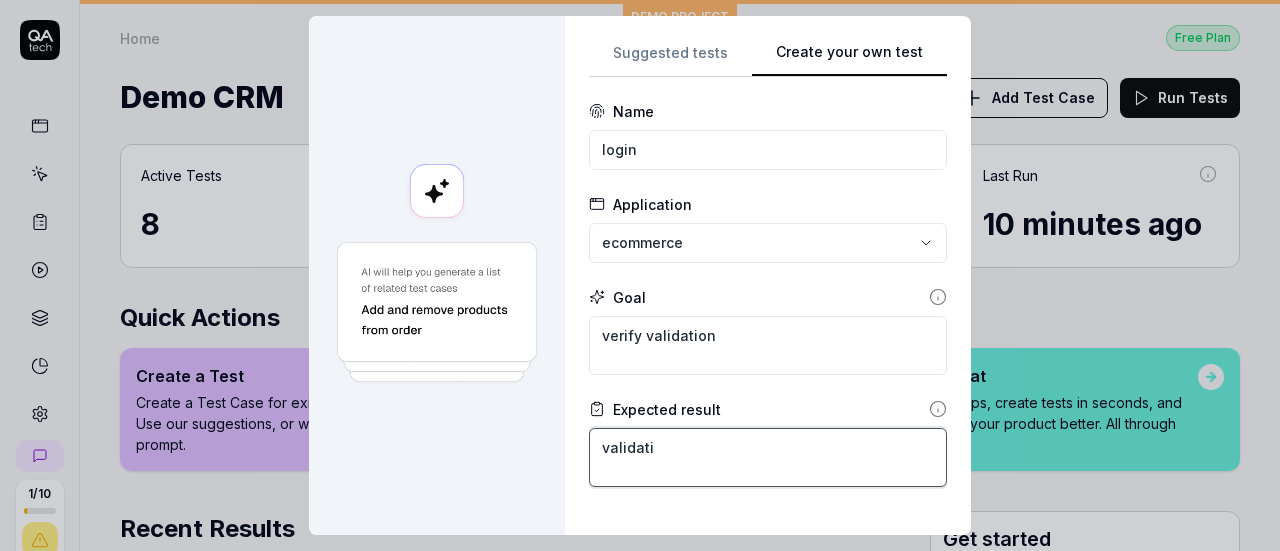 type on "*" 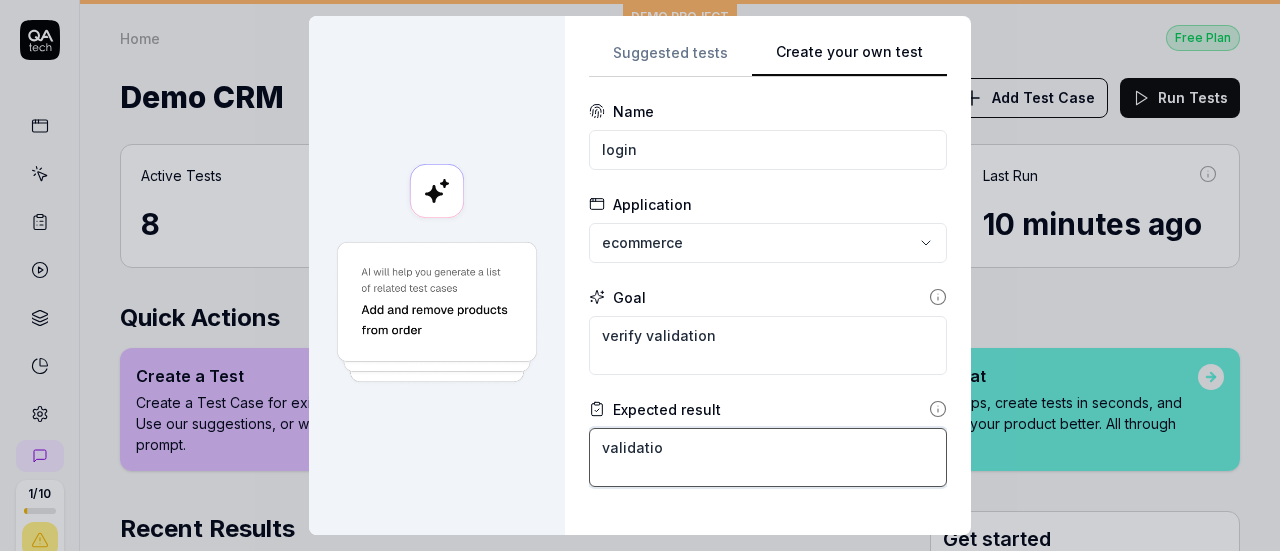 type on "*" 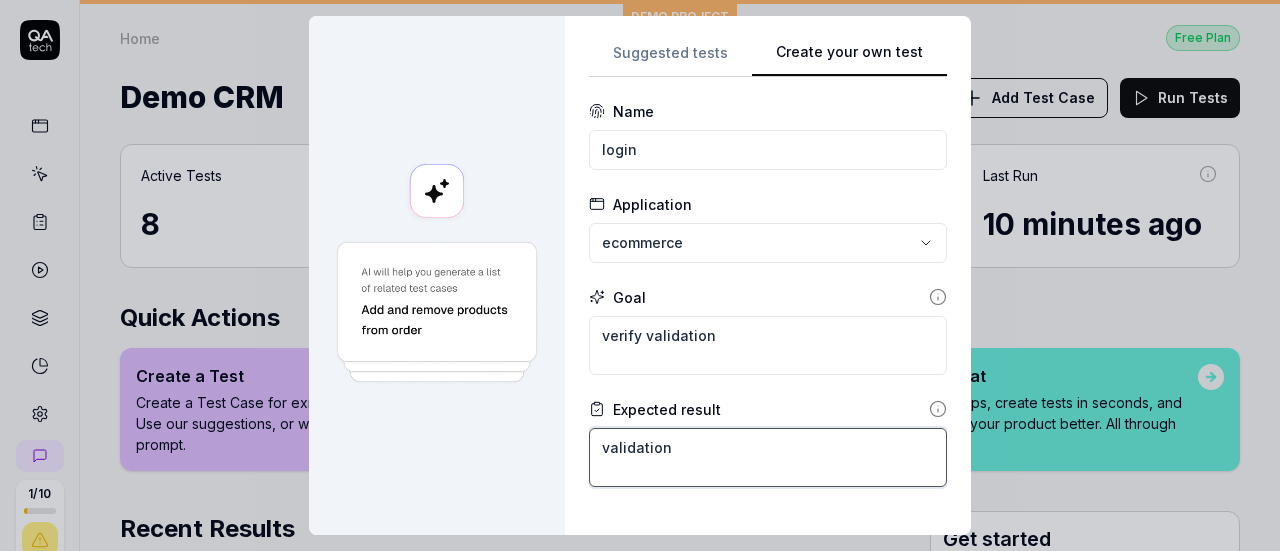 type on "*" 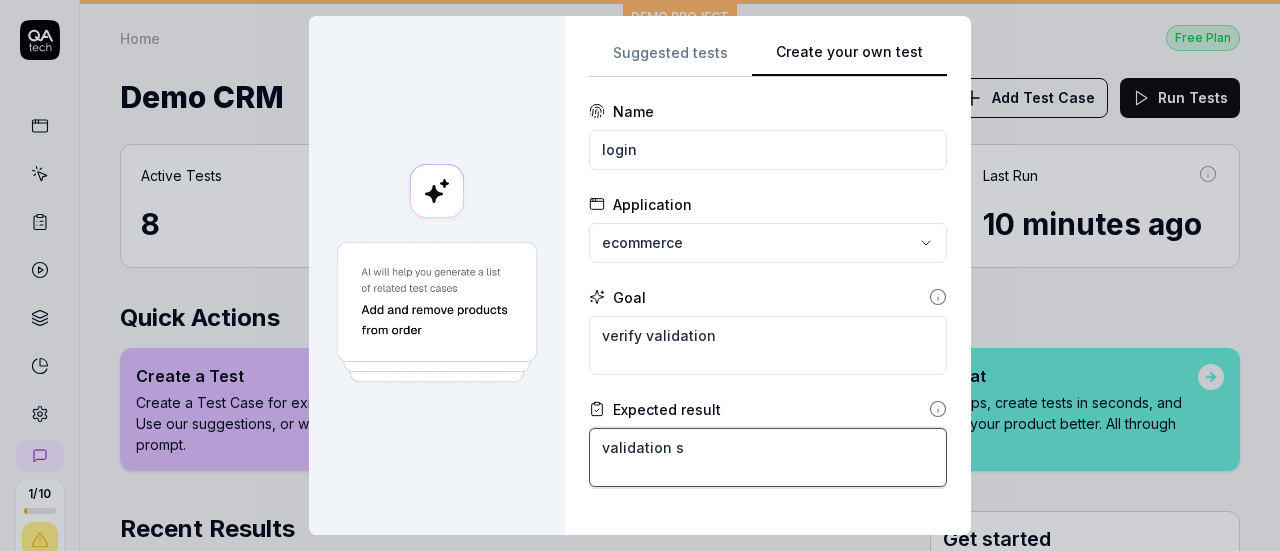 type on "*" 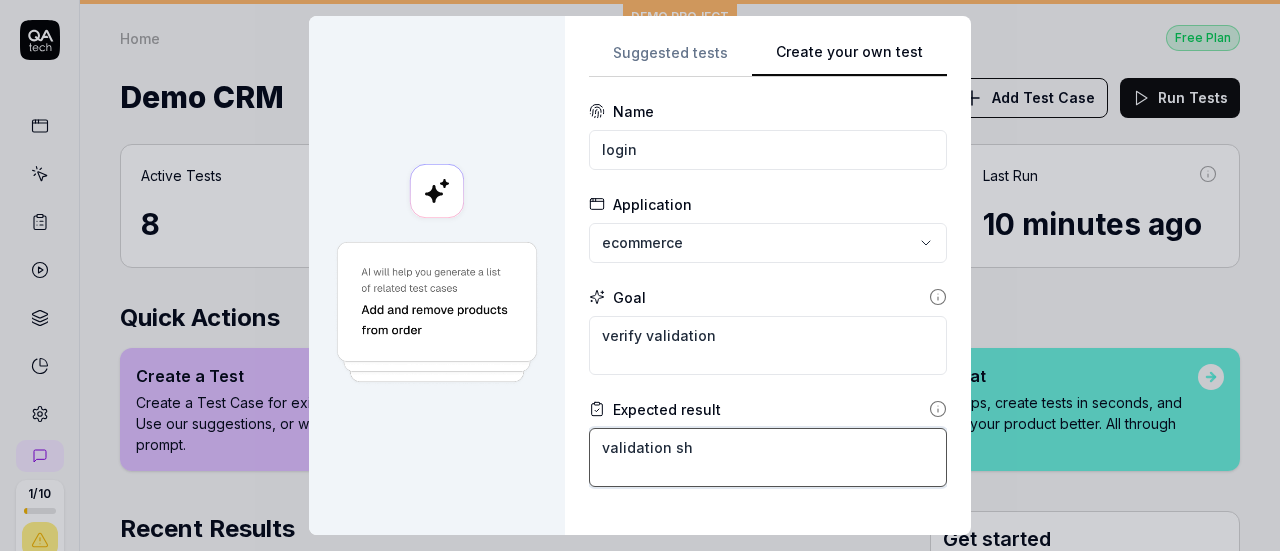 type on "*" 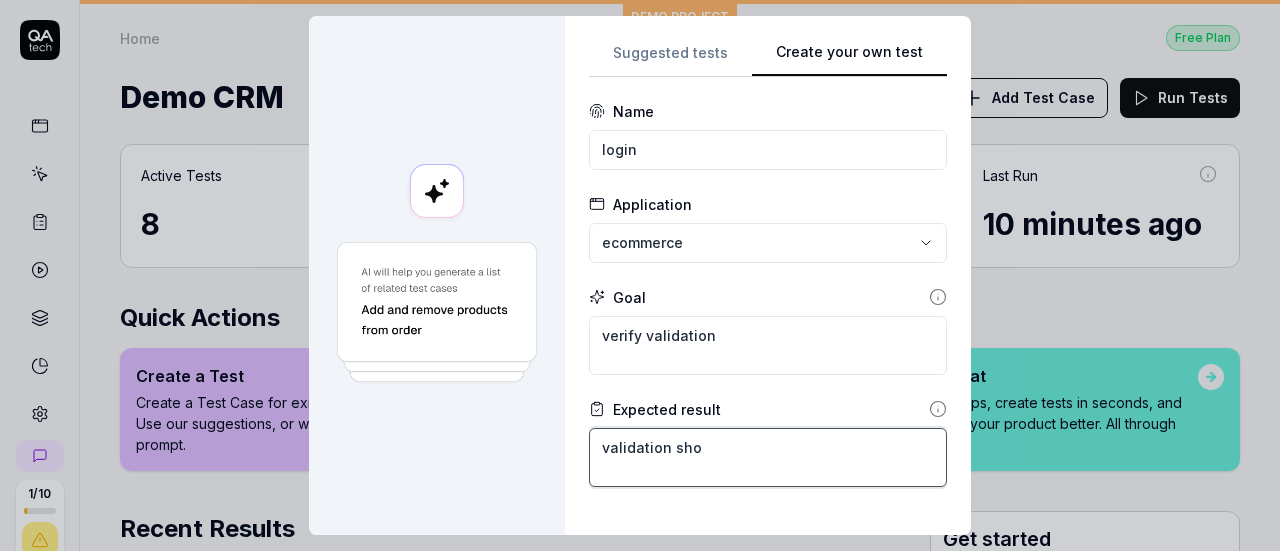 type on "*" 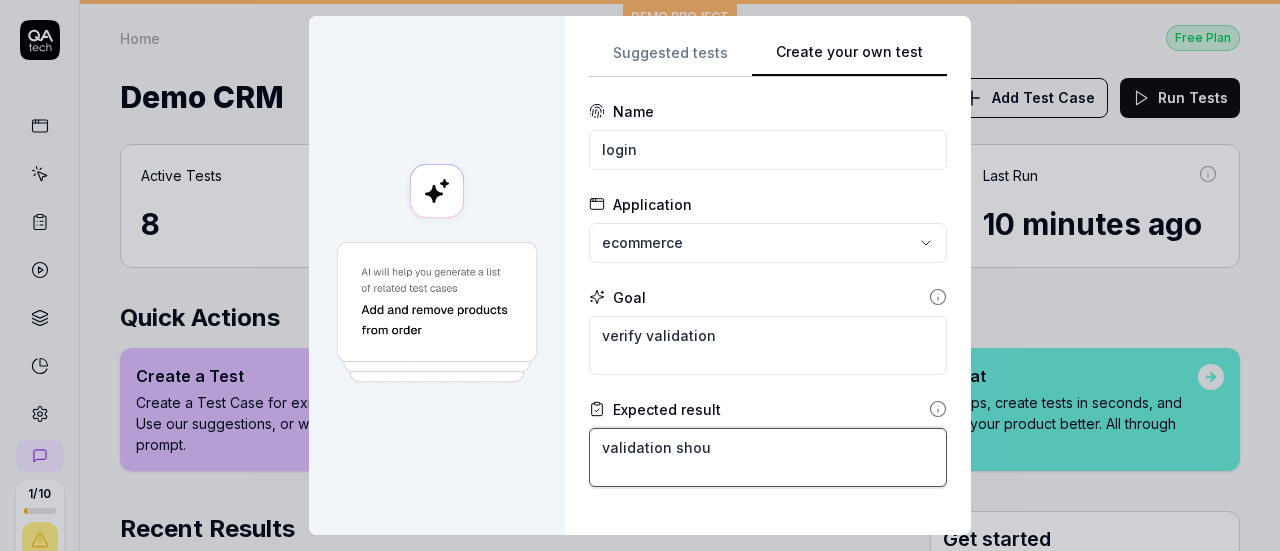 type on "*" 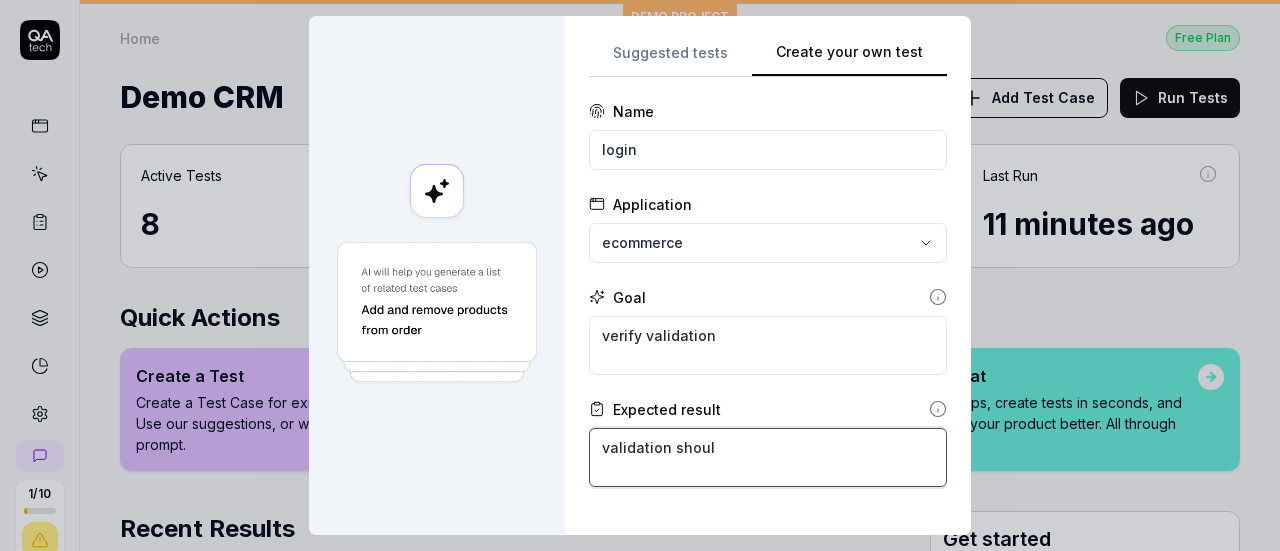 type on "*" 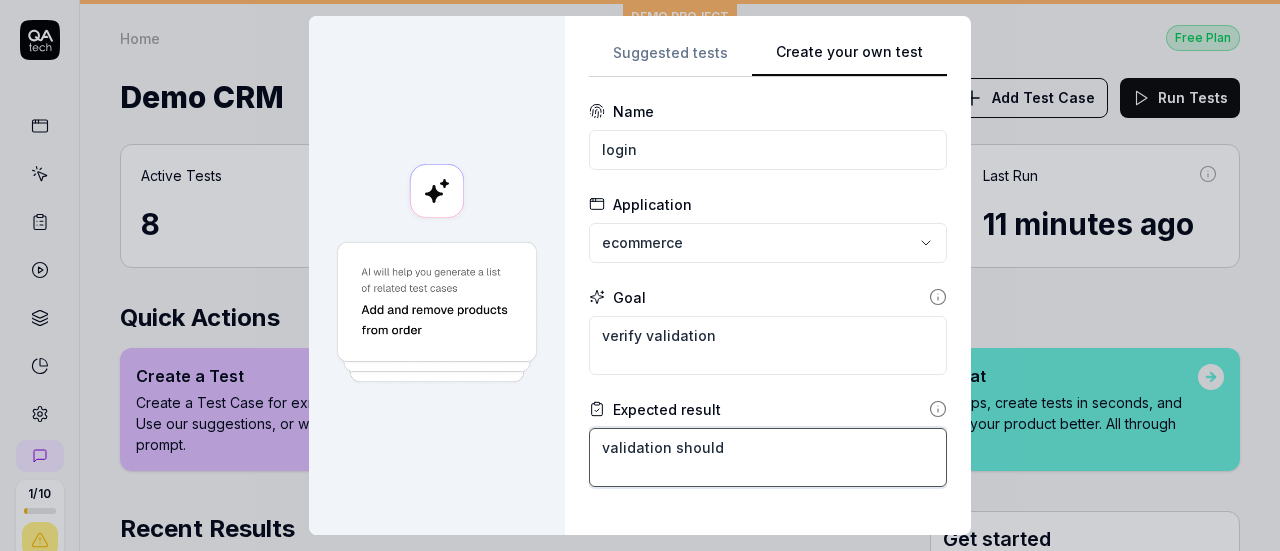 type on "*" 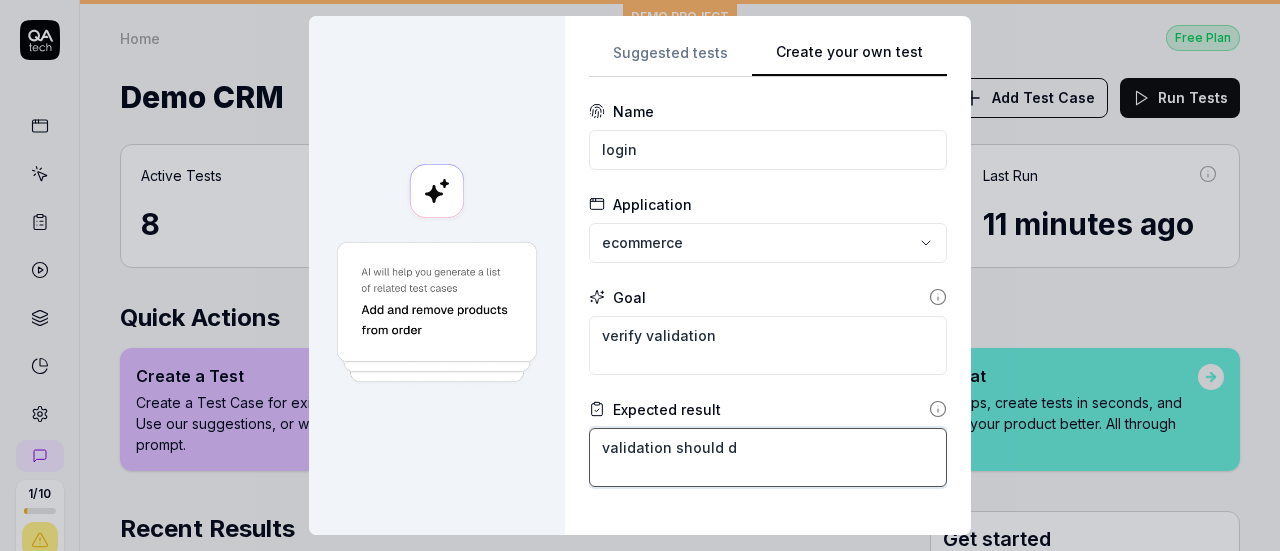 type on "*" 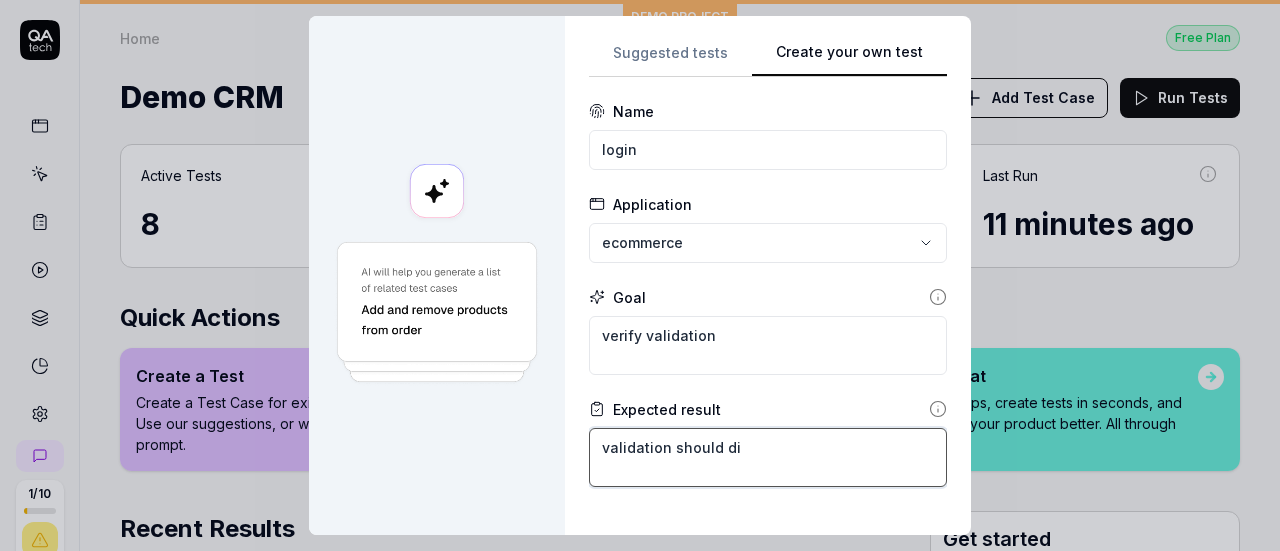 type on "*" 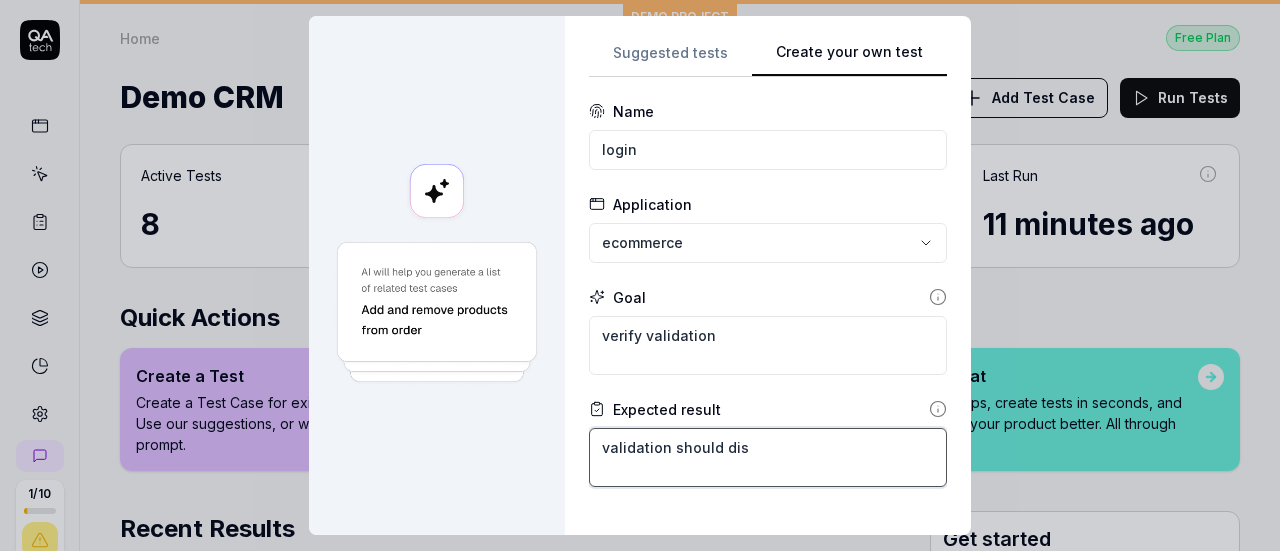 type on "*" 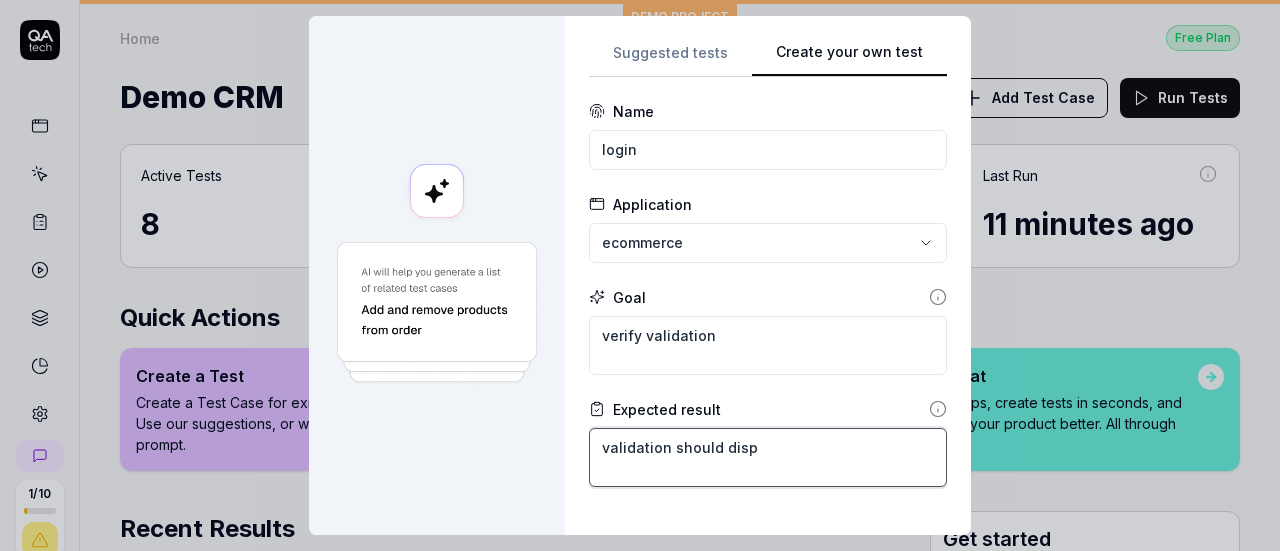 type on "*" 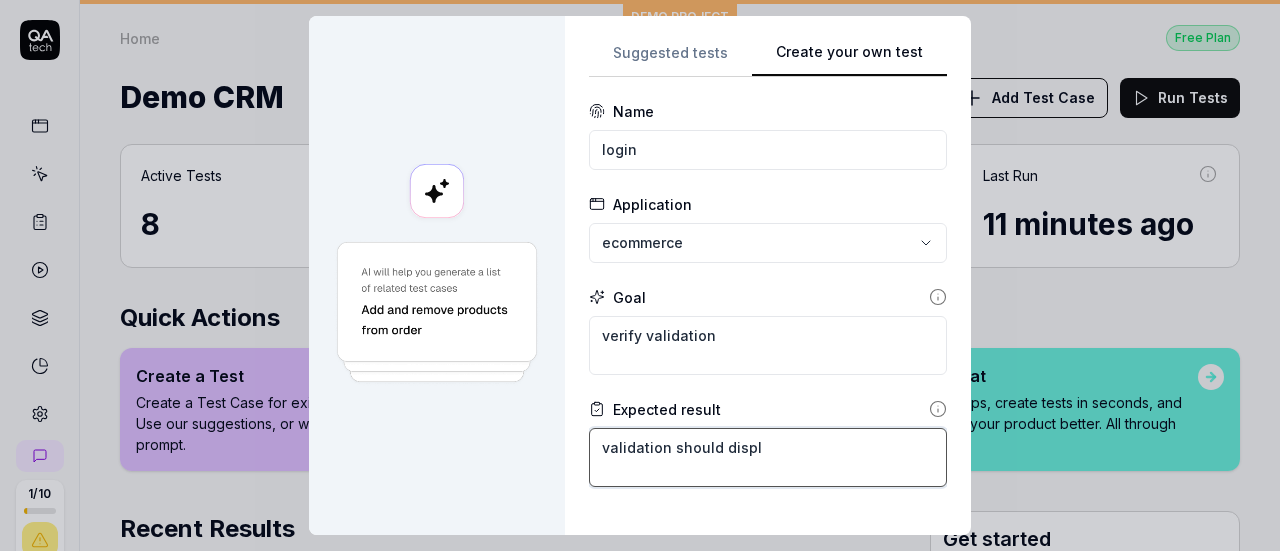type on "*" 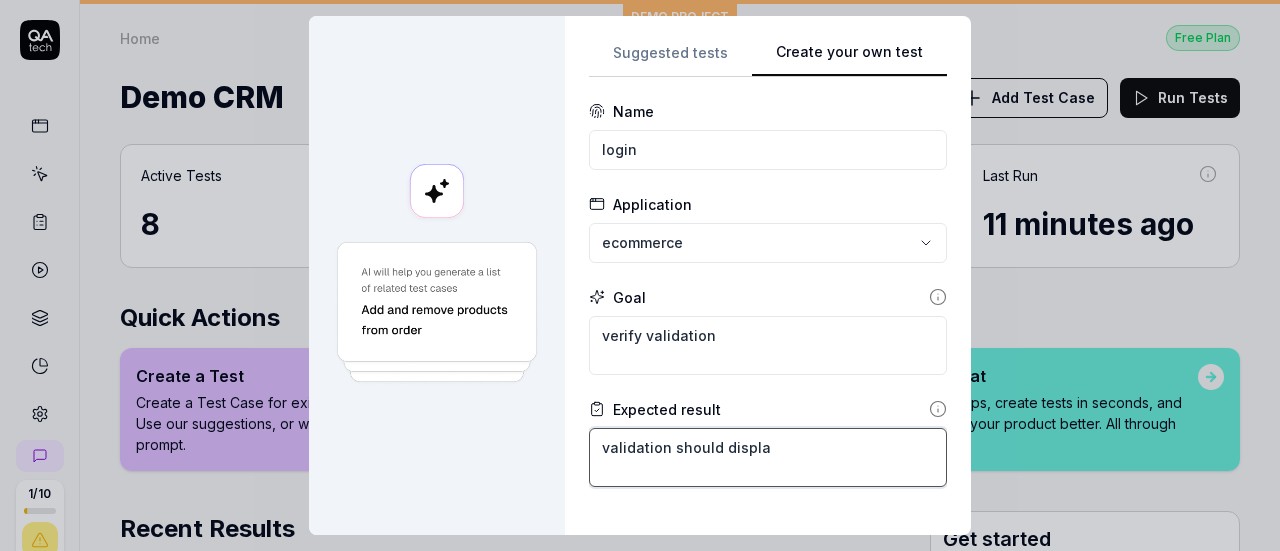 type on "*" 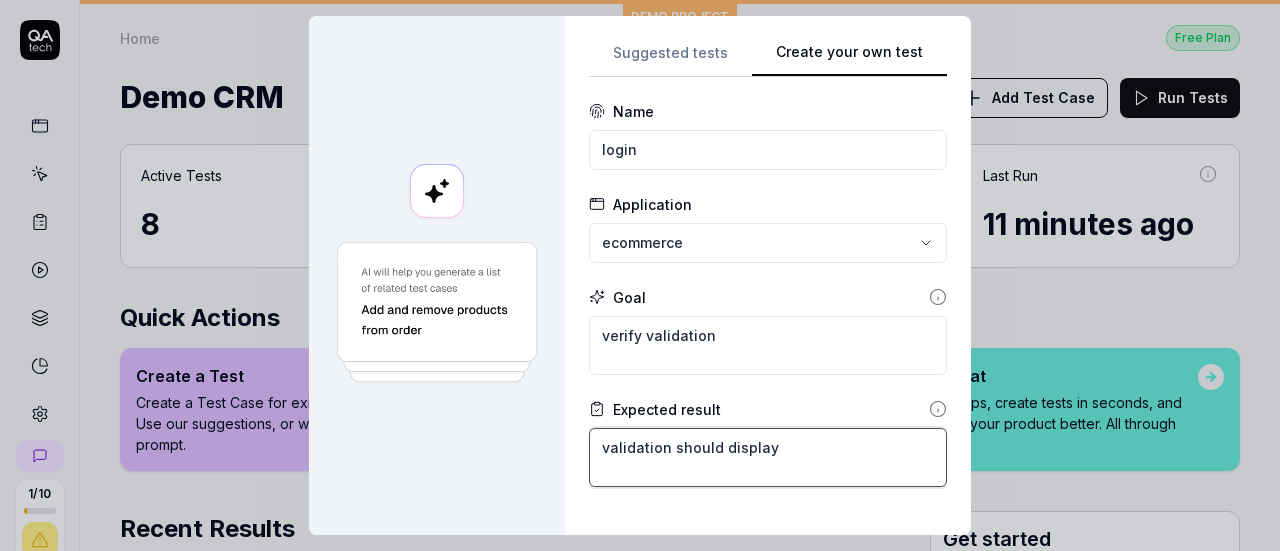 type on "*" 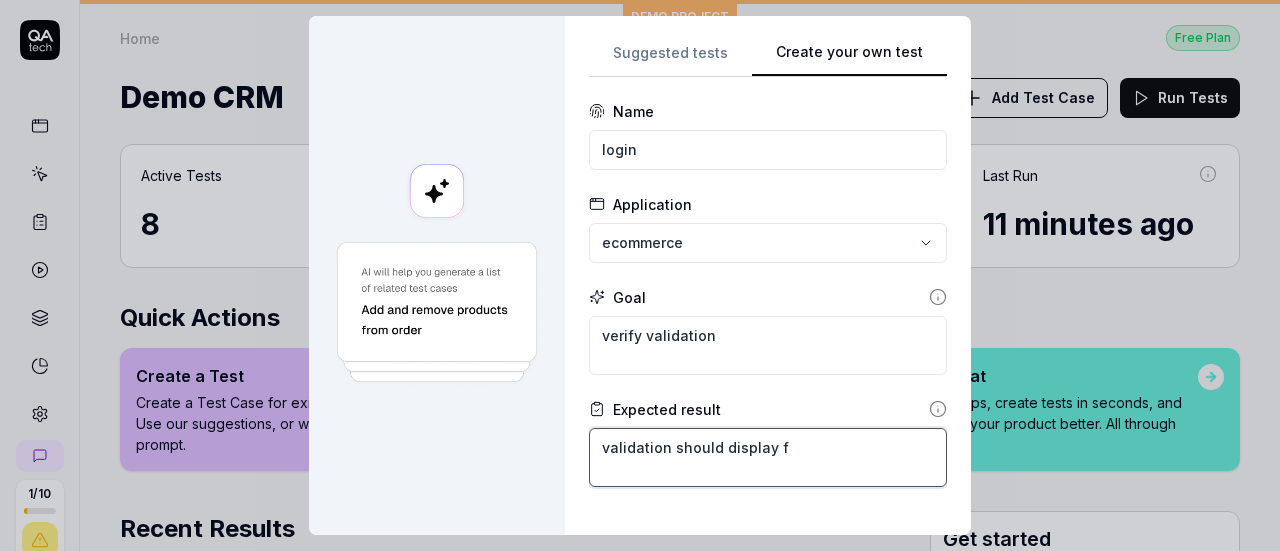 type on "*" 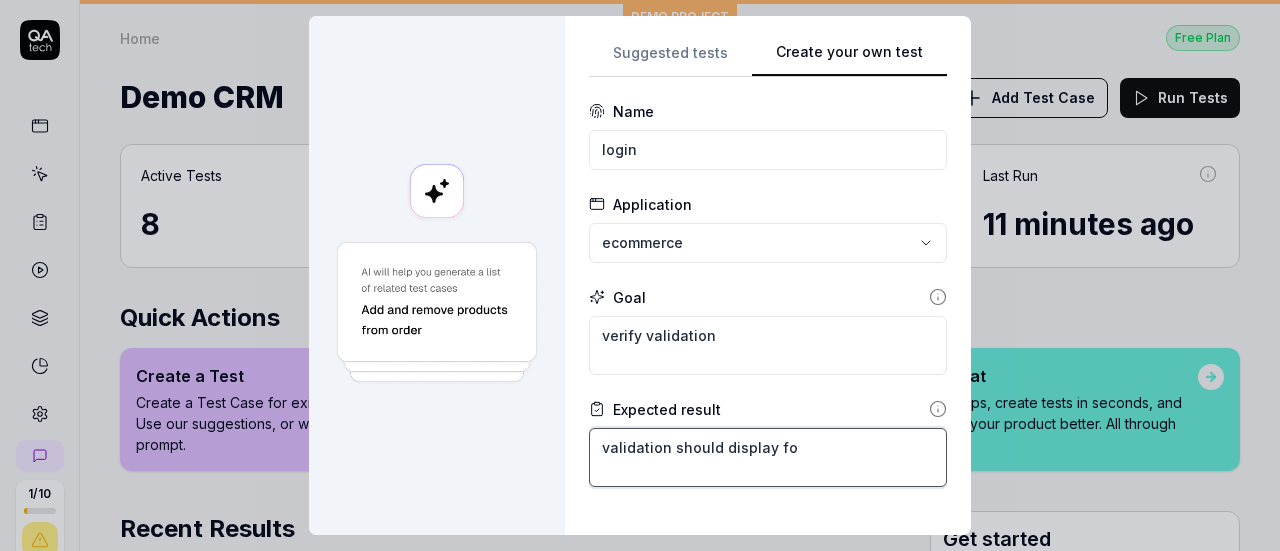 type on "*" 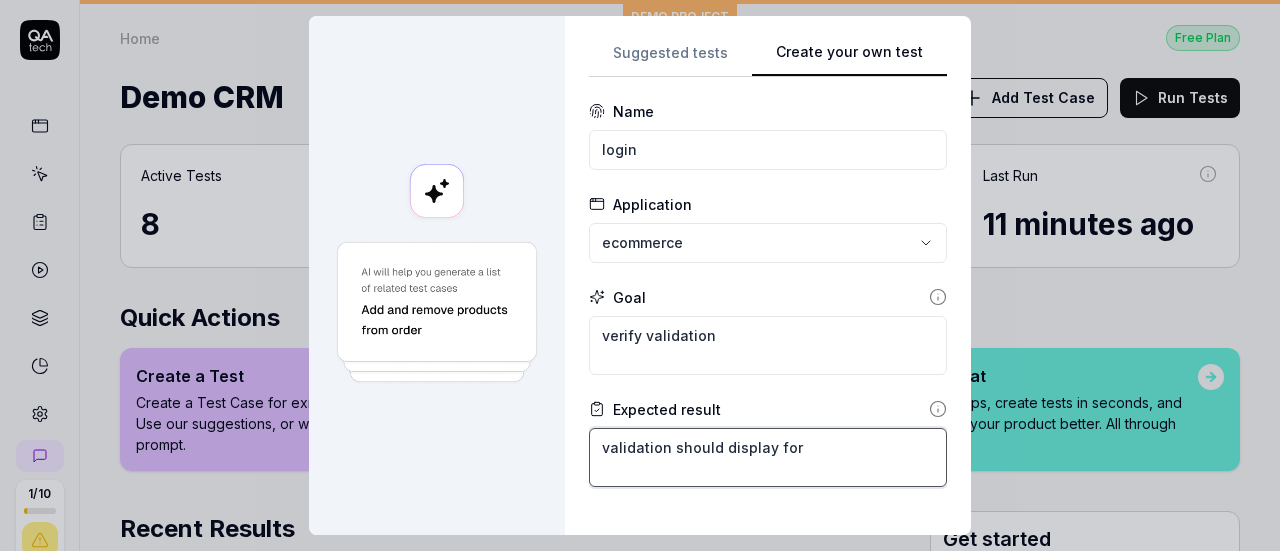type on "*" 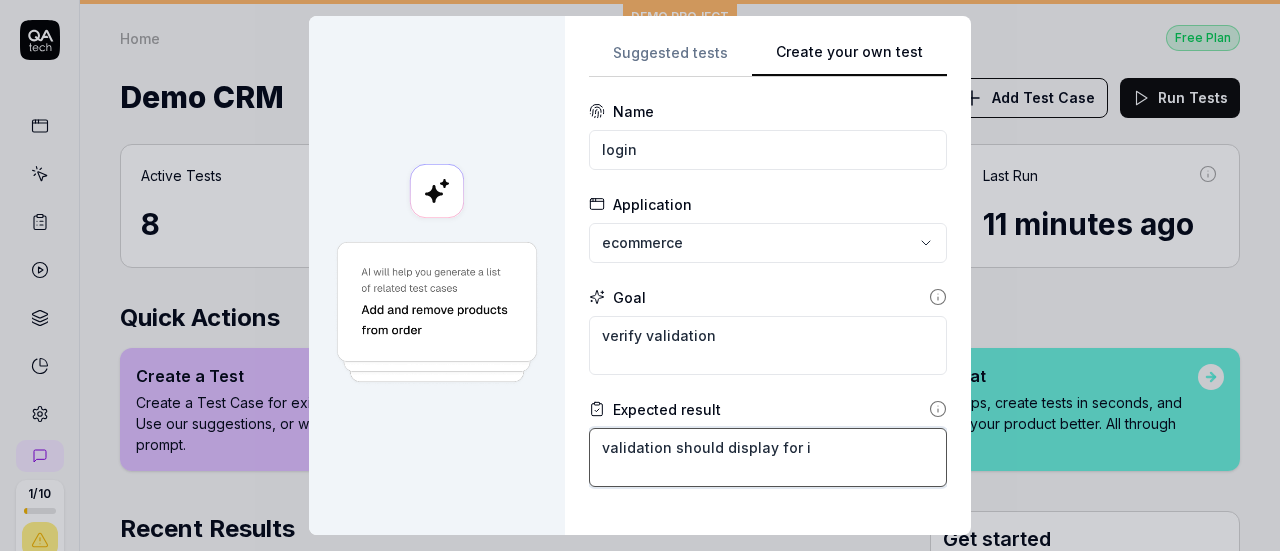 type on "*" 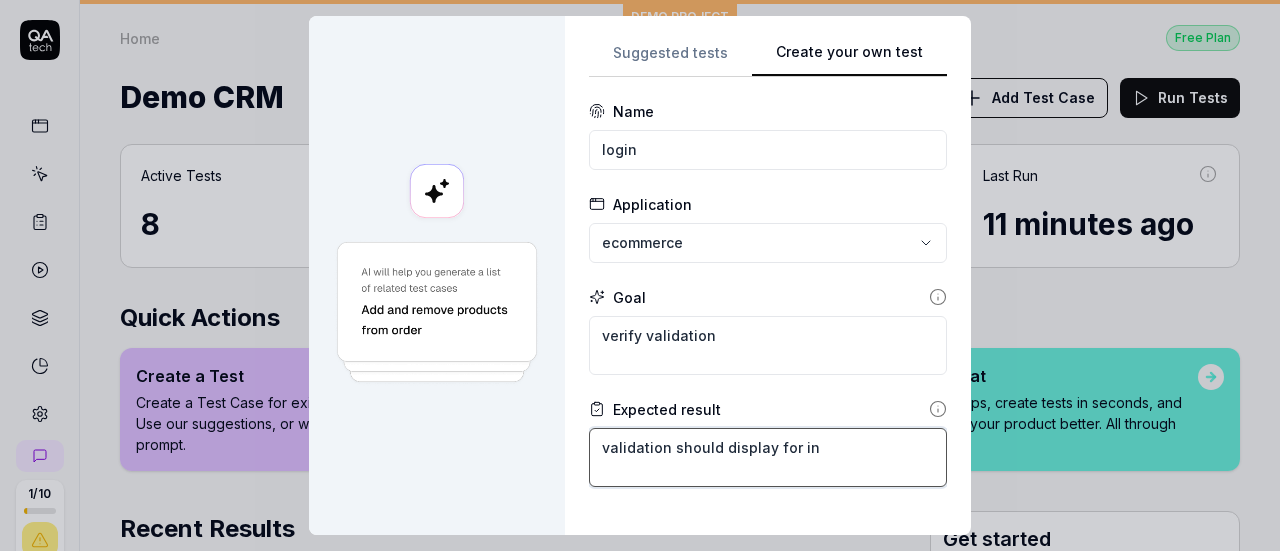 type on "*" 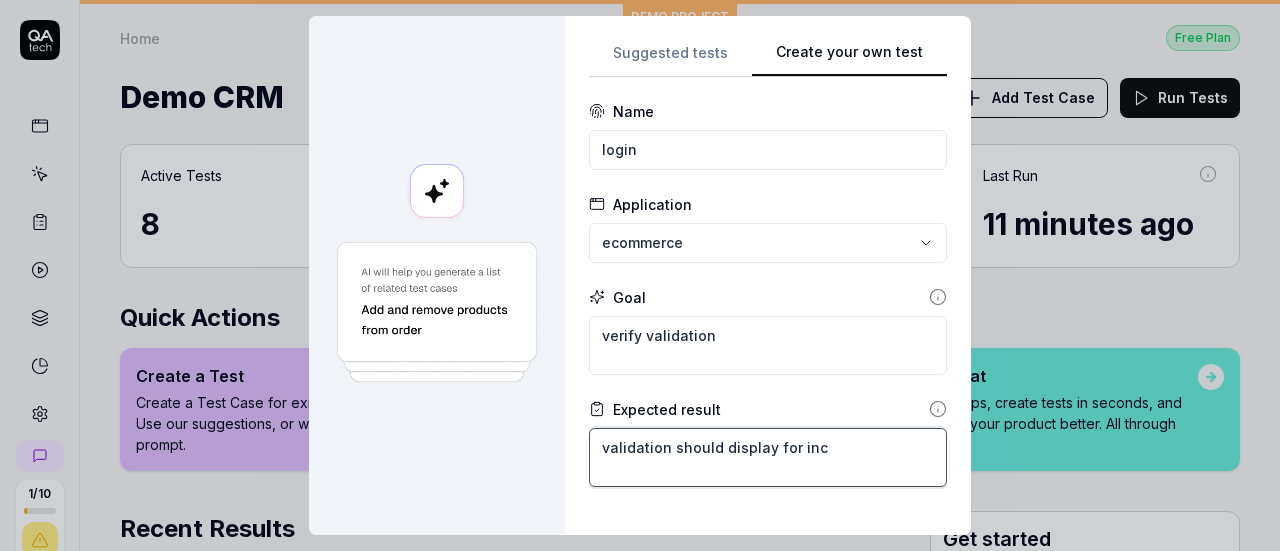 type on "*" 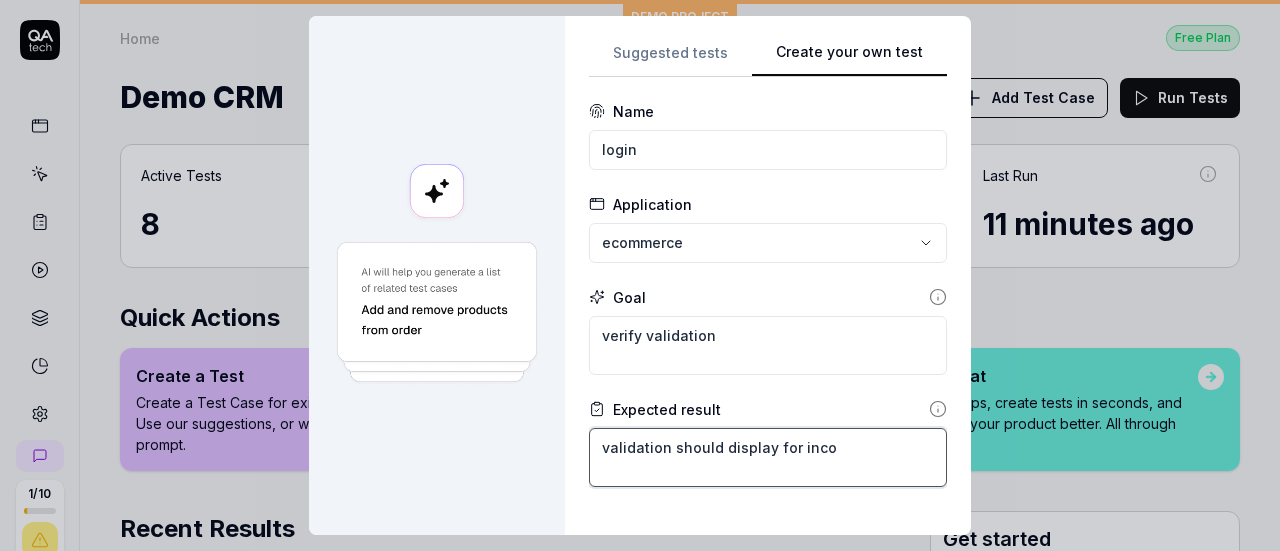 type on "*" 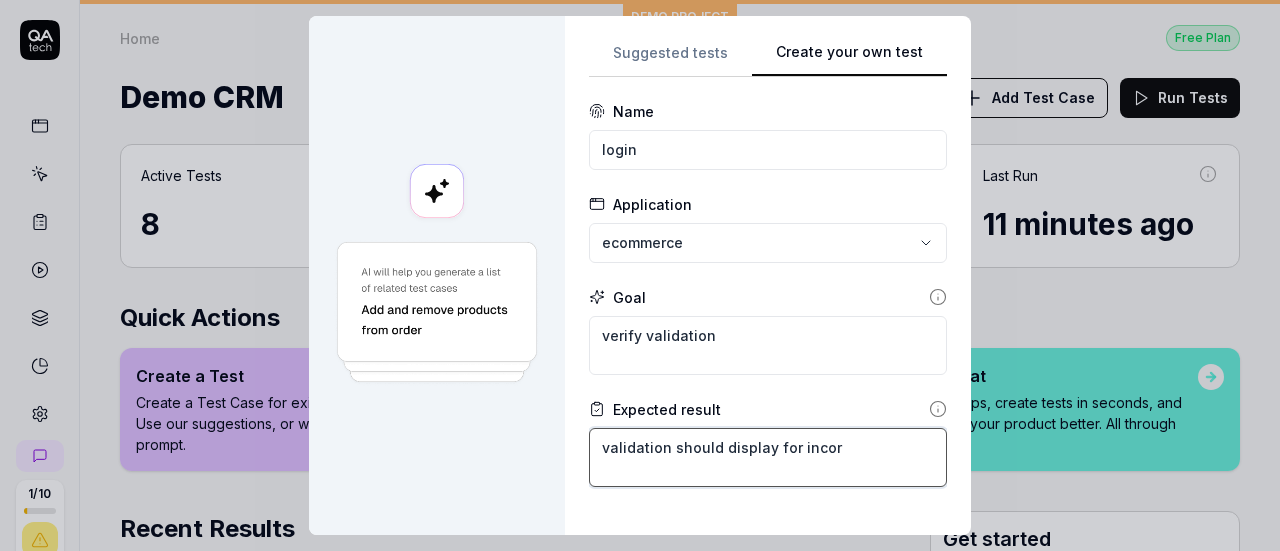 type on "*" 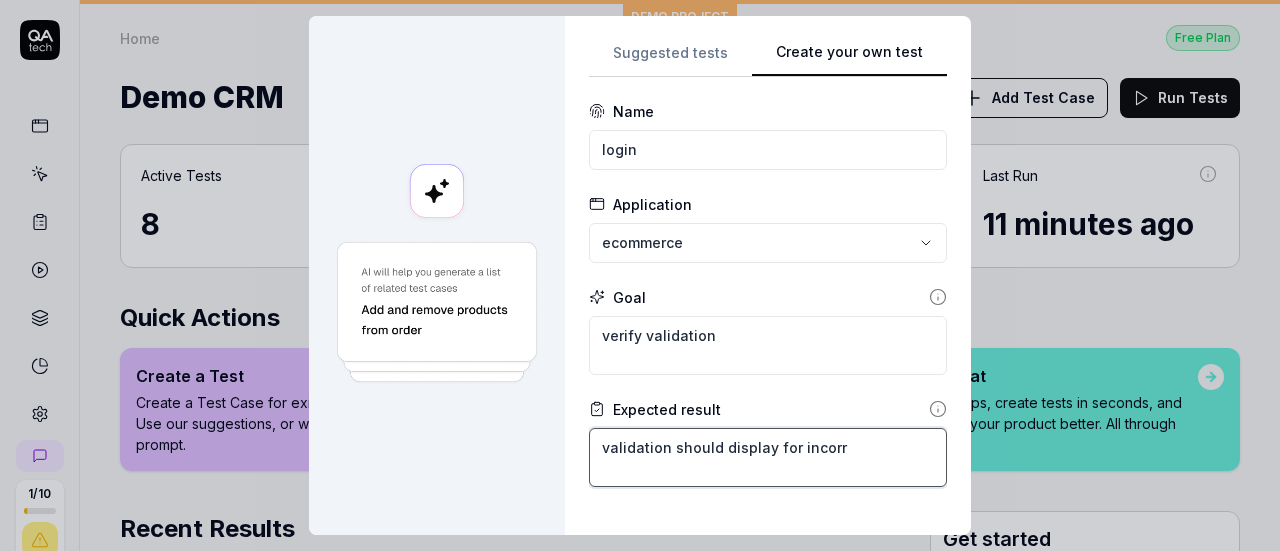 type on "*" 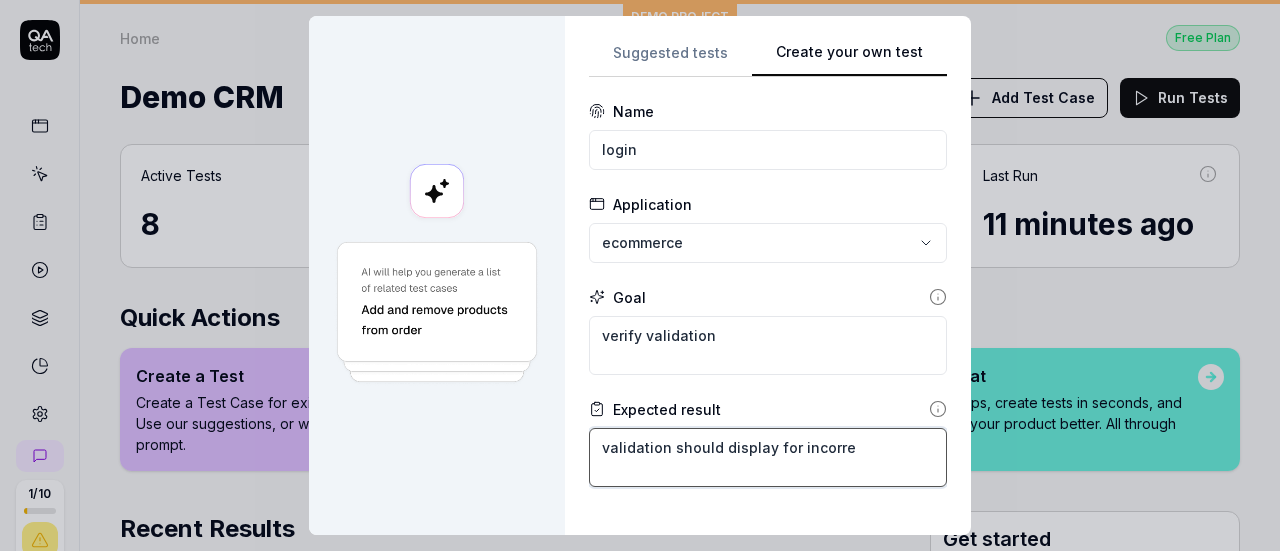 type on "*" 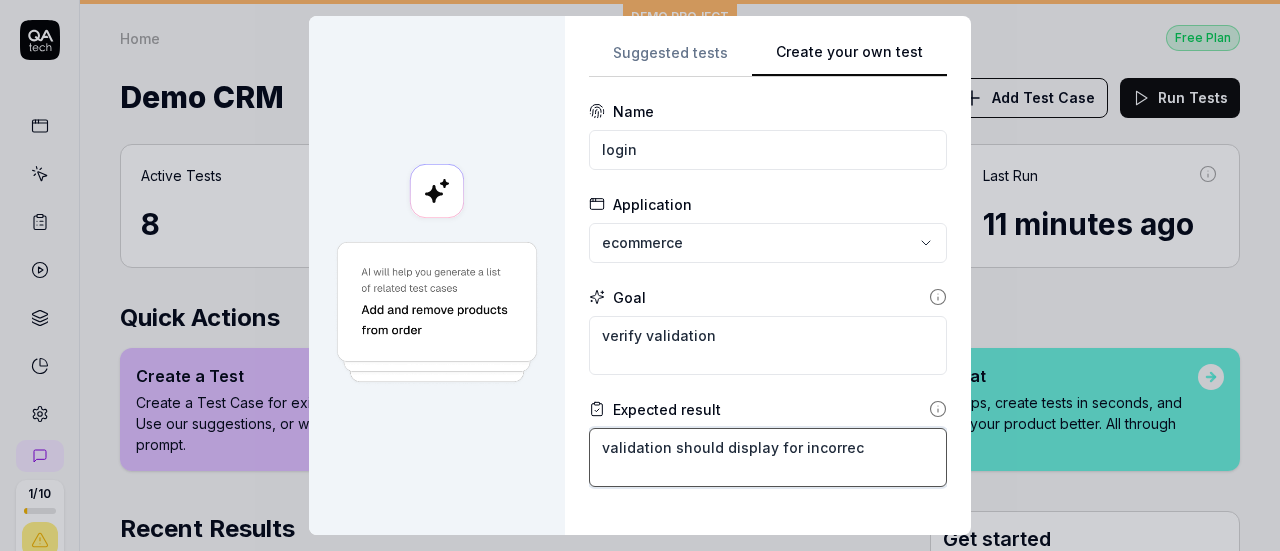 type on "*" 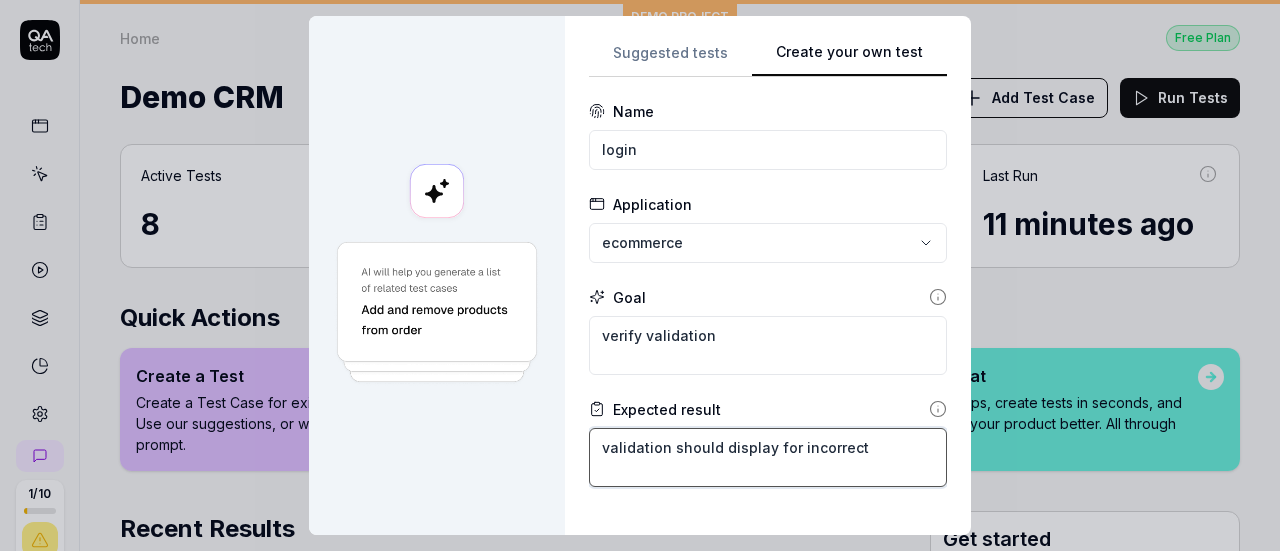 type on "*" 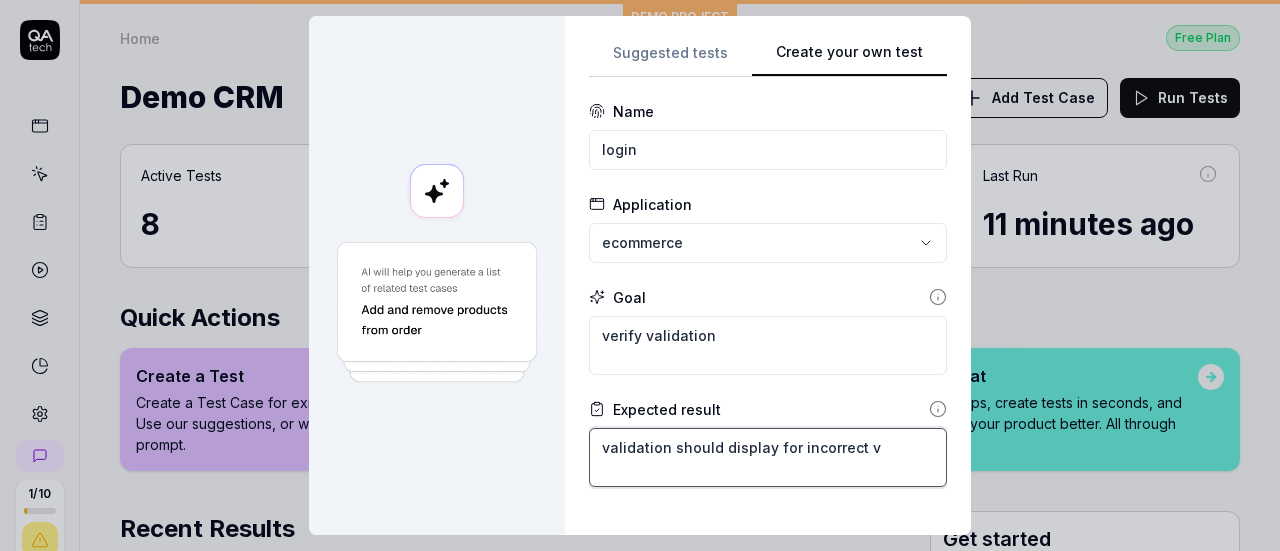 type on "*" 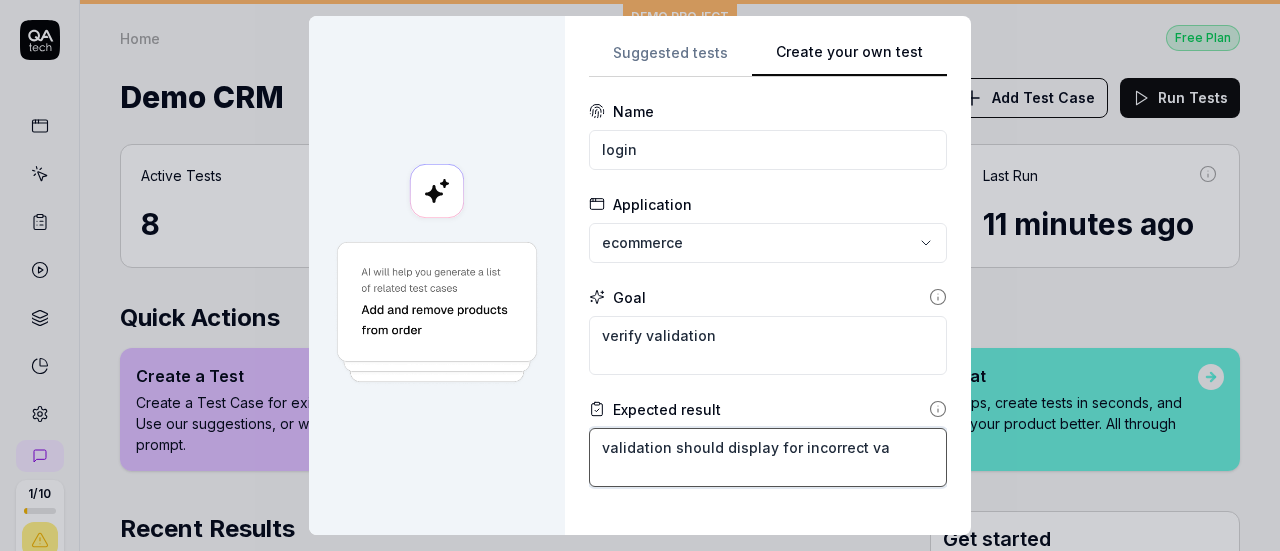 type on "*" 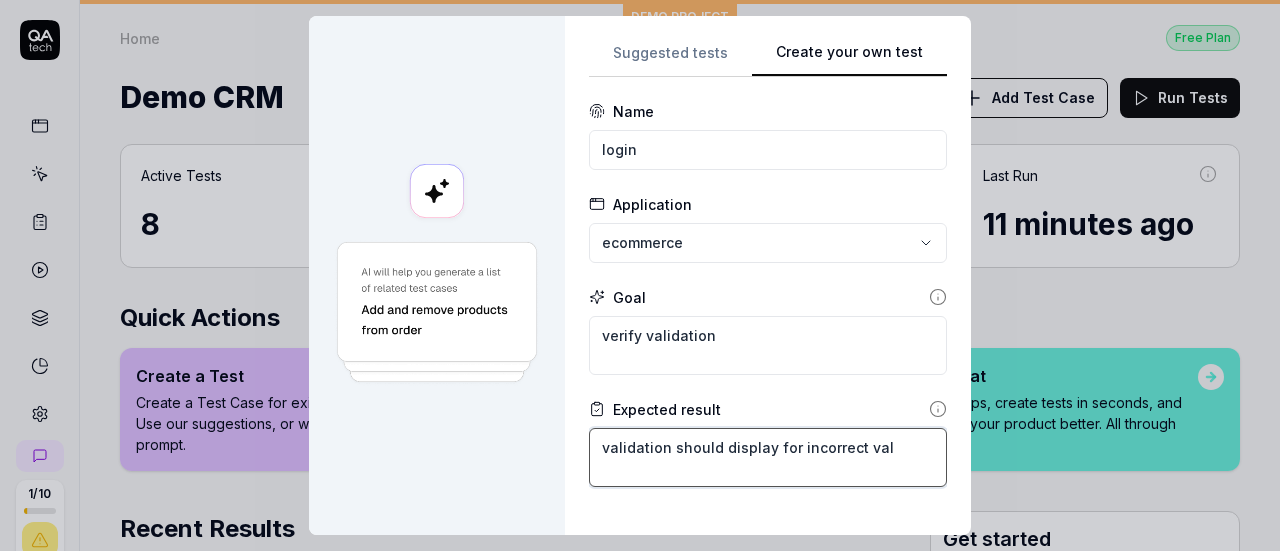 type on "*" 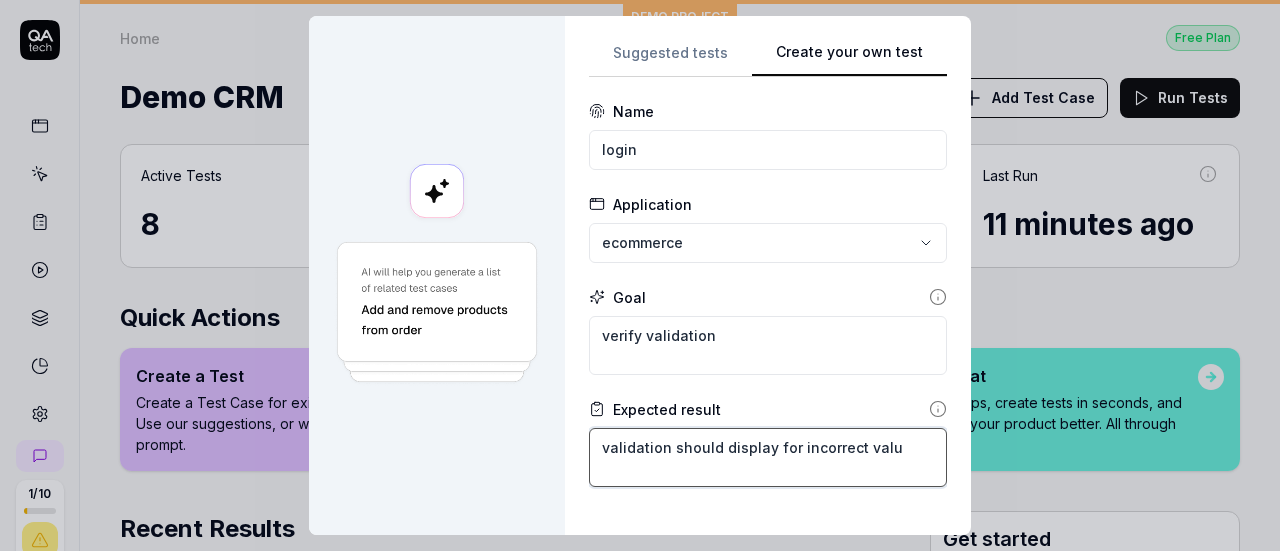 type on "*" 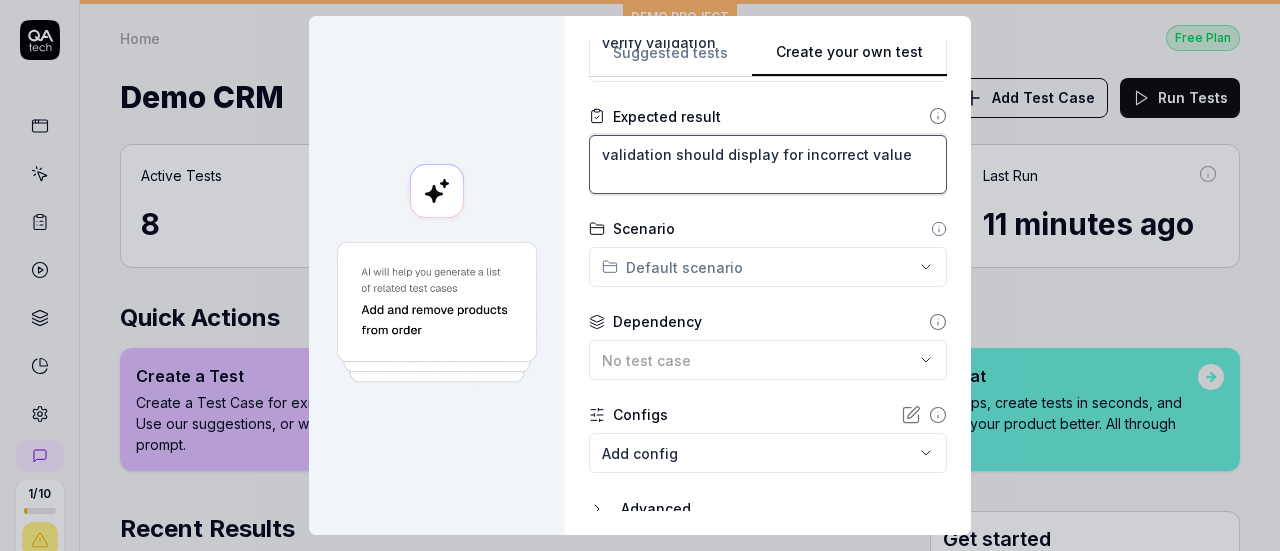 scroll, scrollTop: 300, scrollLeft: 0, axis: vertical 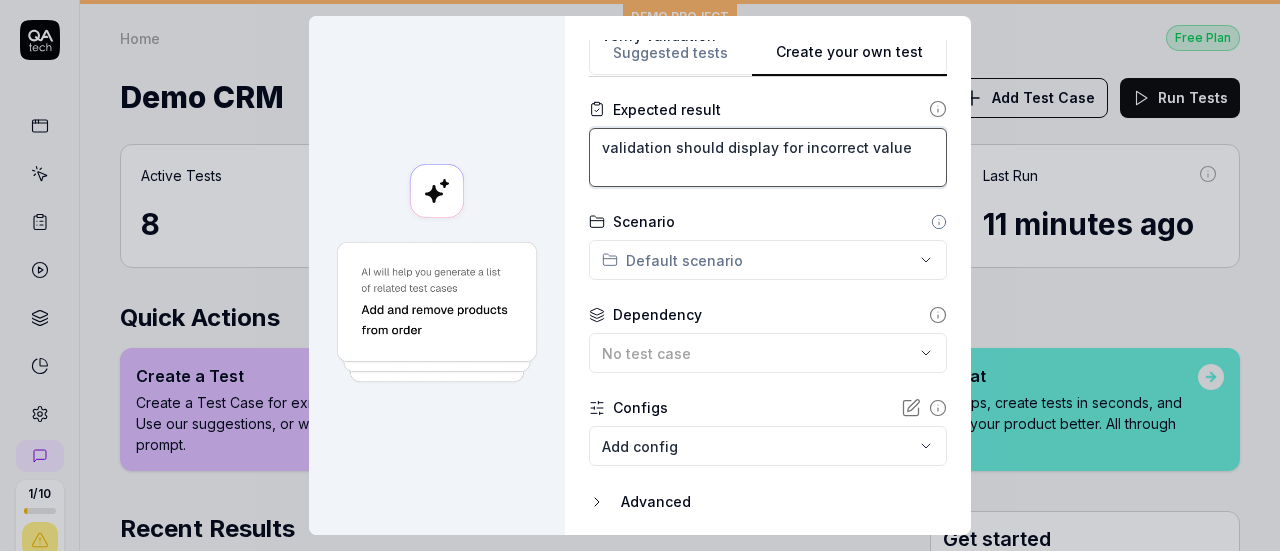type on "validation should display for incorrect value" 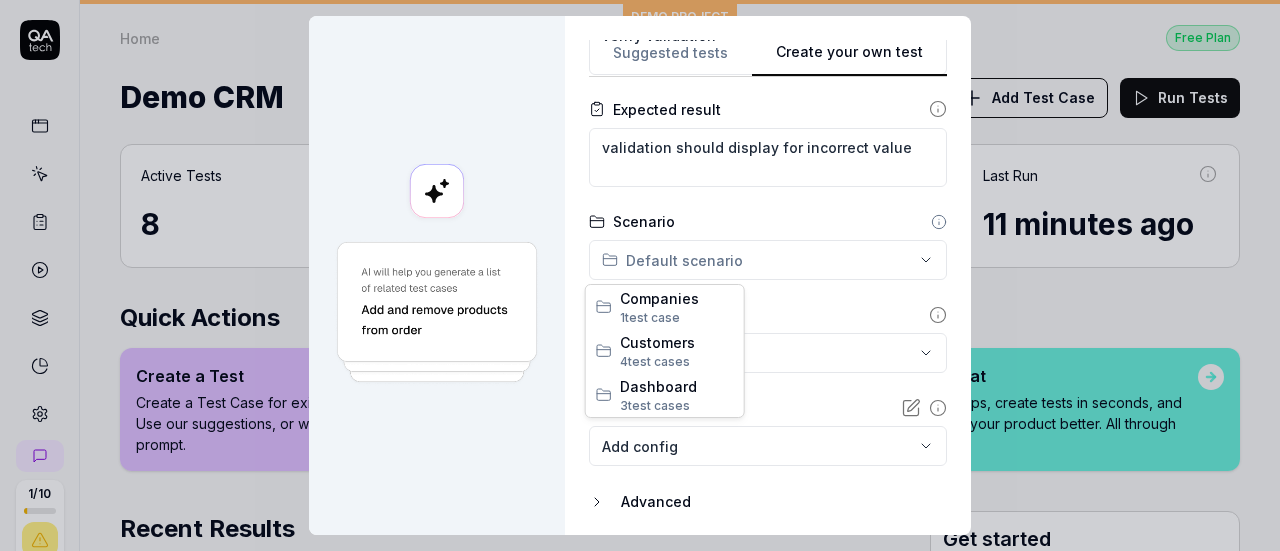 click on "**********" at bounding box center [640, 275] 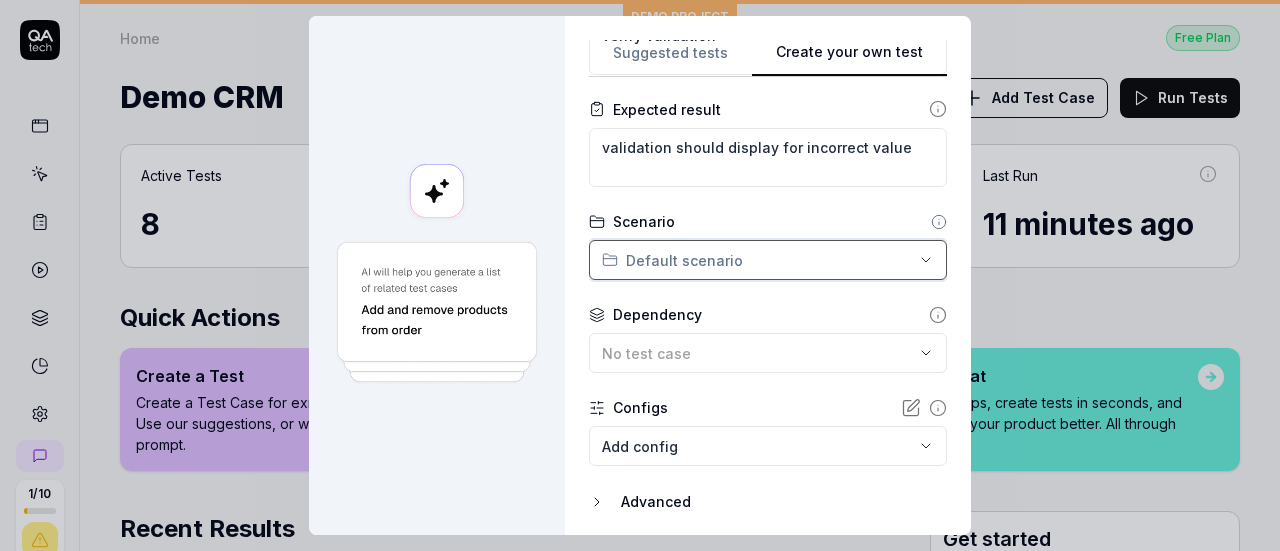click on "**********" at bounding box center (640, 275) 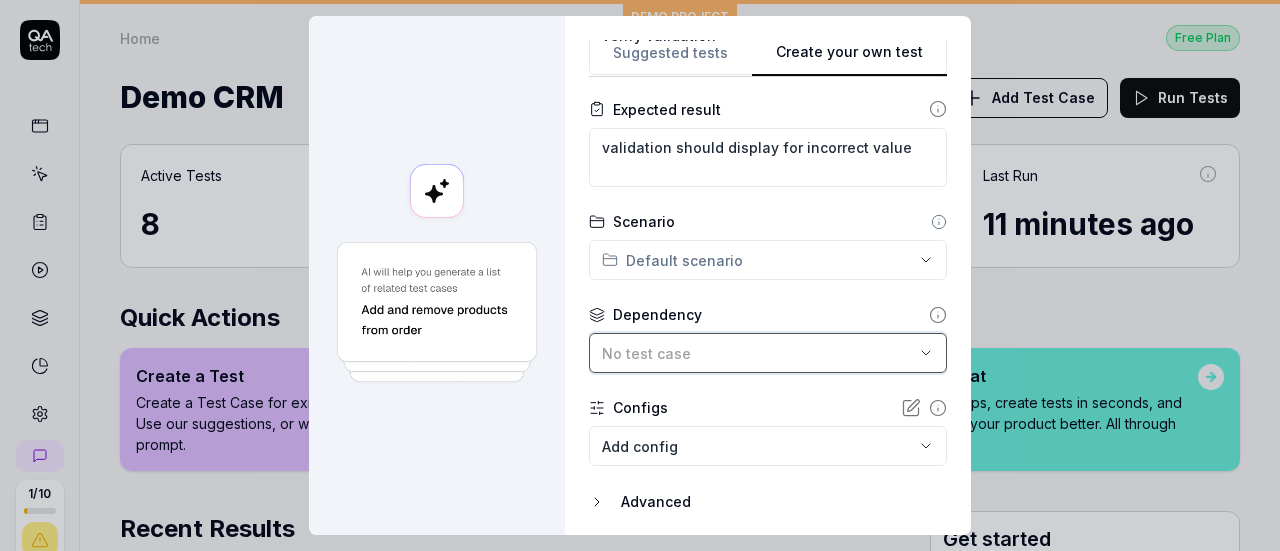 click on "No test case" at bounding box center [758, 353] 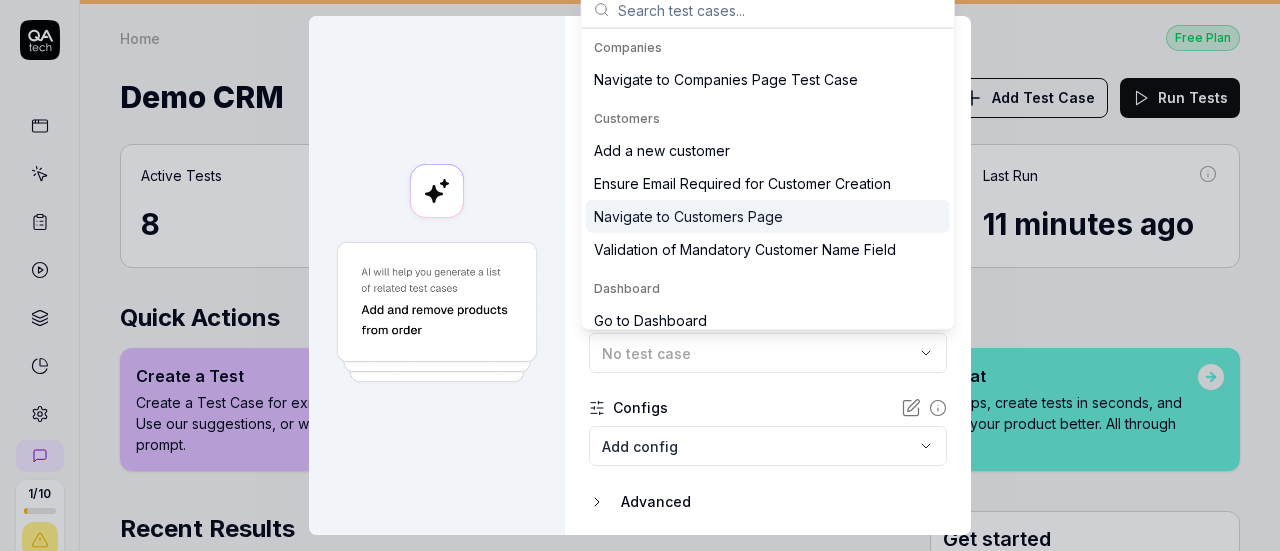 scroll, scrollTop: 78, scrollLeft: 0, axis: vertical 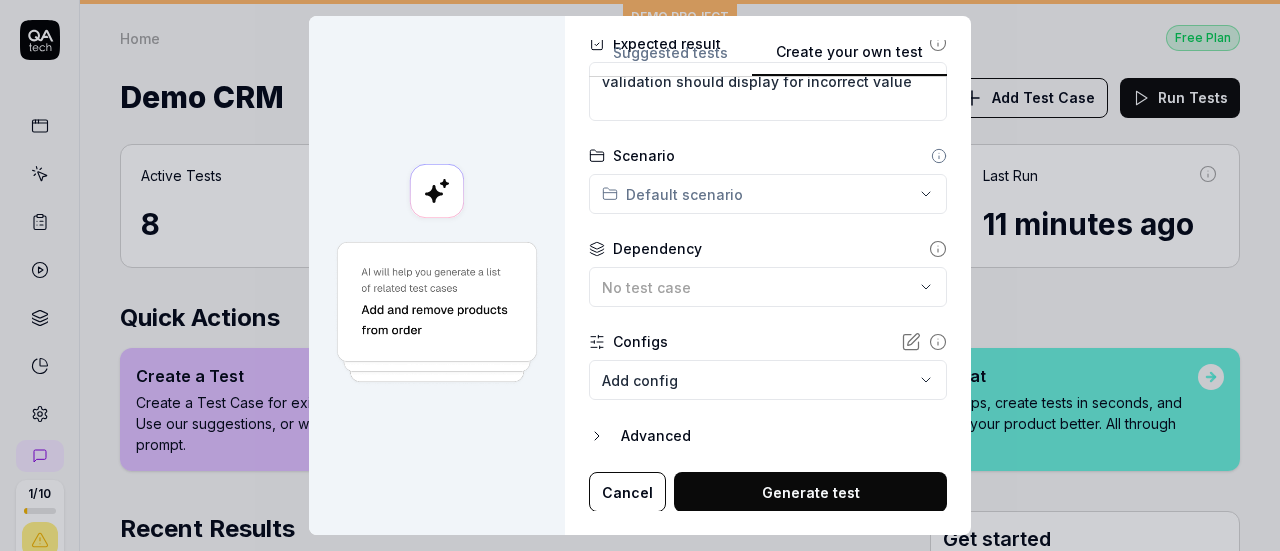click on "Generate test" at bounding box center [810, 492] 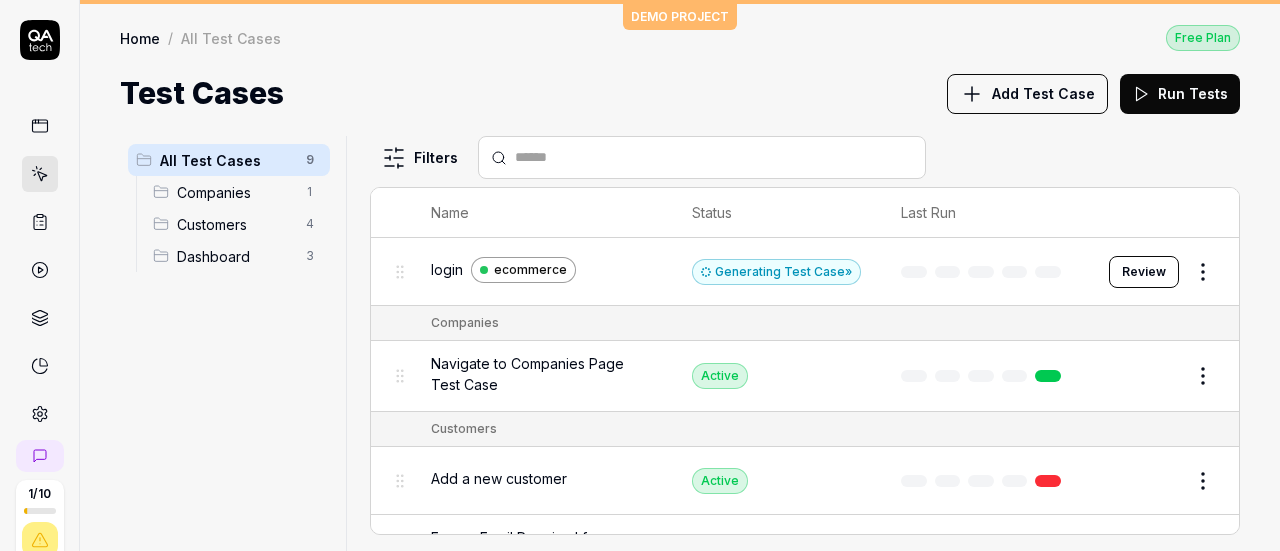 click on "Review" at bounding box center (1144, 272) 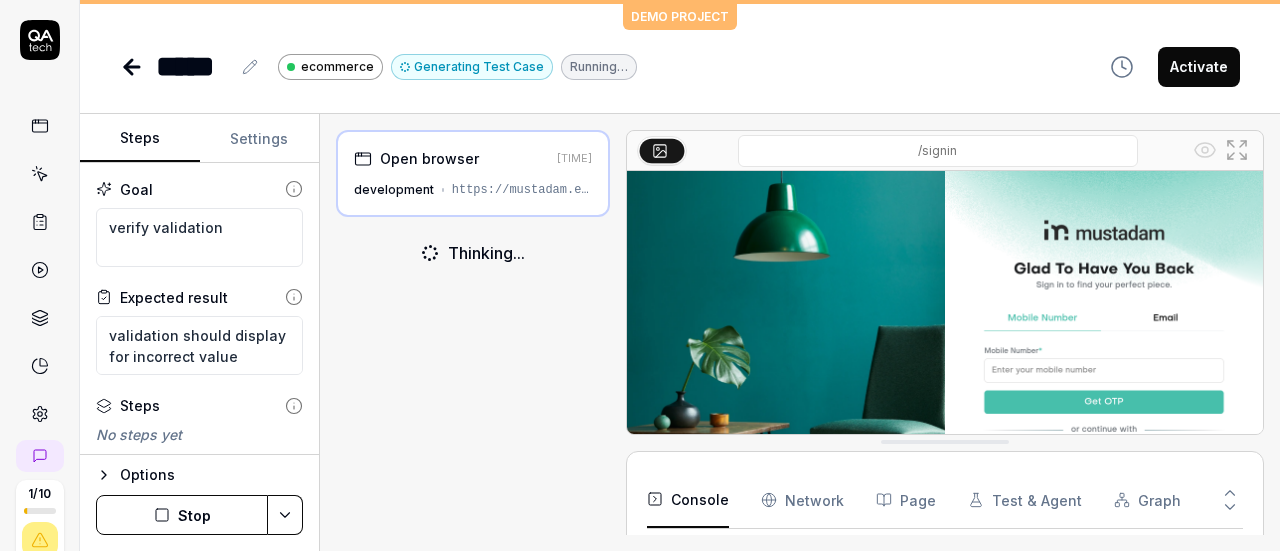 scroll, scrollTop: 341, scrollLeft: 0, axis: vertical 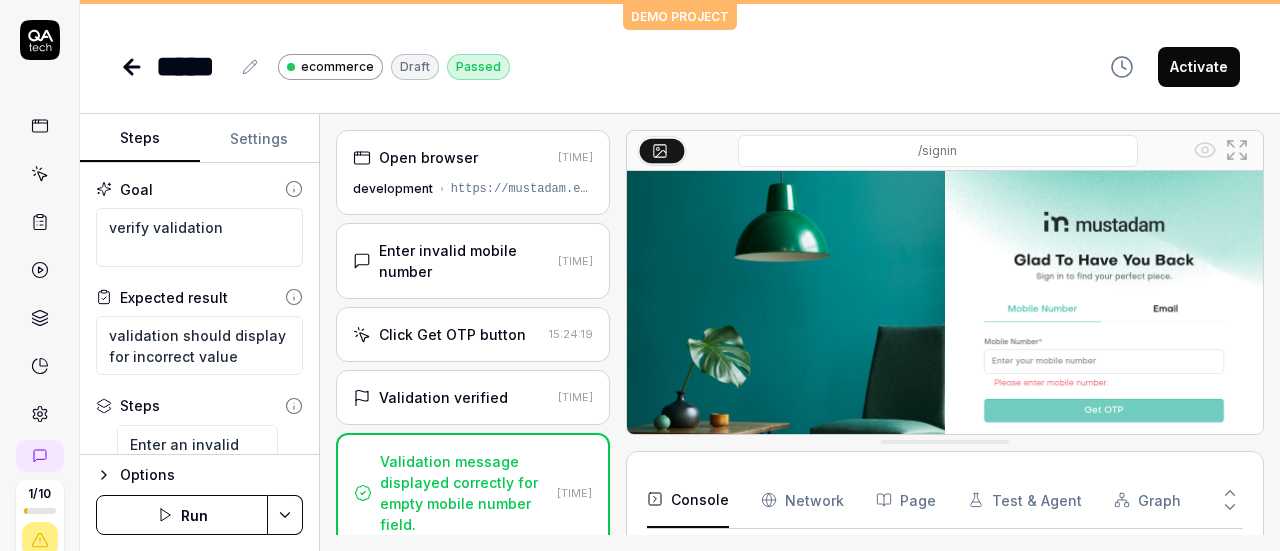 click on "Enter invalid mobile number" at bounding box center [464, 261] 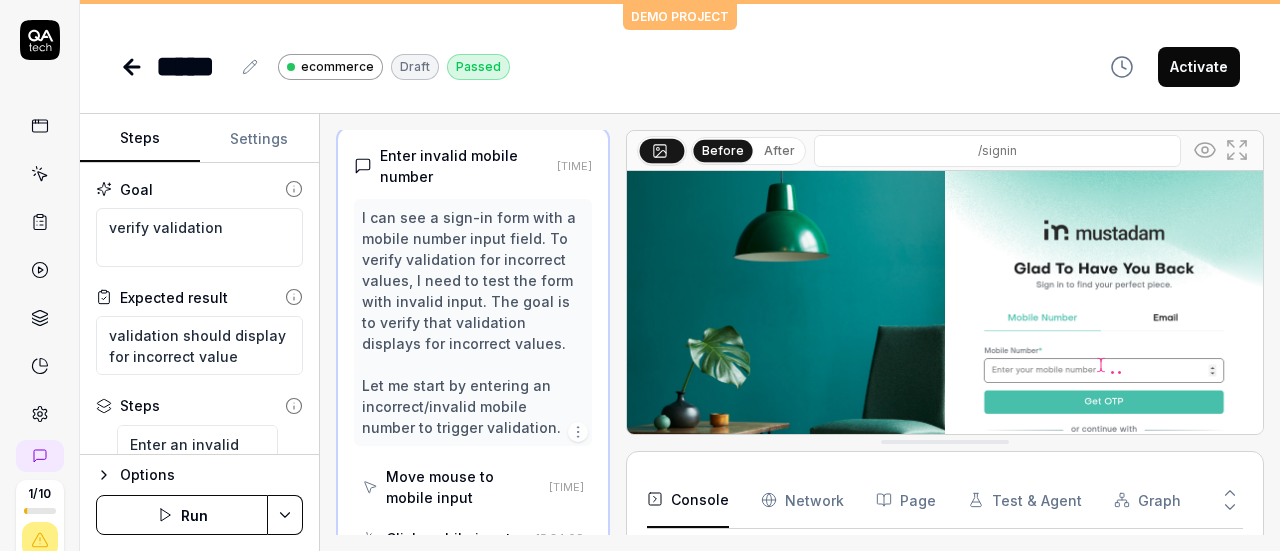 scroll, scrollTop: 196, scrollLeft: 0, axis: vertical 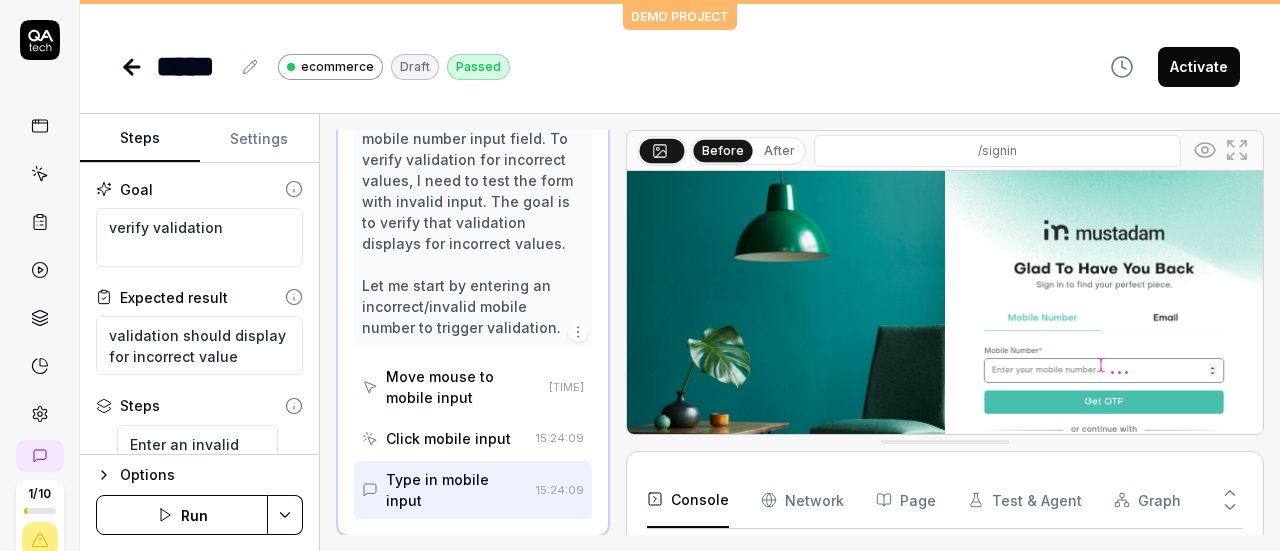 click on "Move mouse to mobile input" at bounding box center [463, 387] 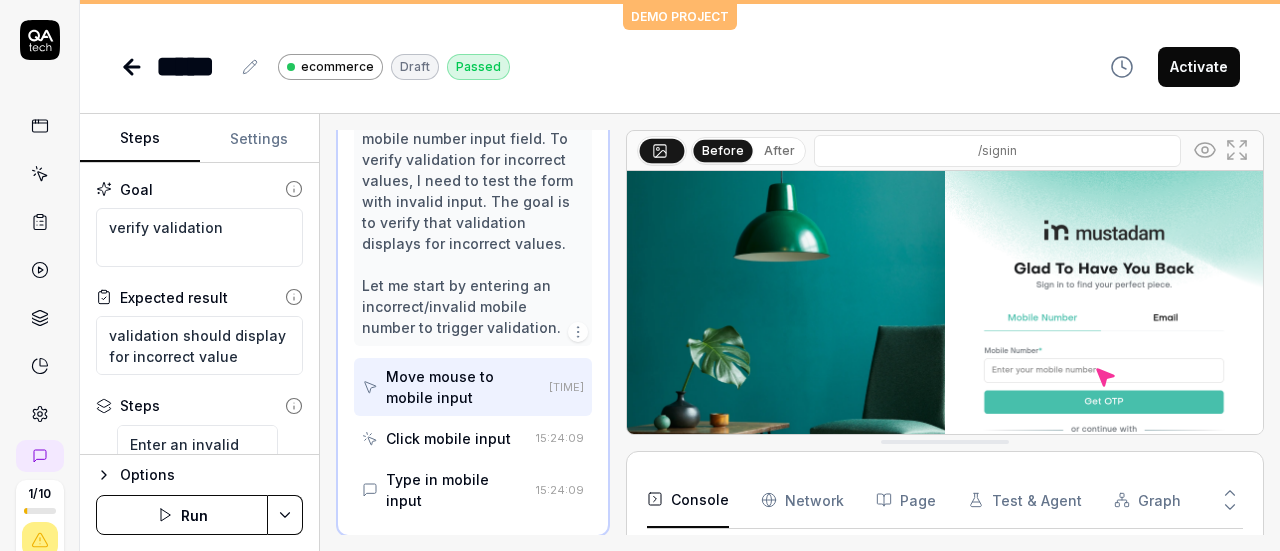 click on "Click mobile input" at bounding box center [445, 438] 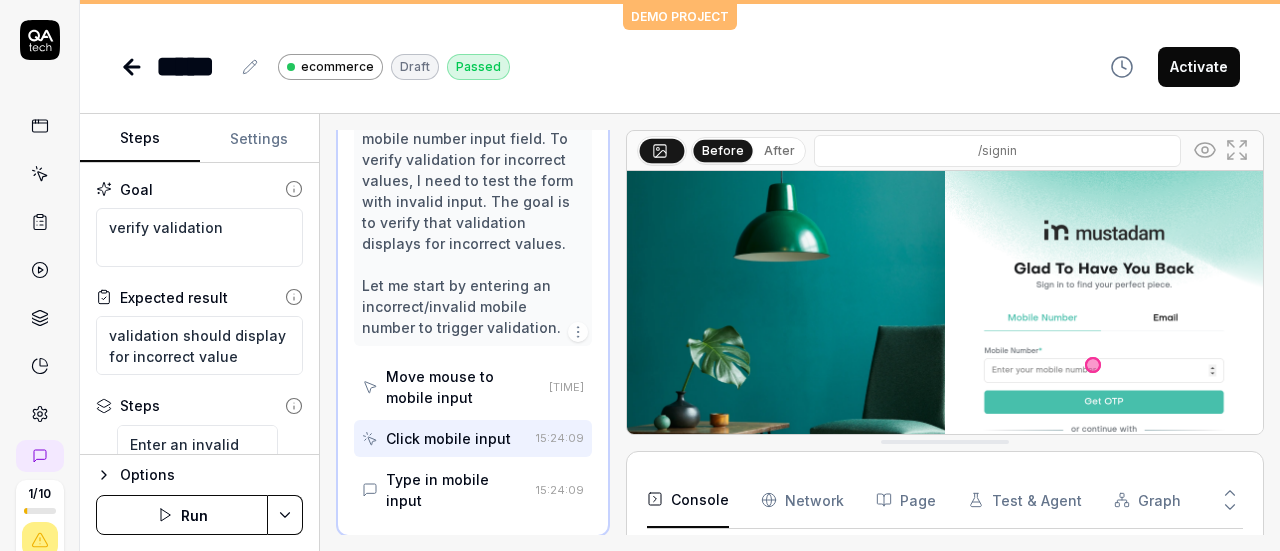 click on "Type in mobile input" at bounding box center [457, 490] 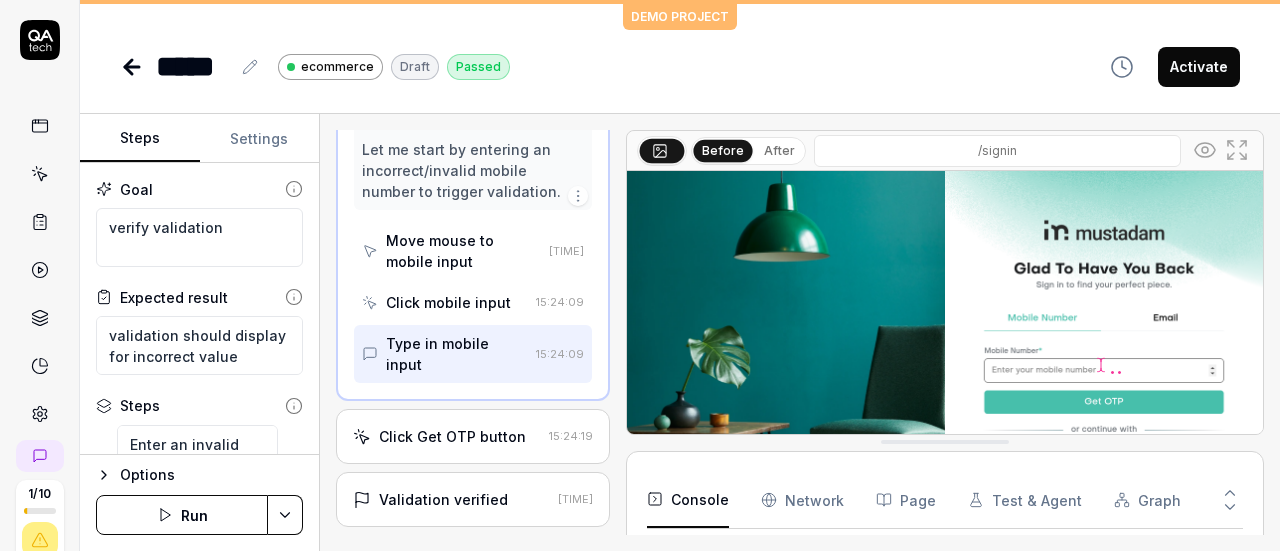 scroll, scrollTop: 396, scrollLeft: 0, axis: vertical 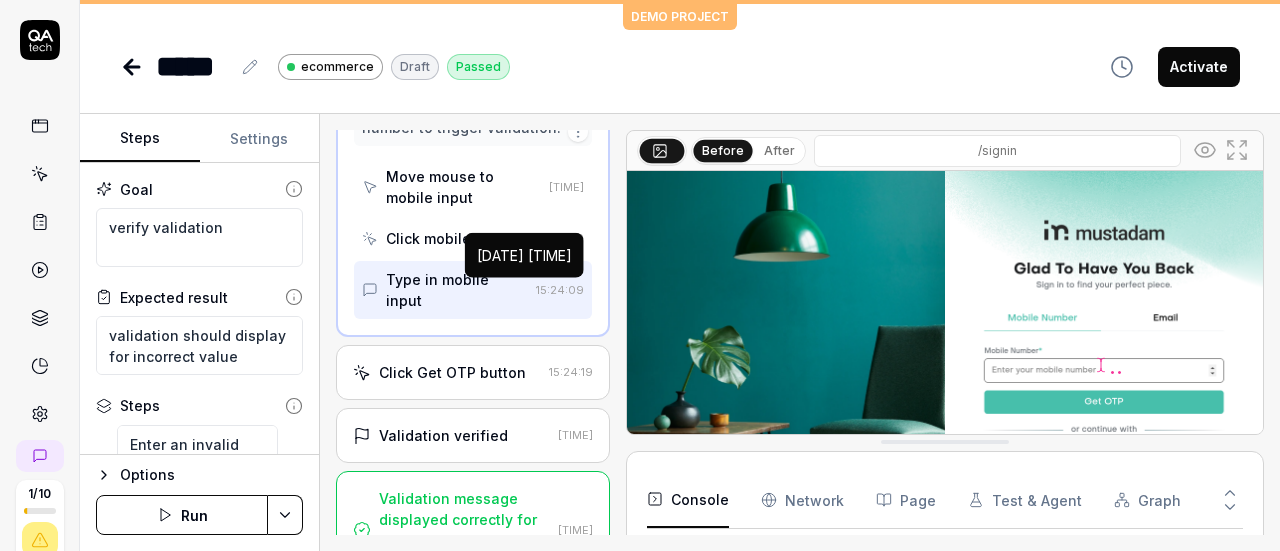 click on "[DATE] [TIME]" at bounding box center [524, 255] 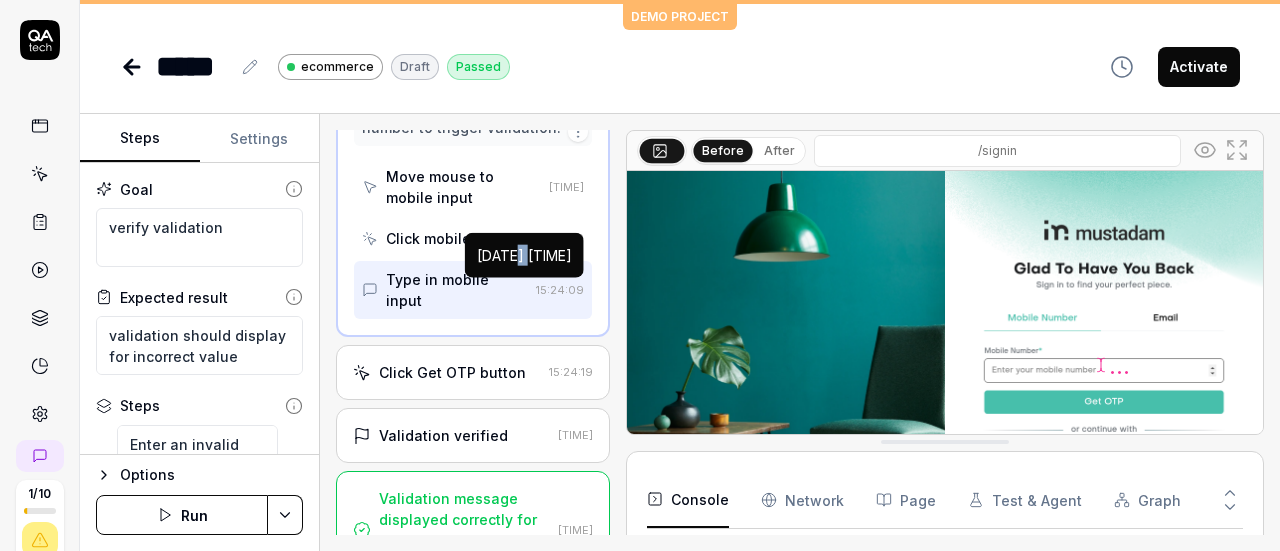 click on "[DATE] [TIME]" at bounding box center [524, 255] 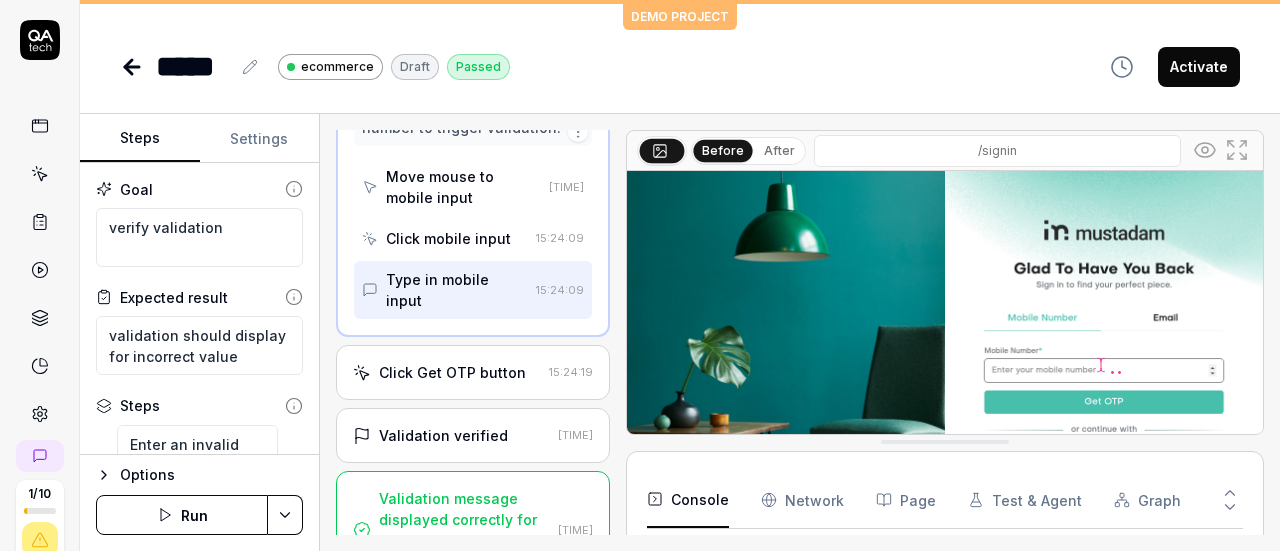 click on "Type in mobile input [TIME]" at bounding box center [473, 290] 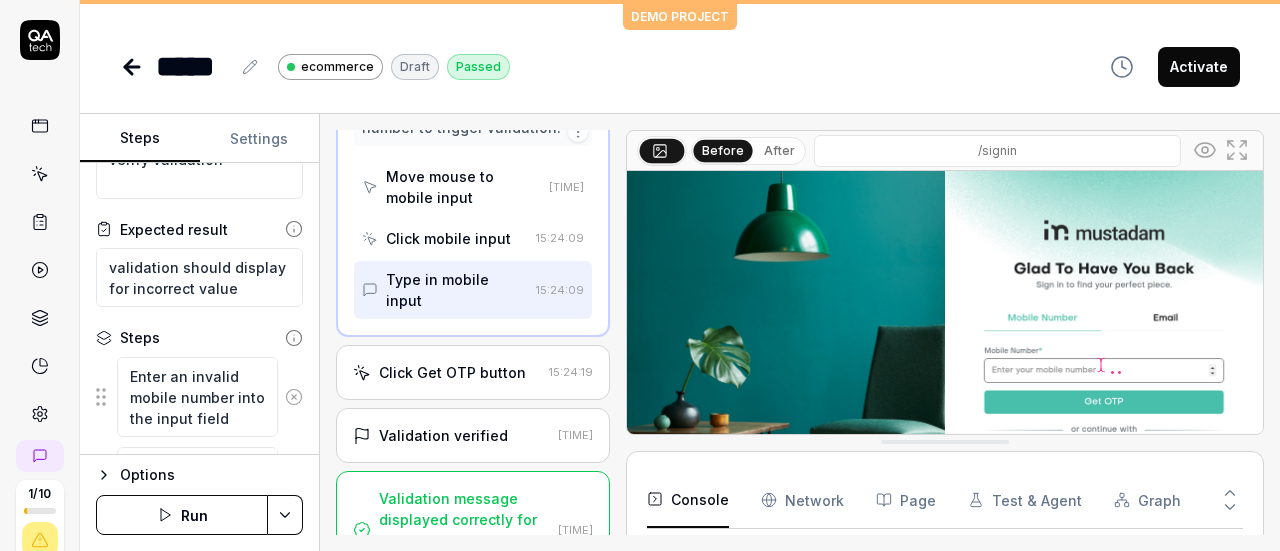 scroll, scrollTop: 100, scrollLeft: 0, axis: vertical 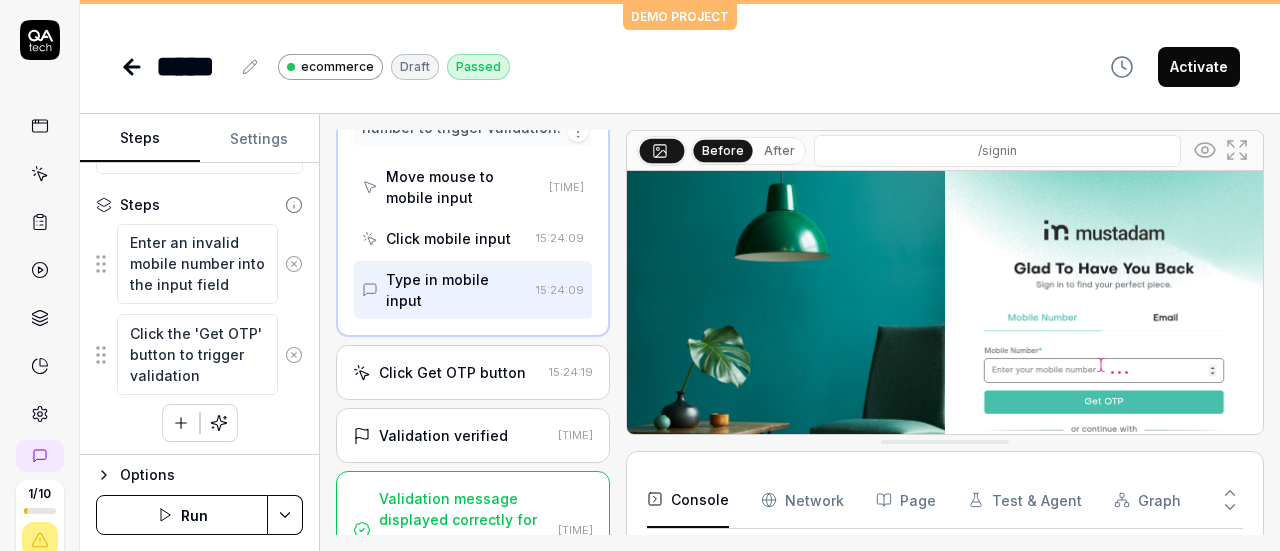 click at bounding box center [181, 423] 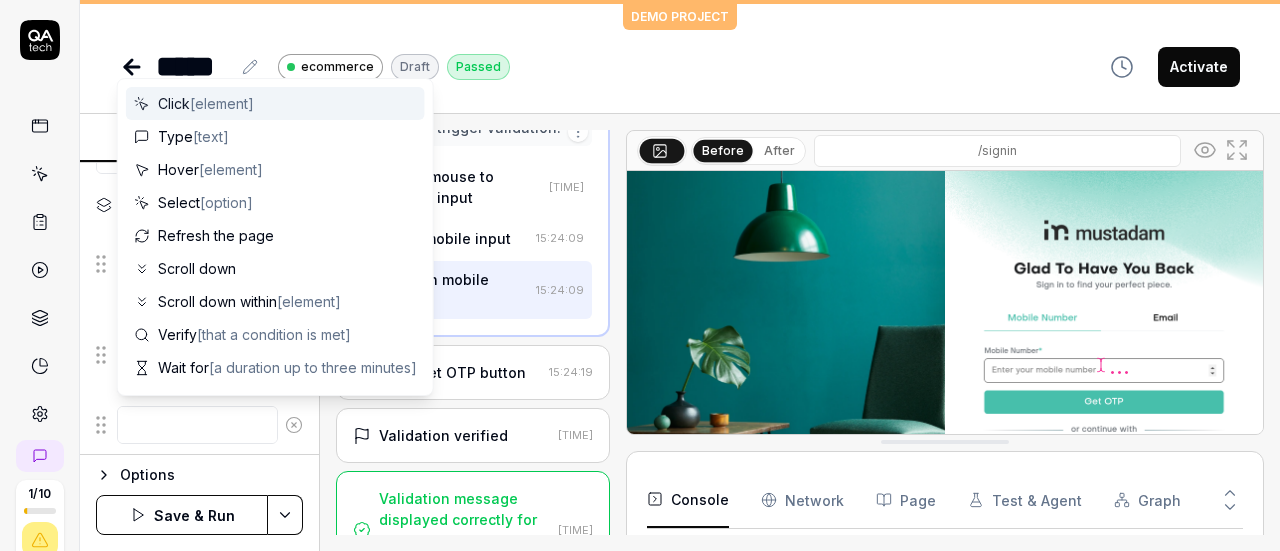 scroll, scrollTop: 0, scrollLeft: 0, axis: both 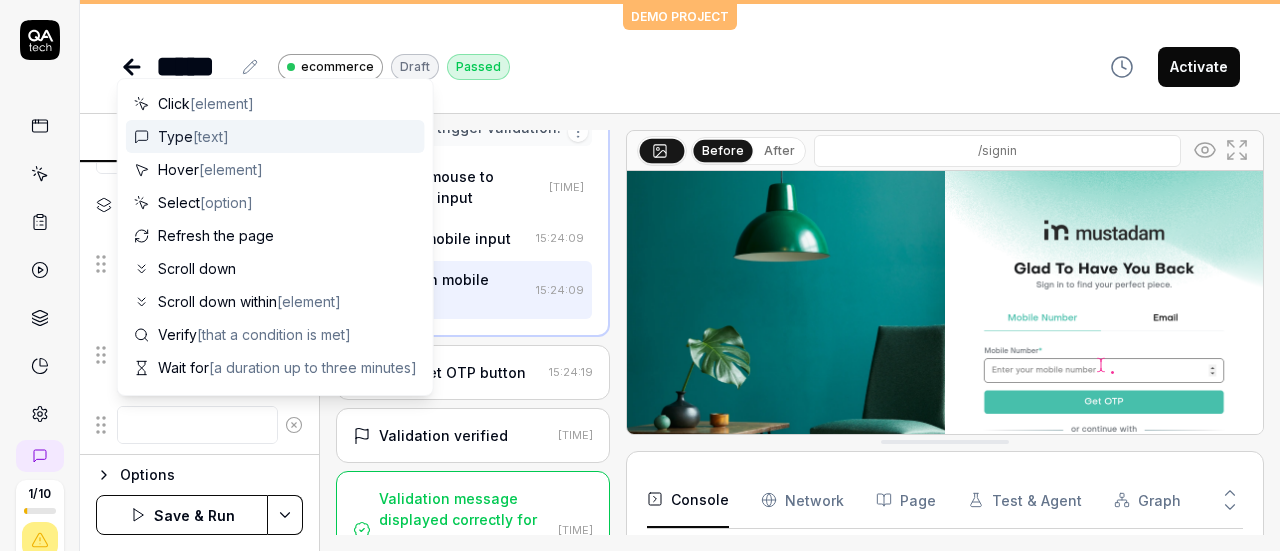 click on "[text]" at bounding box center [211, 136] 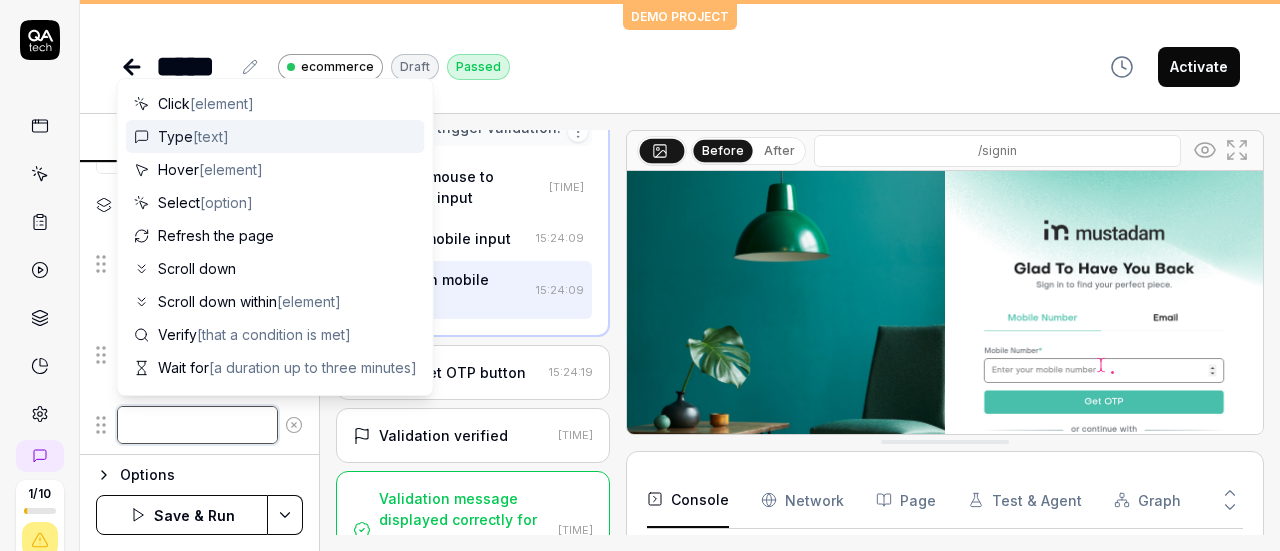 type on "*" 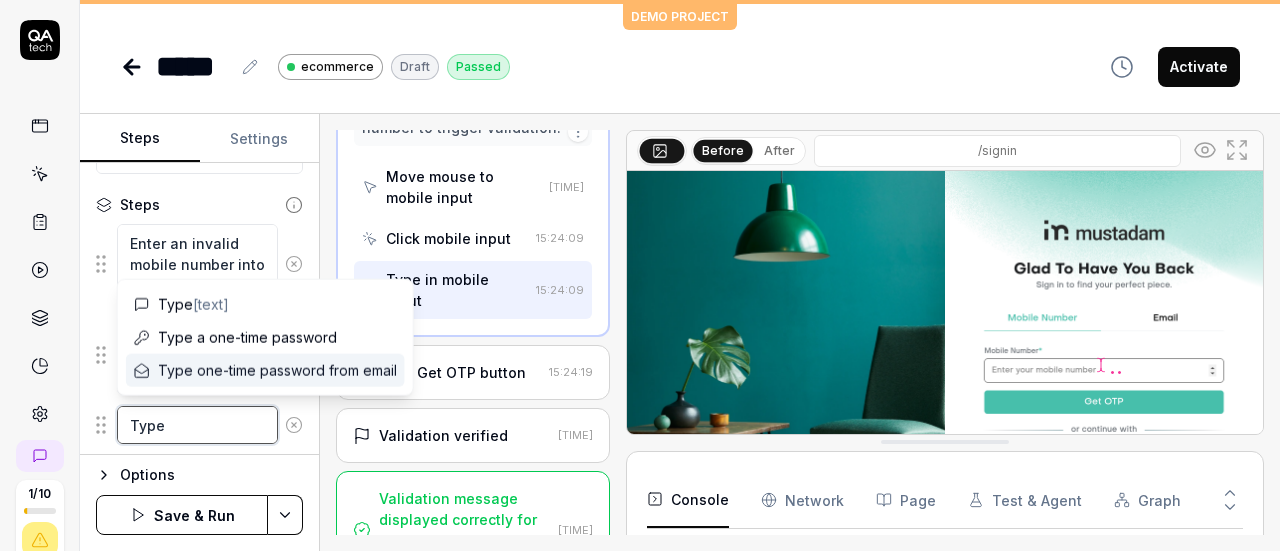 paste on "[PHONE]" 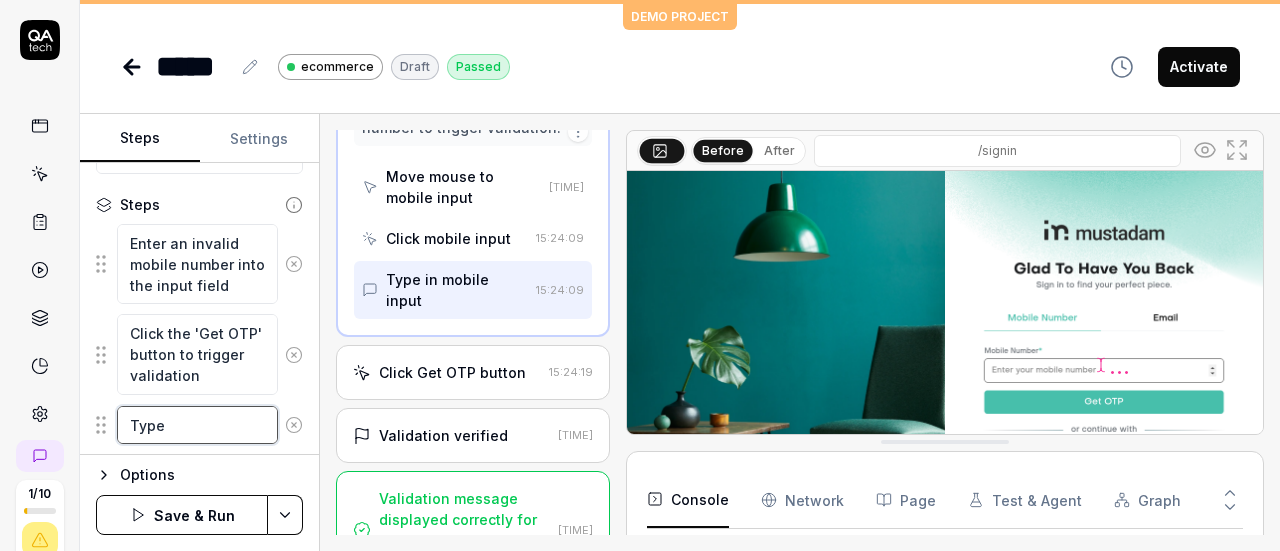 type on "*" 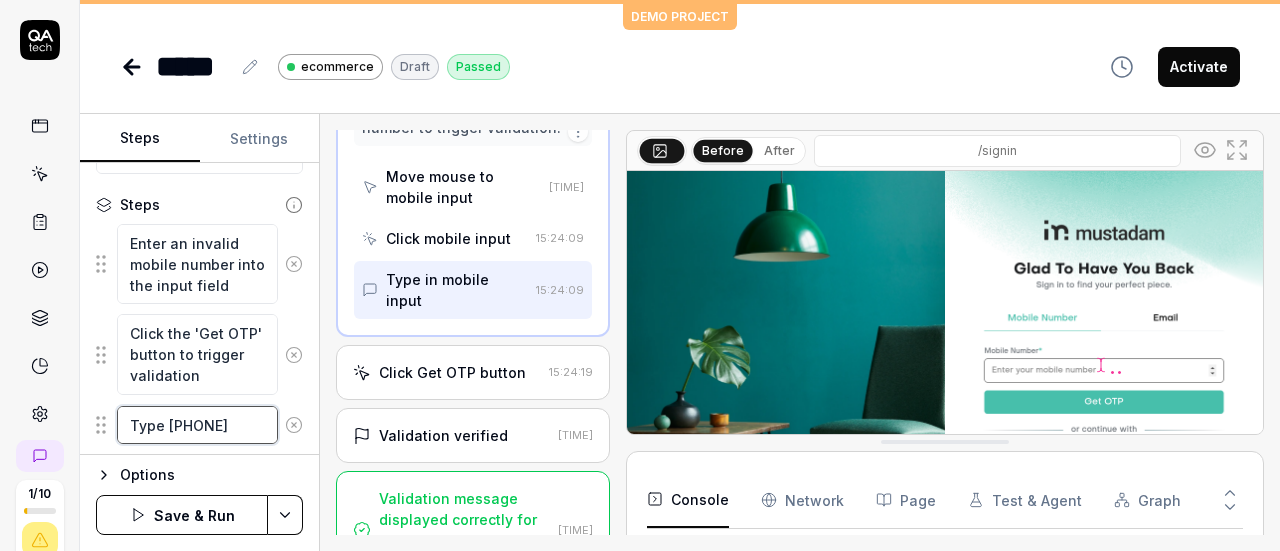type on "Type [PHONE]" 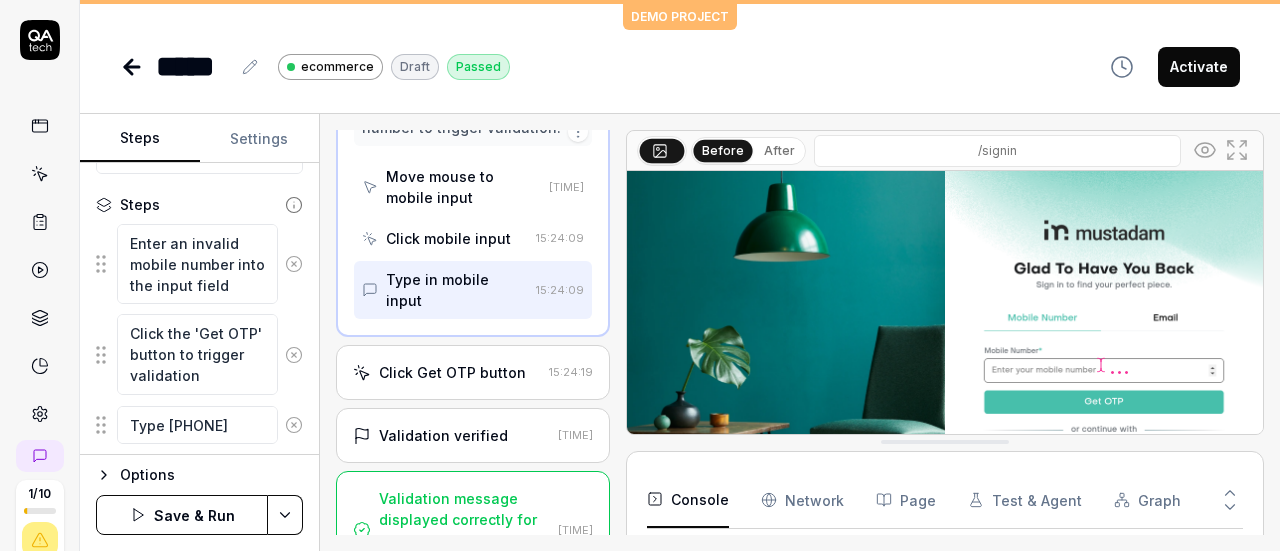 click 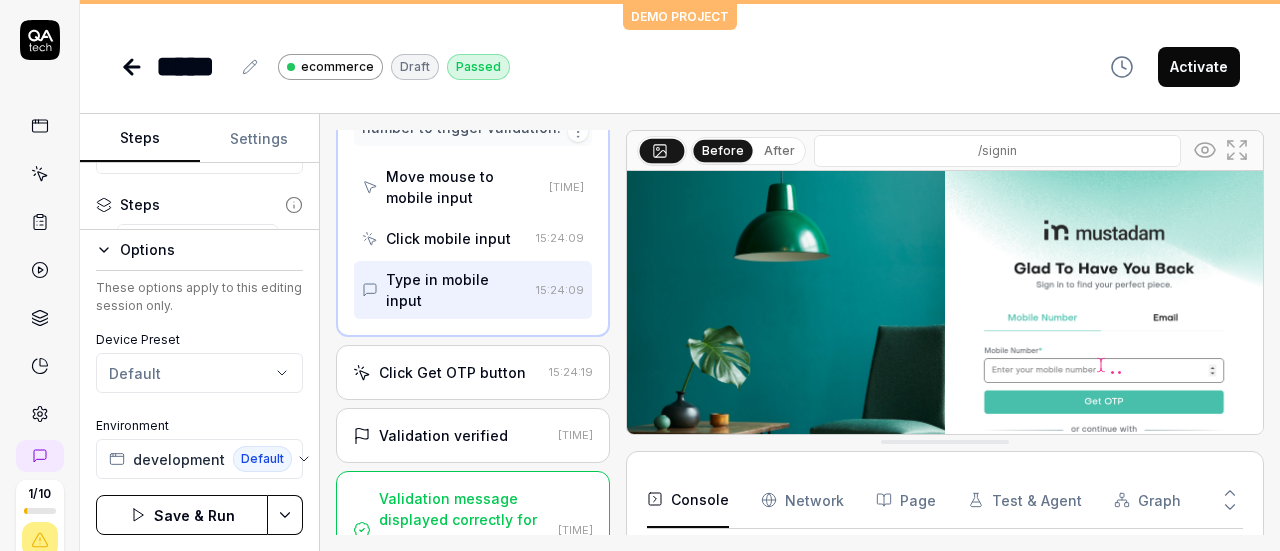 click on "Save & Run" at bounding box center (182, 515) 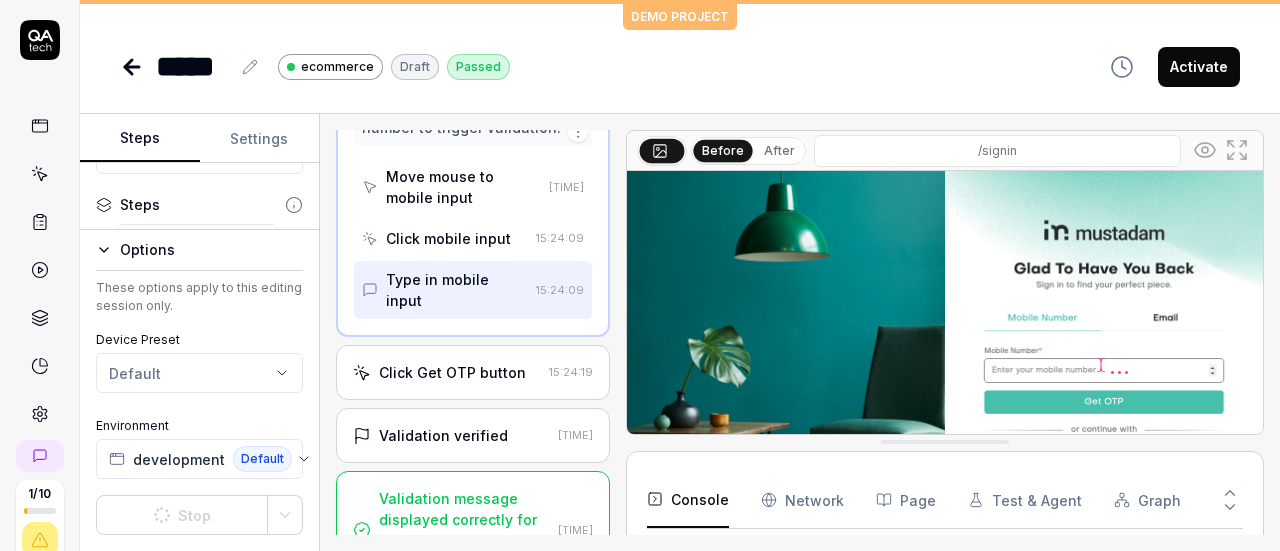 click on "After" at bounding box center (779, 151) 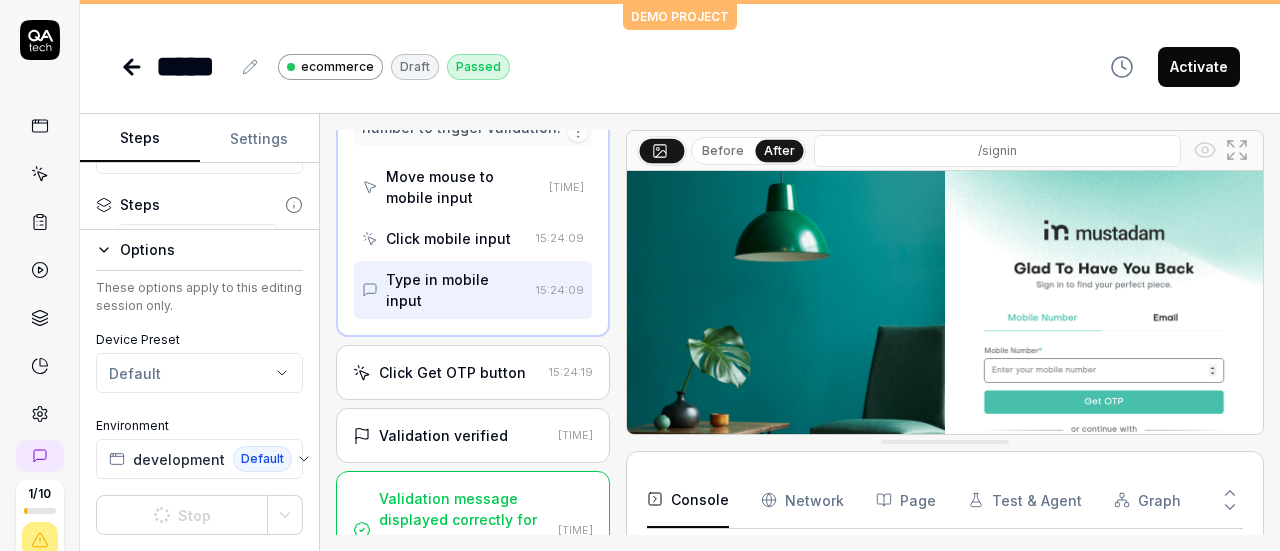 click 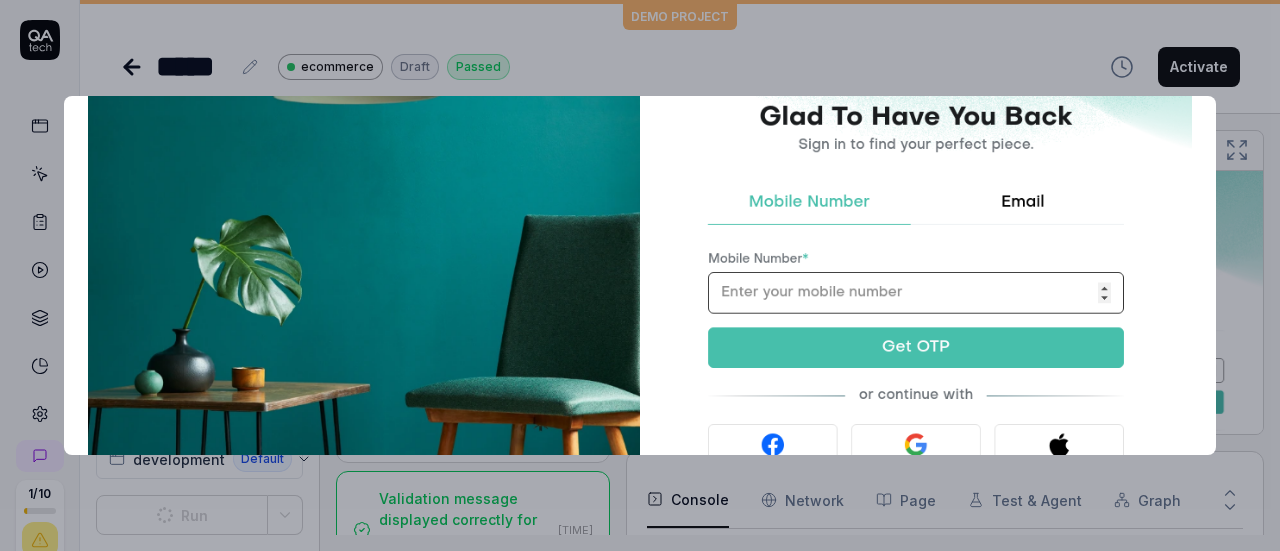 click at bounding box center [640, 292] 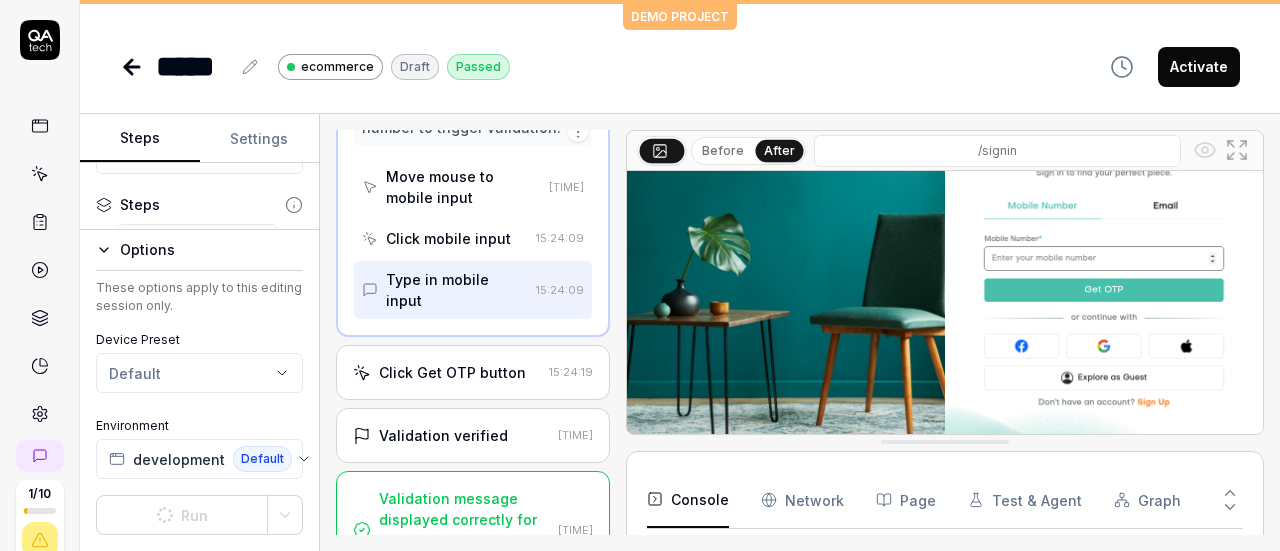 scroll, scrollTop: 124, scrollLeft: 0, axis: vertical 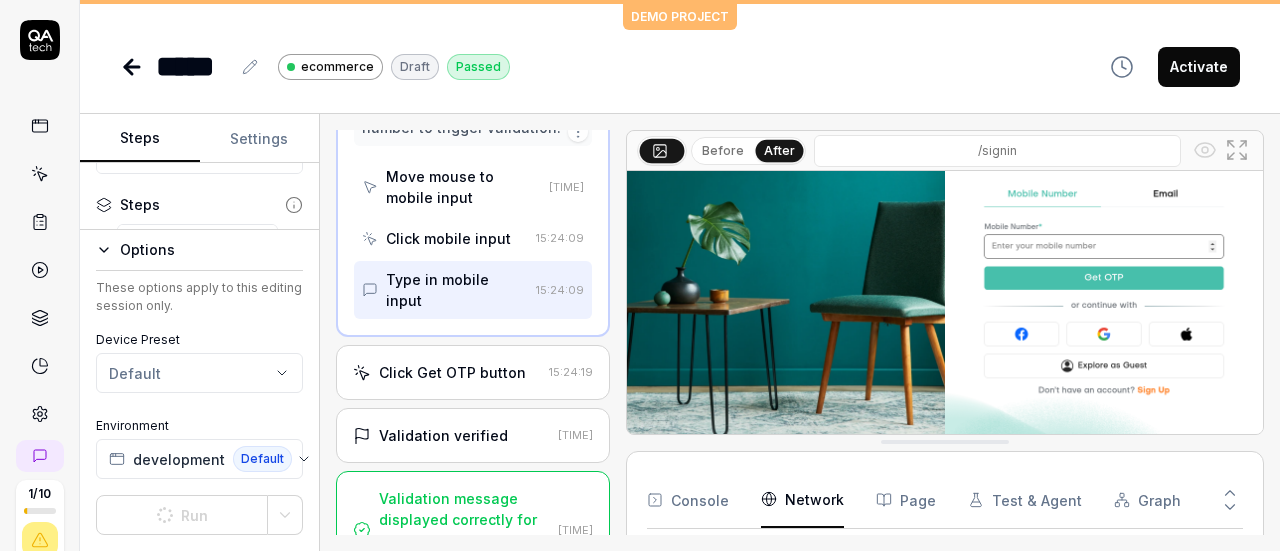 click on "Network" at bounding box center [802, 500] 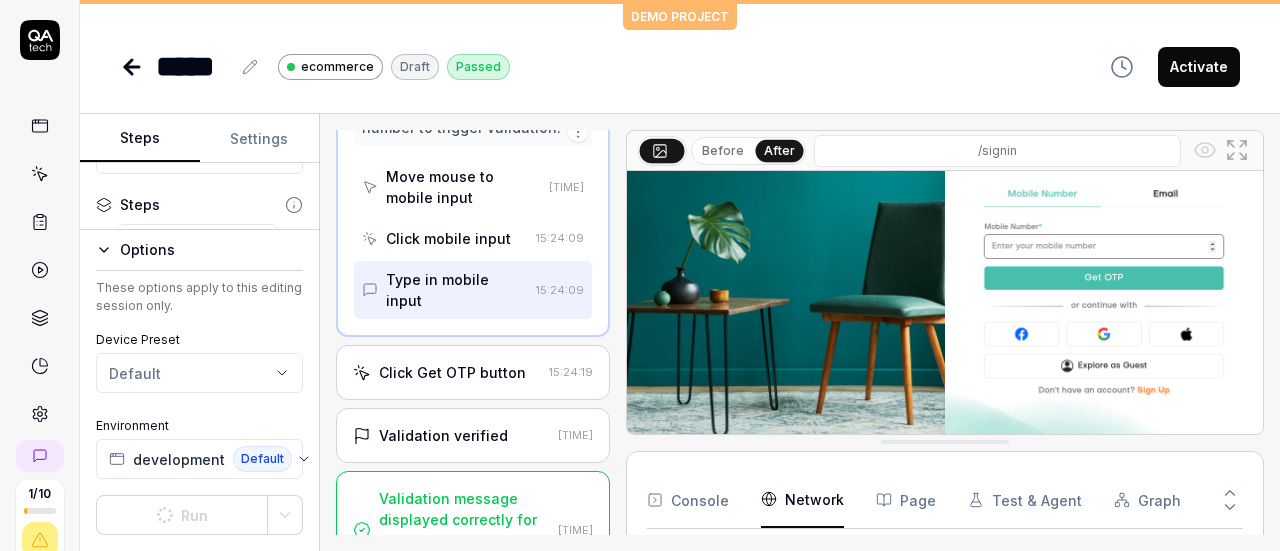 scroll, scrollTop: 216, scrollLeft: 0, axis: vertical 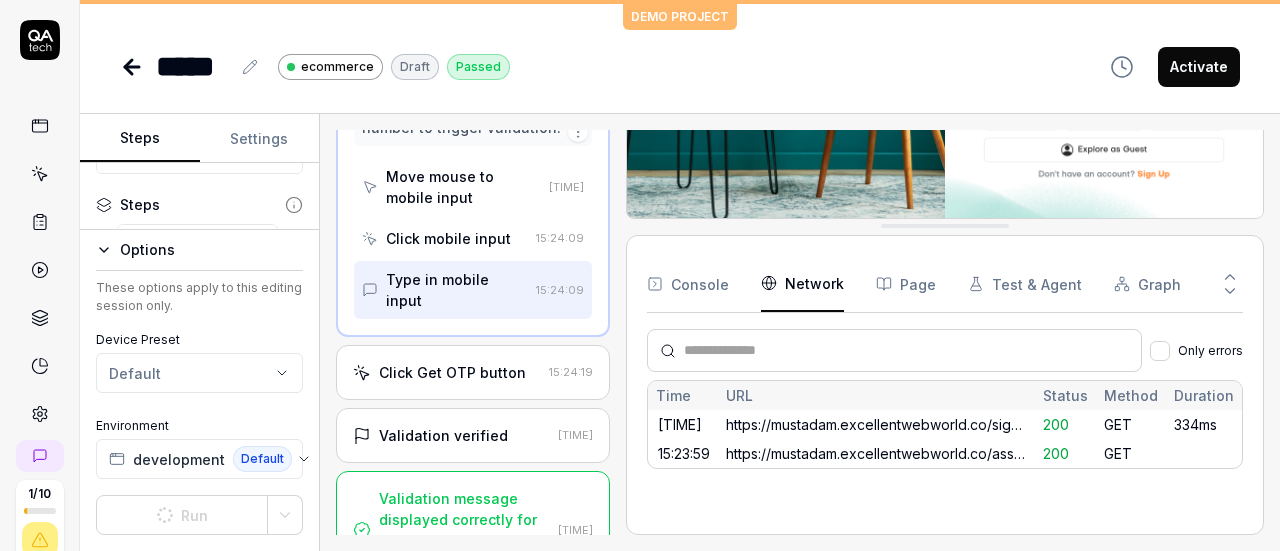click on "Settings" at bounding box center [260, 139] 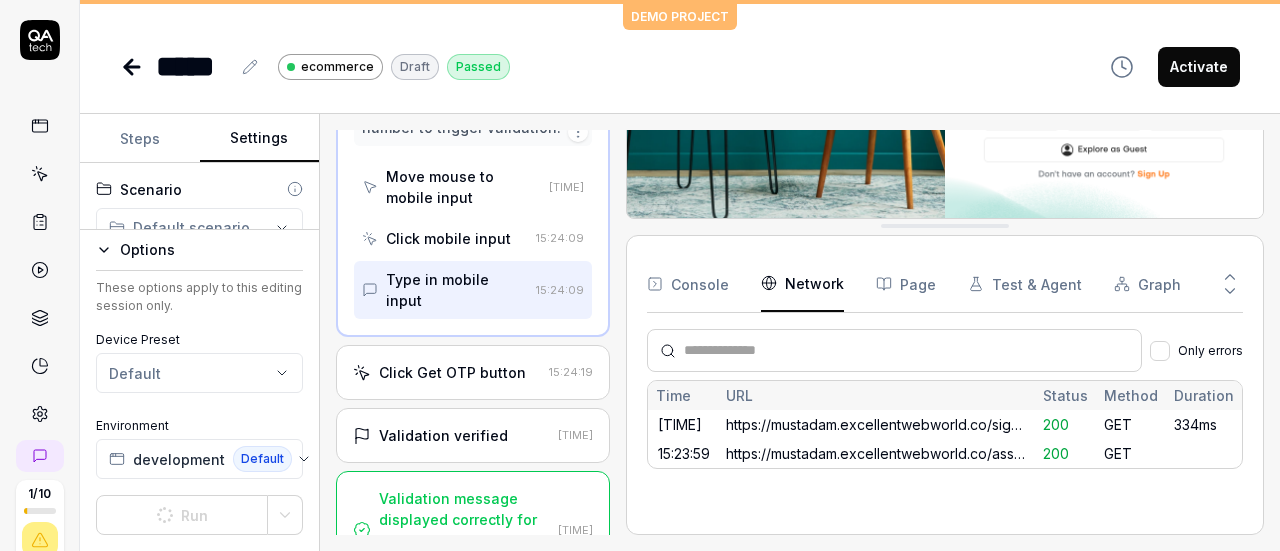 click on "Passed" at bounding box center [478, 67] 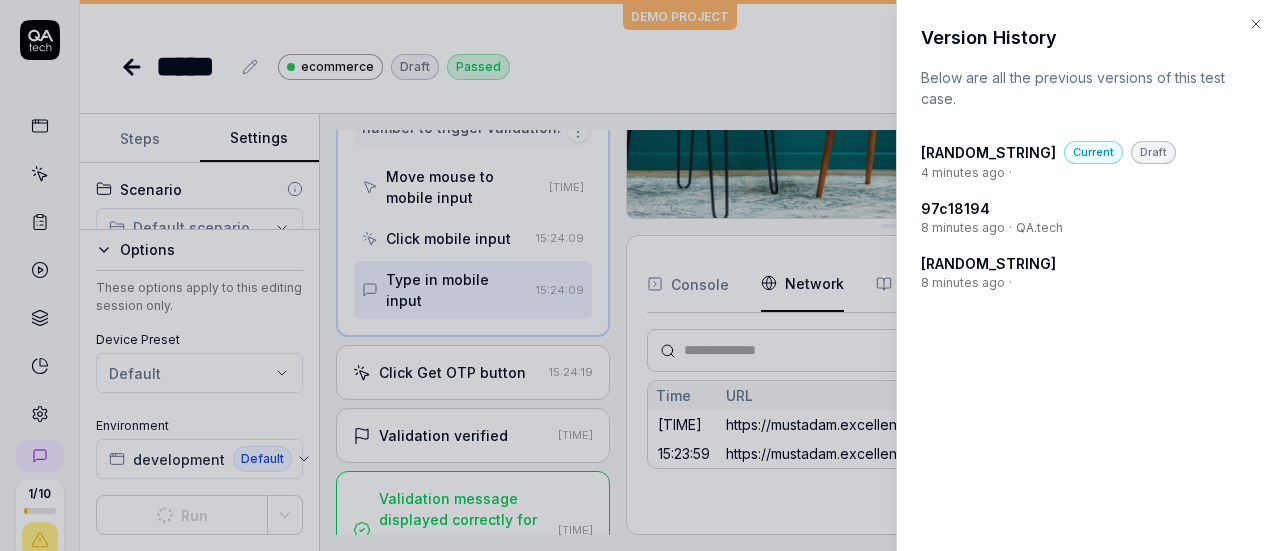 click at bounding box center [640, 275] 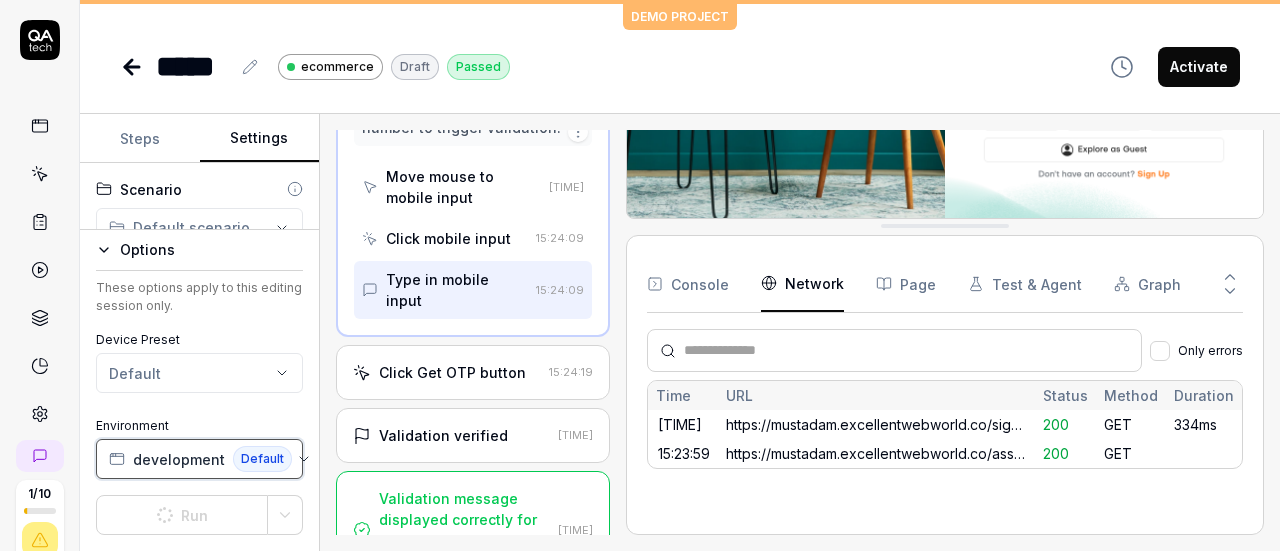 click on "Default" at bounding box center [262, 459] 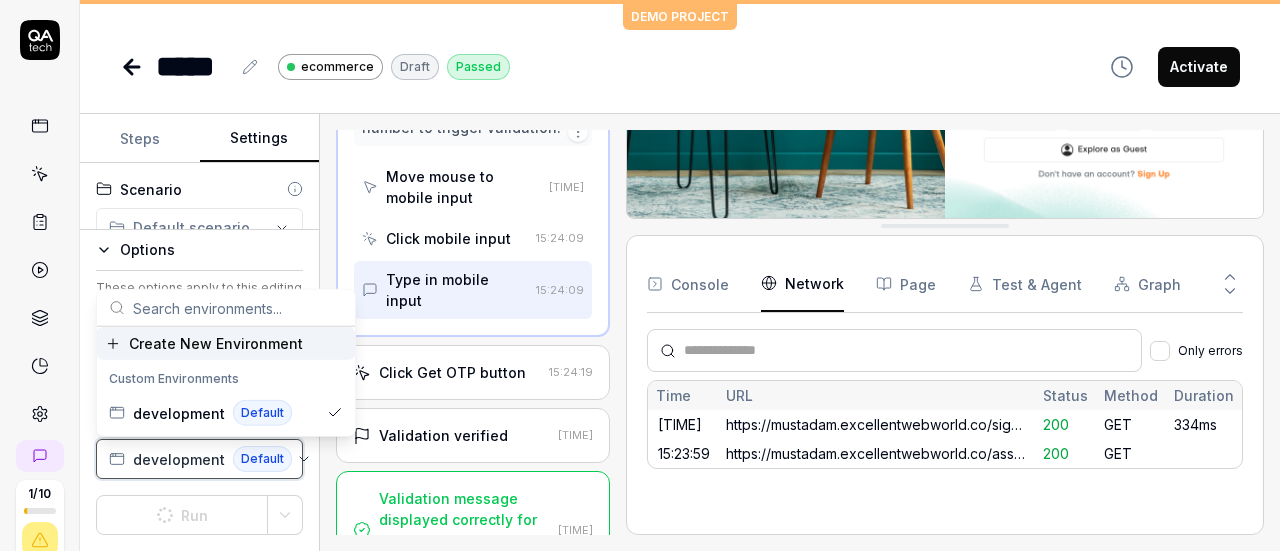 click on "Default" at bounding box center (262, 459) 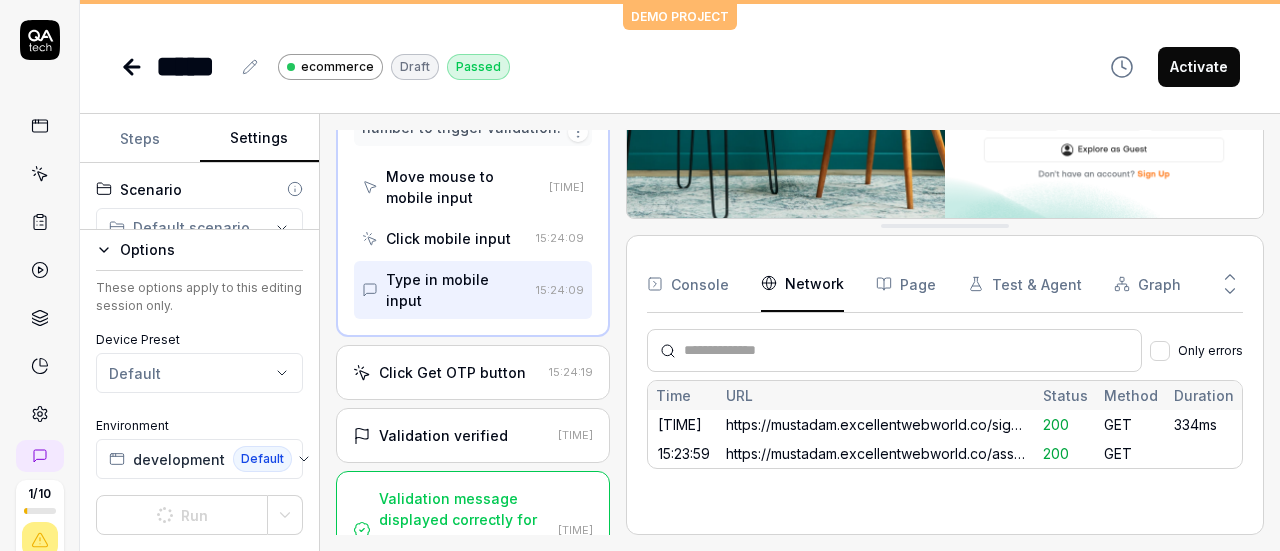 click 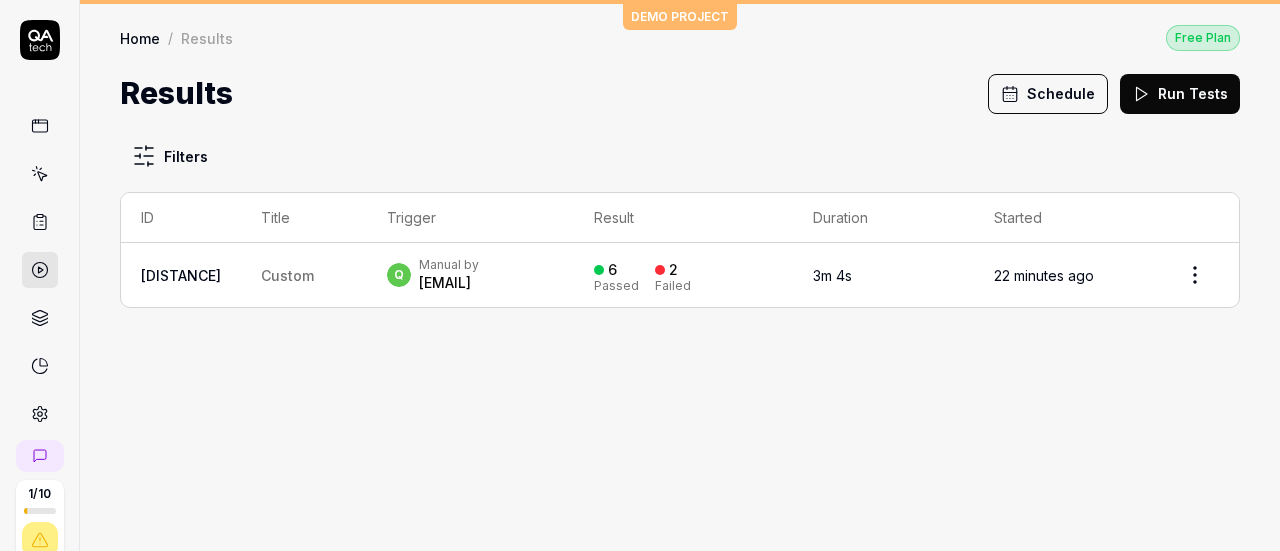click on "[EMAIL]" at bounding box center (449, 283) 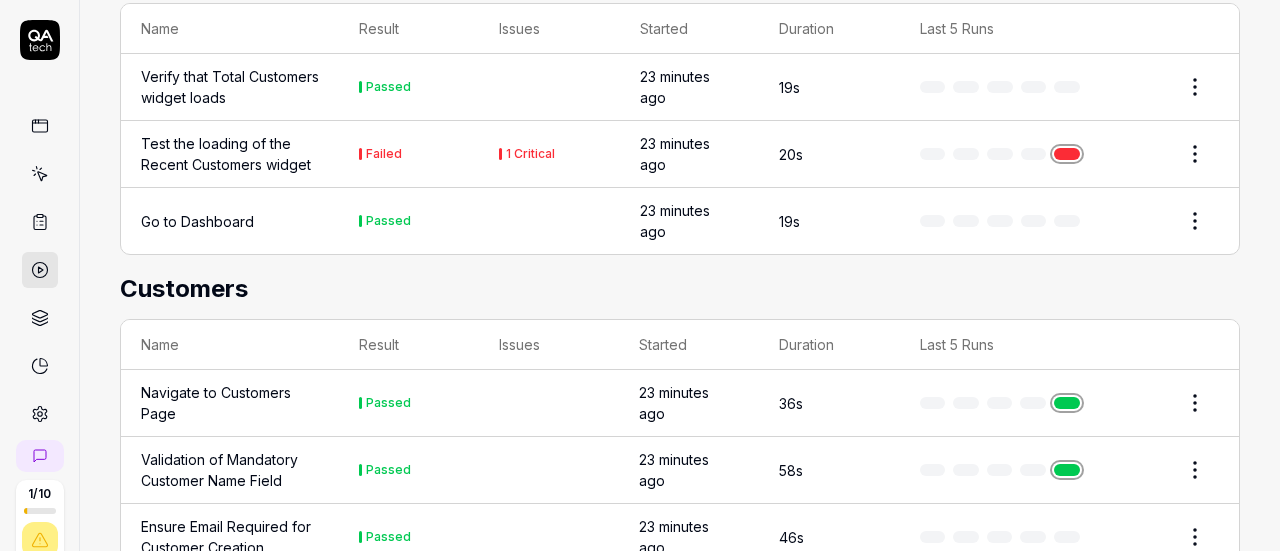 scroll, scrollTop: 826, scrollLeft: 0, axis: vertical 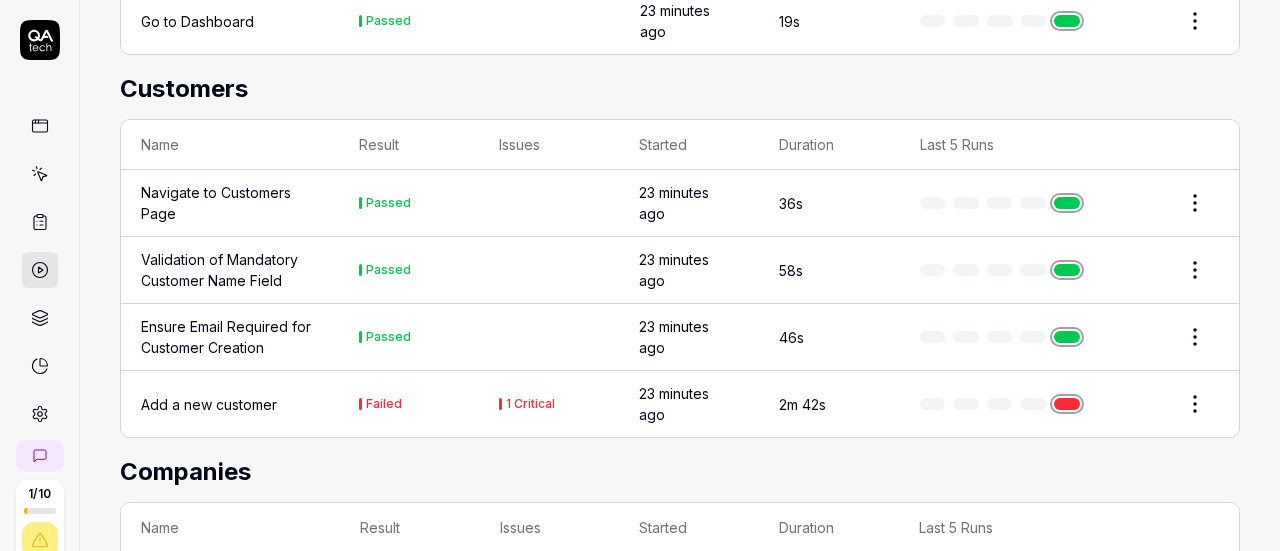 click 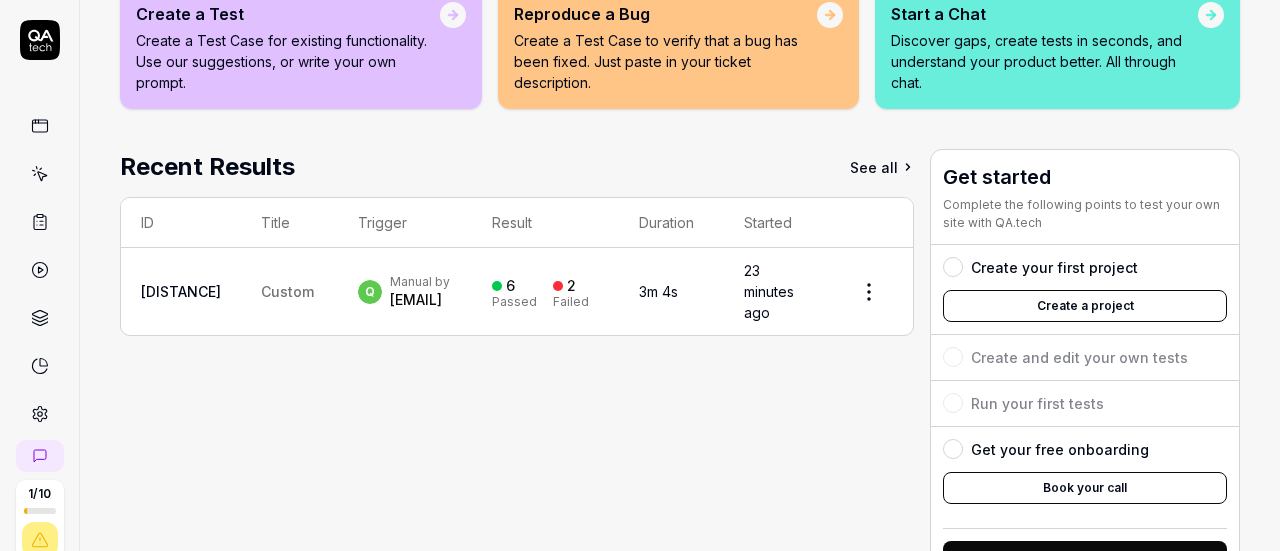 scroll, scrollTop: 400, scrollLeft: 0, axis: vertical 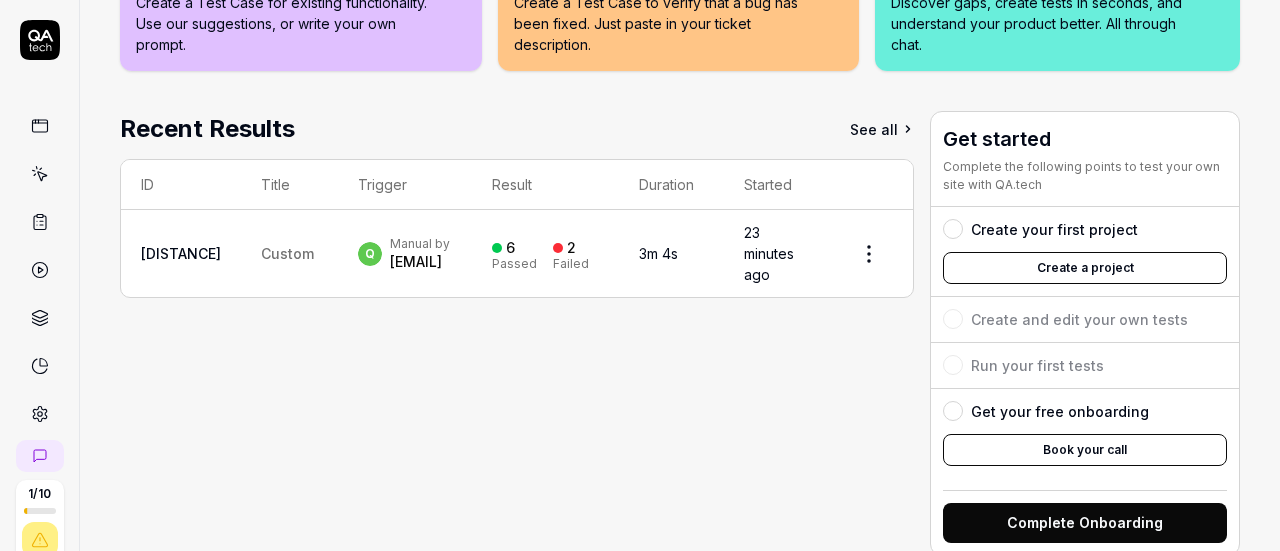 click 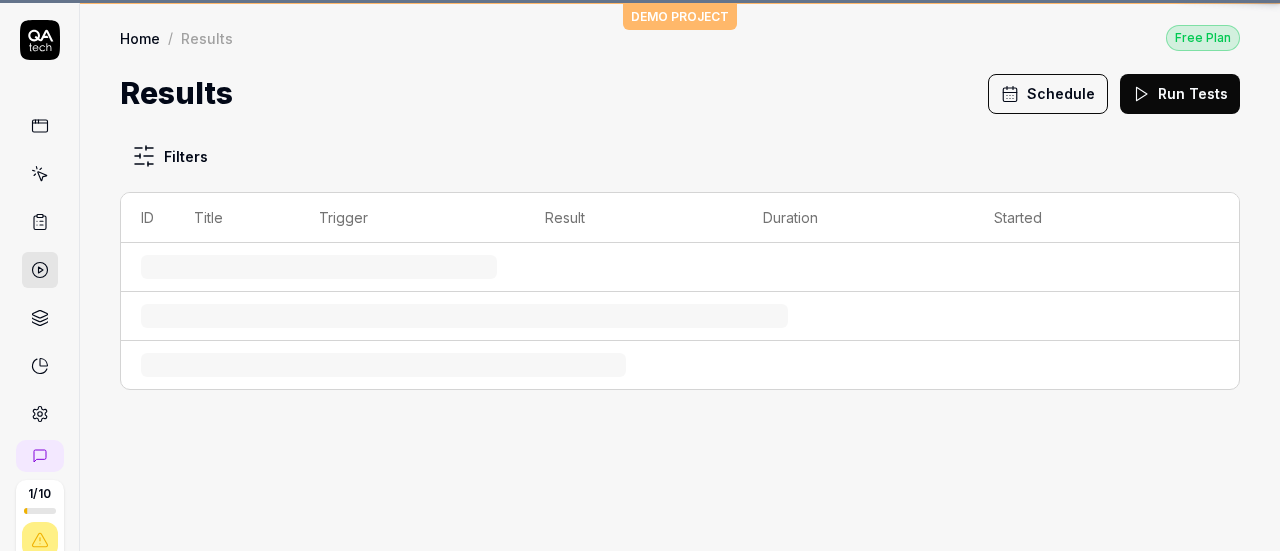 scroll, scrollTop: 0, scrollLeft: 0, axis: both 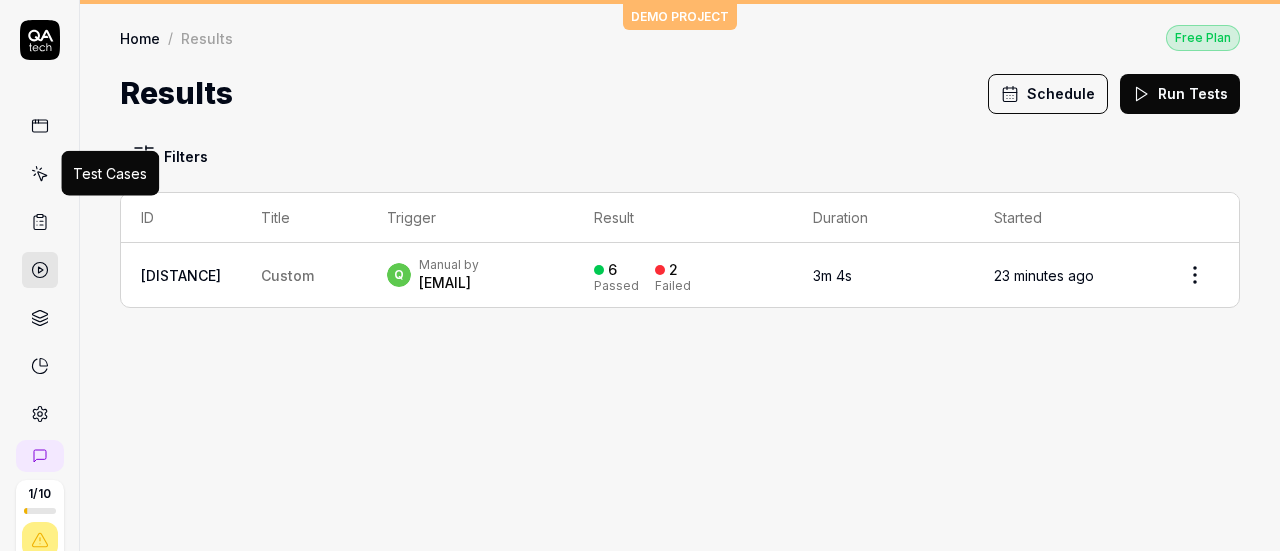 click 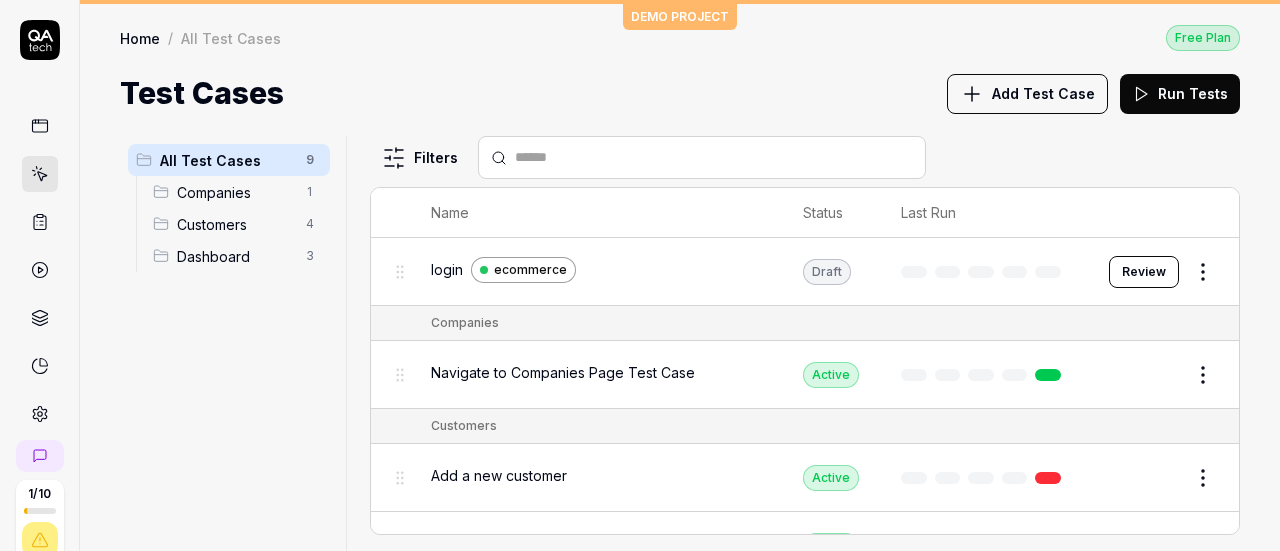 click on "login" at bounding box center (447, 269) 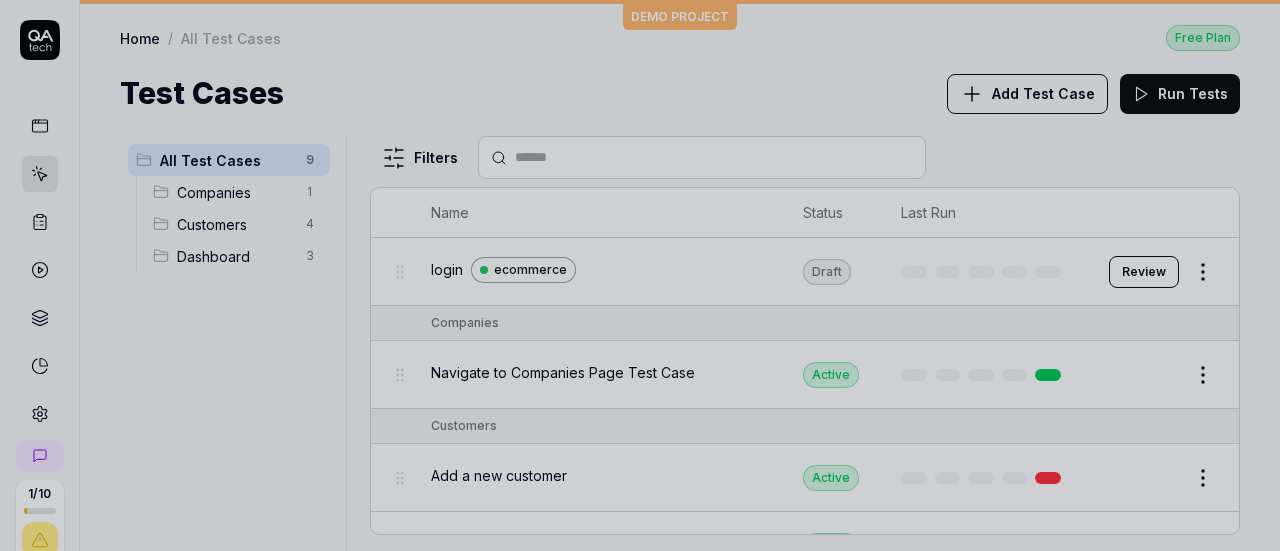 click at bounding box center (640, 275) 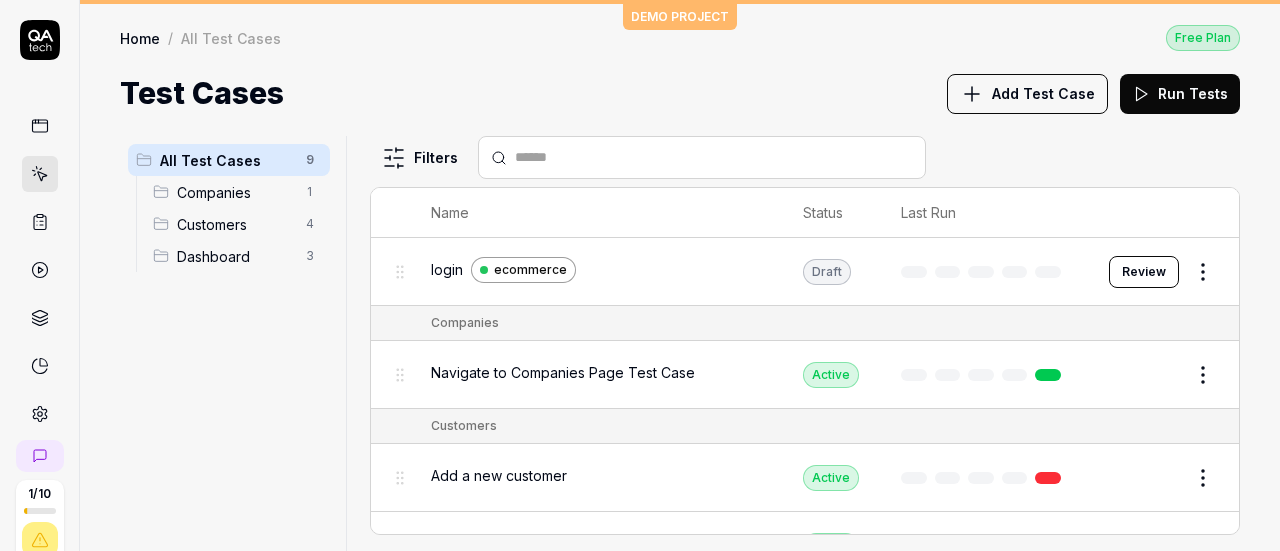 click on "Review" at bounding box center [1144, 272] 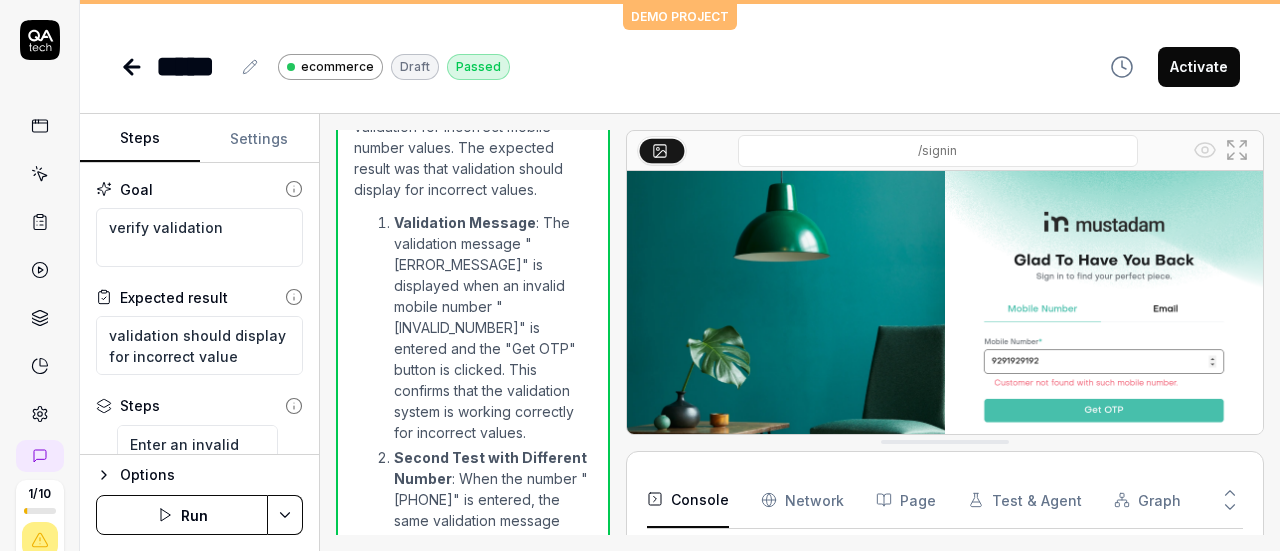 scroll, scrollTop: 876, scrollLeft: 0, axis: vertical 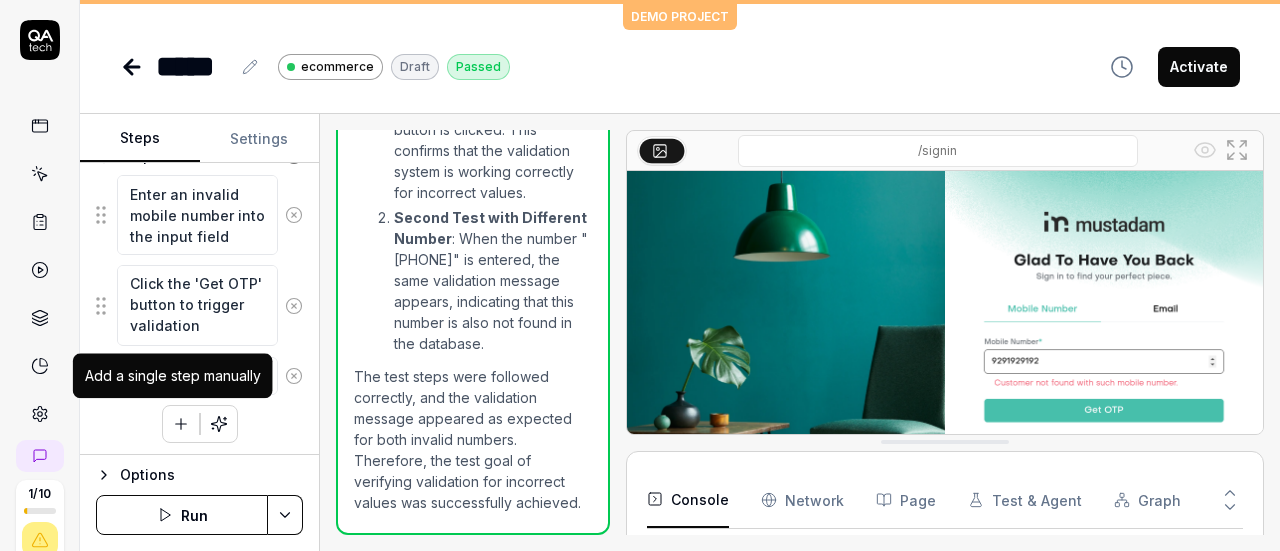 click at bounding box center [181, 424] 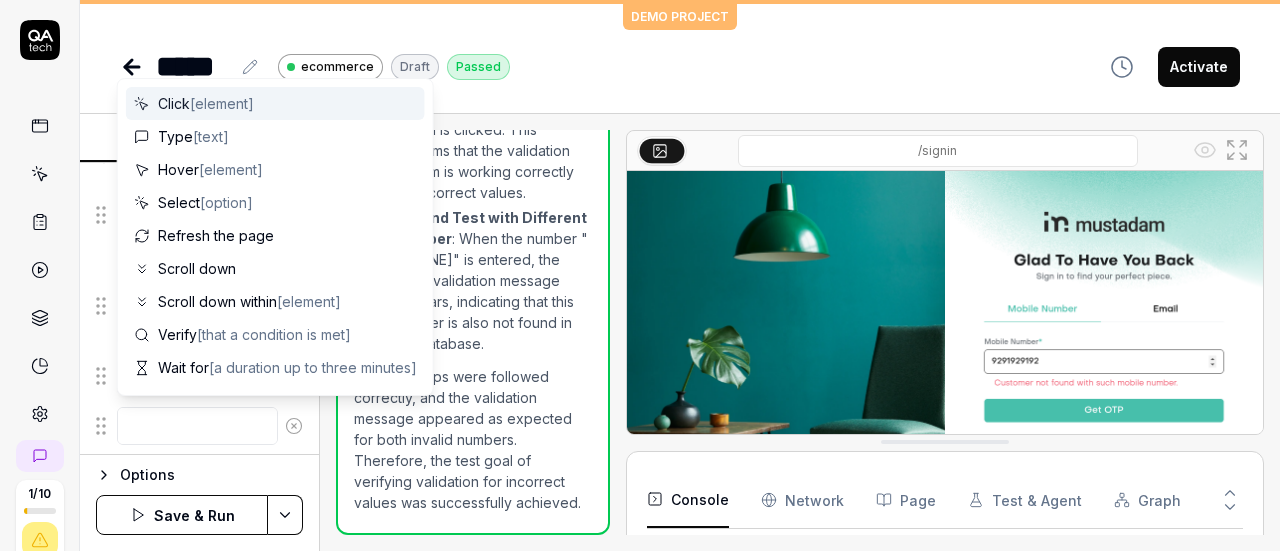 scroll, scrollTop: 0, scrollLeft: 0, axis: both 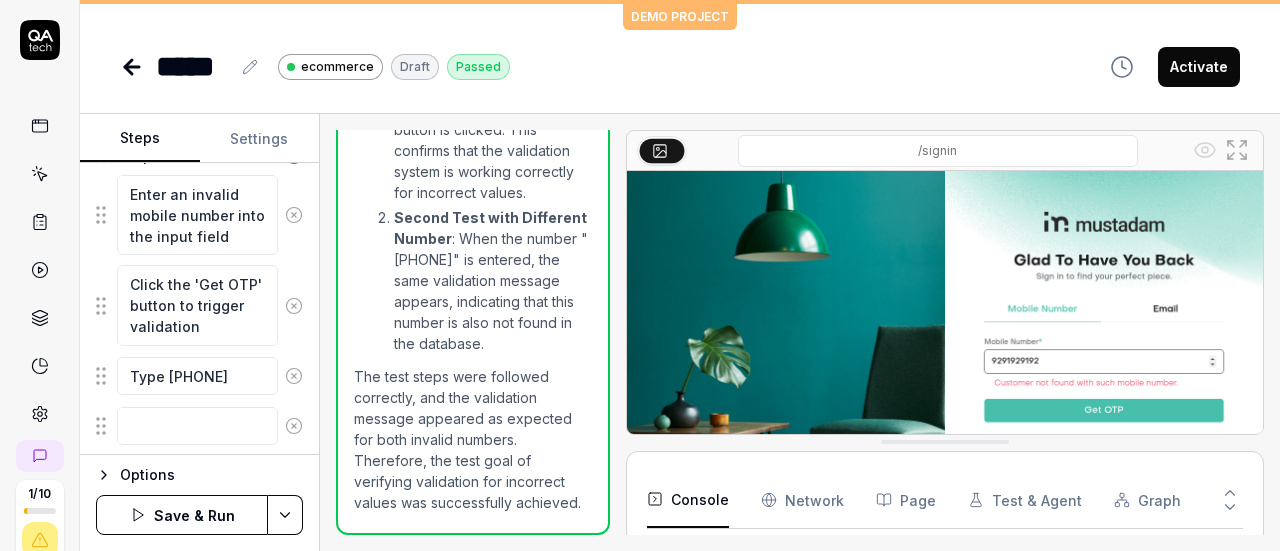 click on "Options Save & Run" at bounding box center (199, 502) 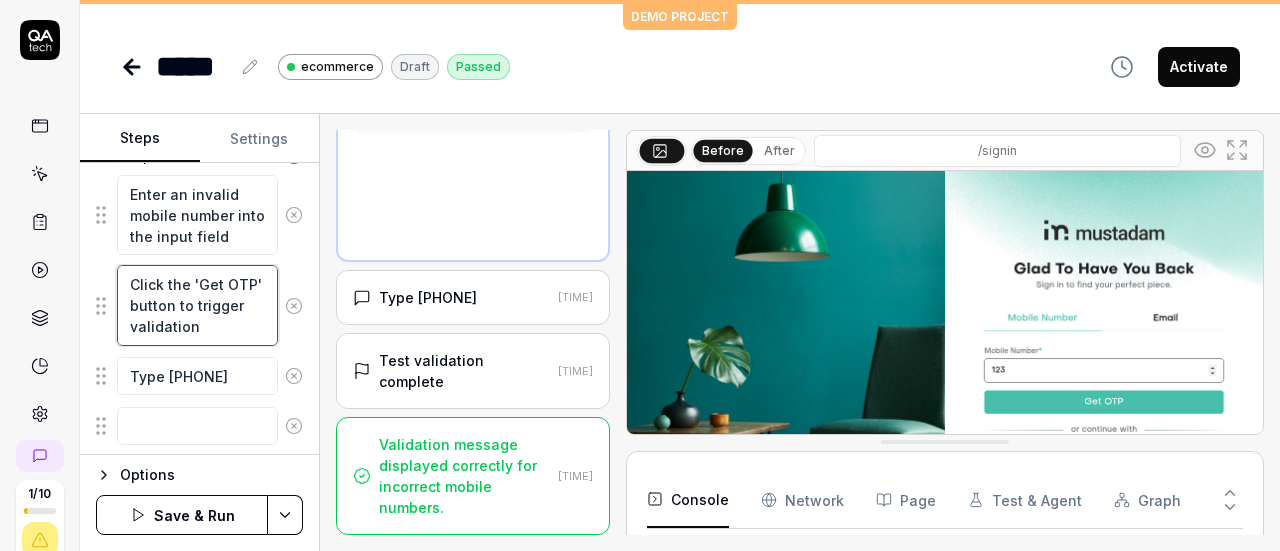 click on "Click the 'Get OTP' button to trigger validation" at bounding box center (197, 305) 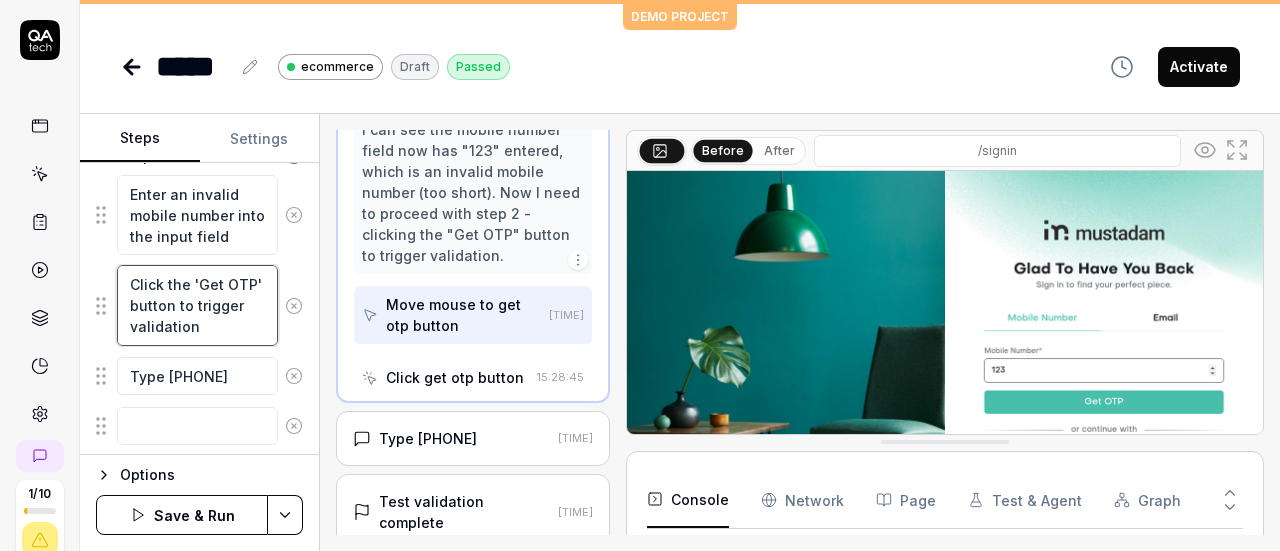 scroll, scrollTop: 196, scrollLeft: 0, axis: vertical 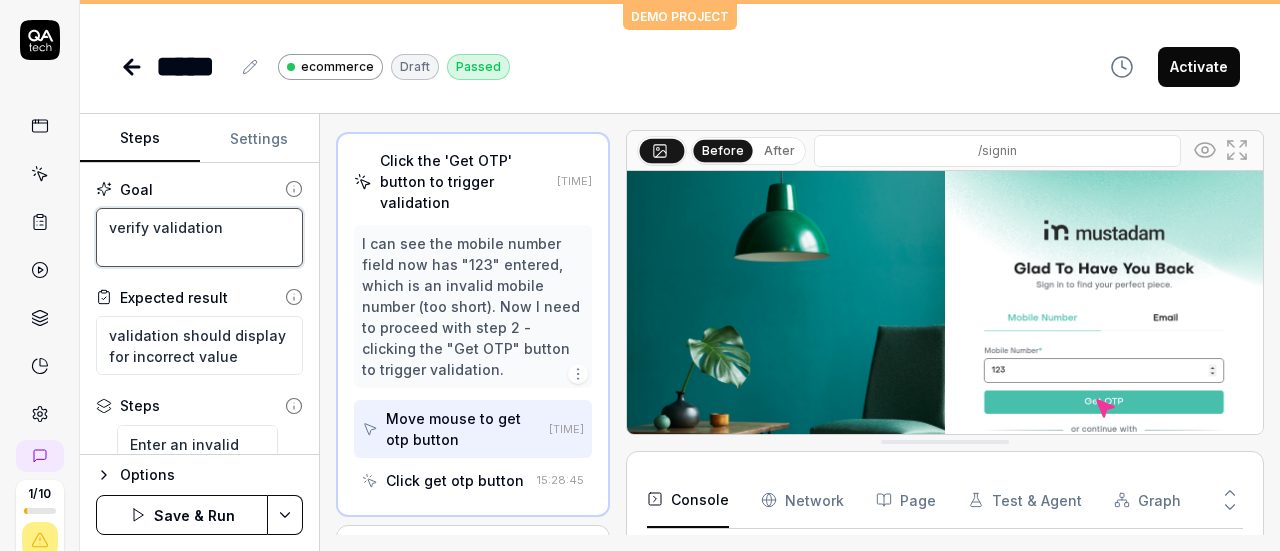 click on "verify validation" at bounding box center (199, 237) 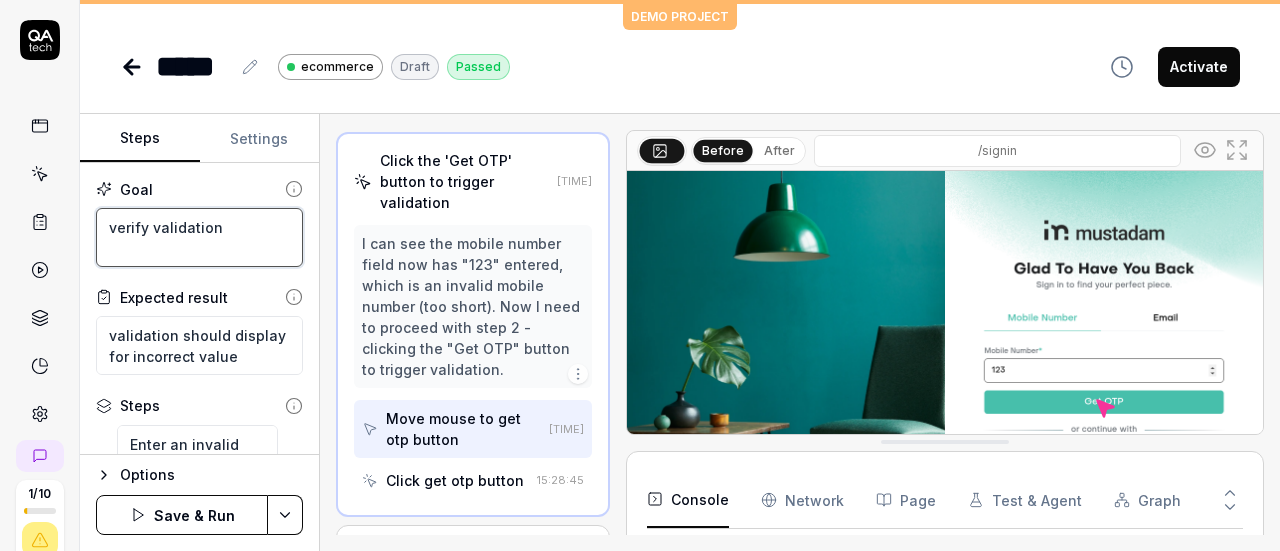 type on "*" 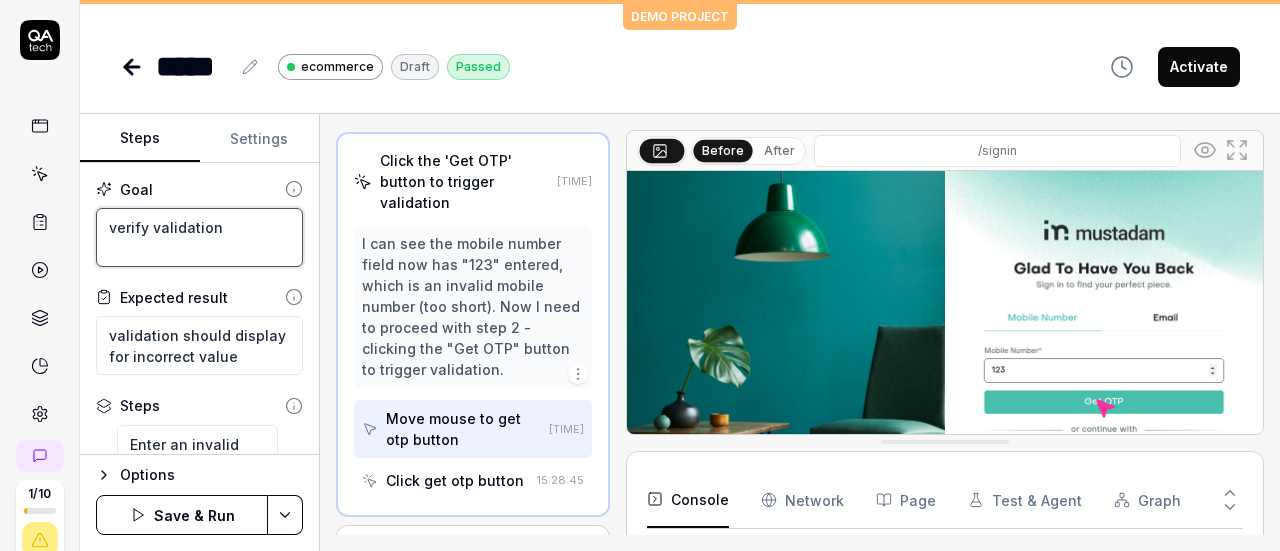 type on "verify validation" 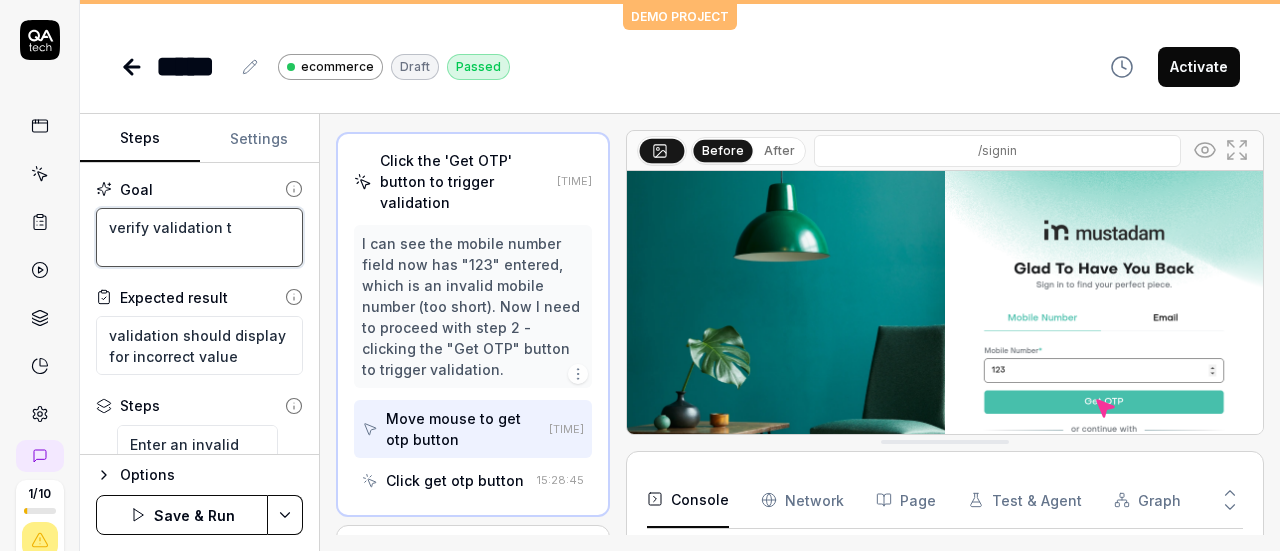 type on "*" 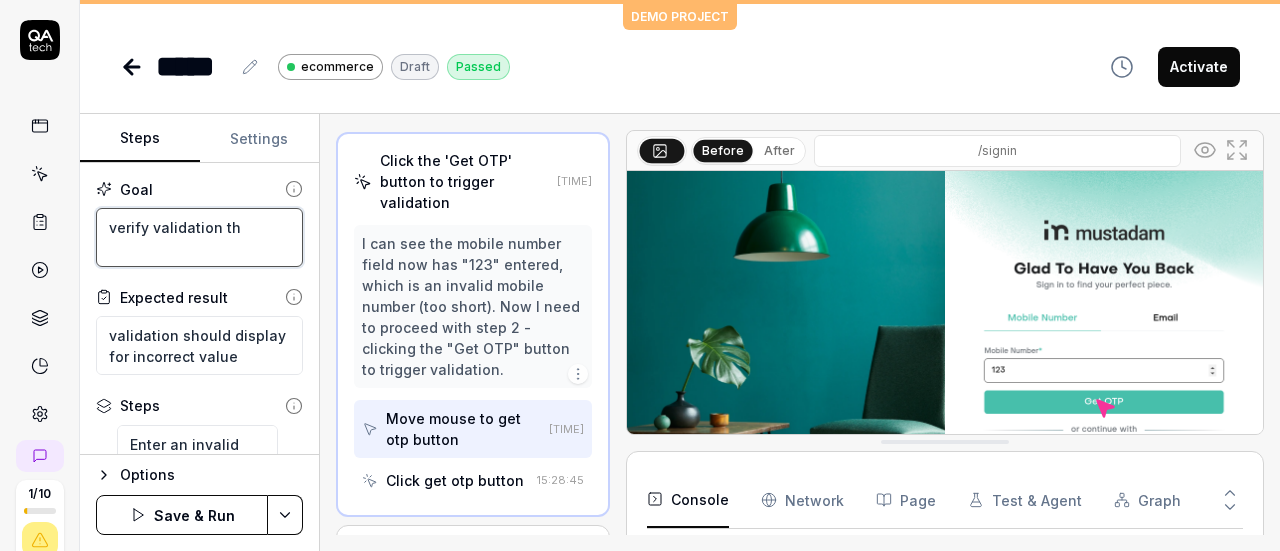 type on "*" 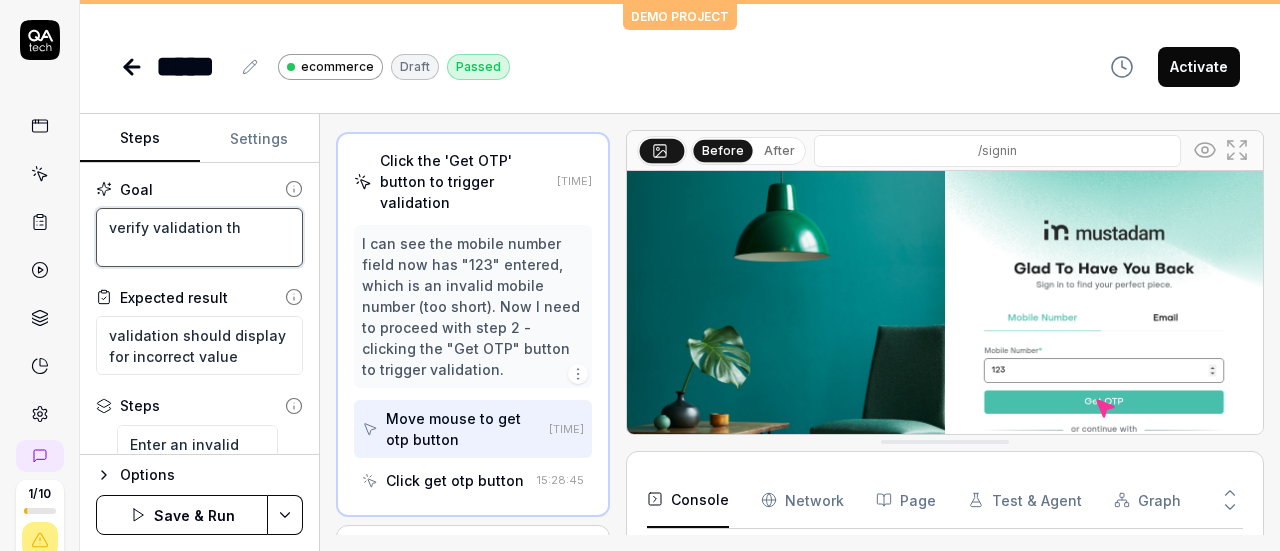 type on "verify validation the" 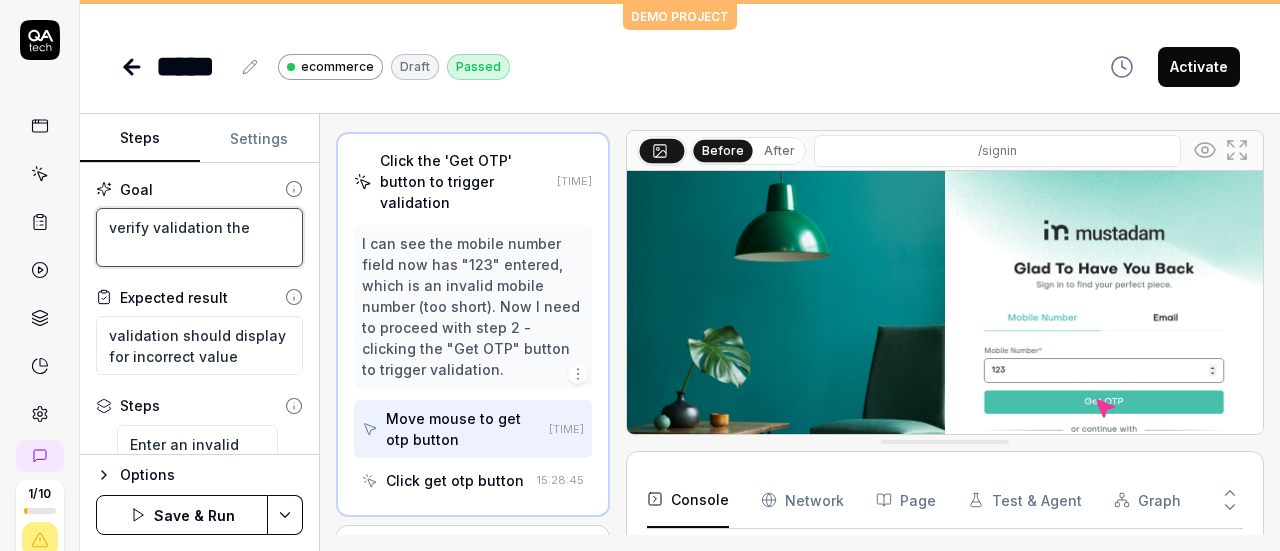 type on "*" 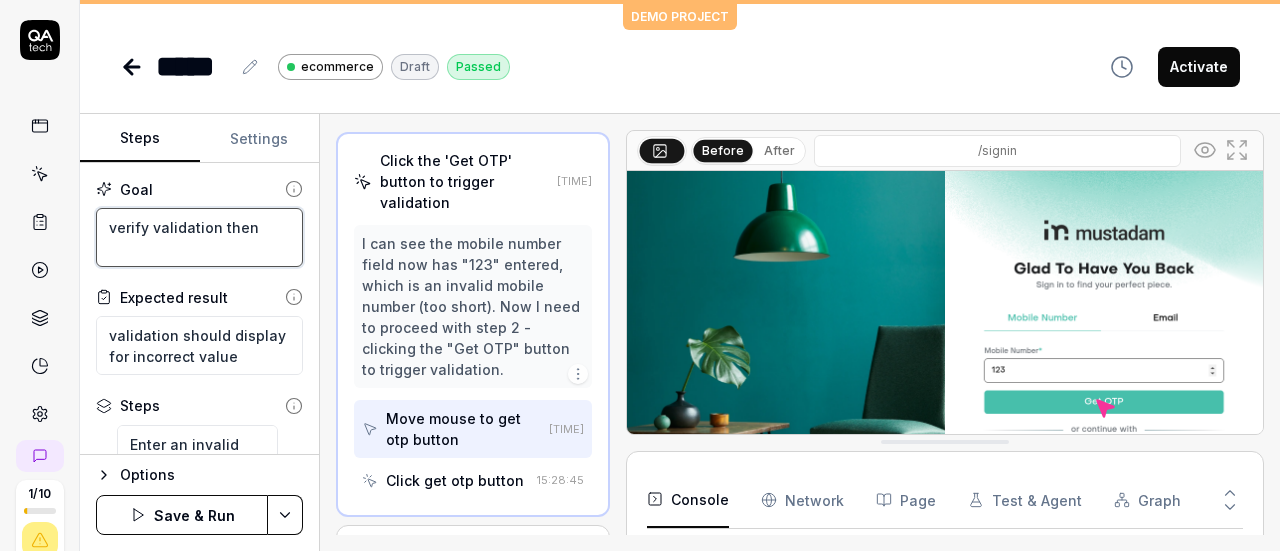 type on "*" 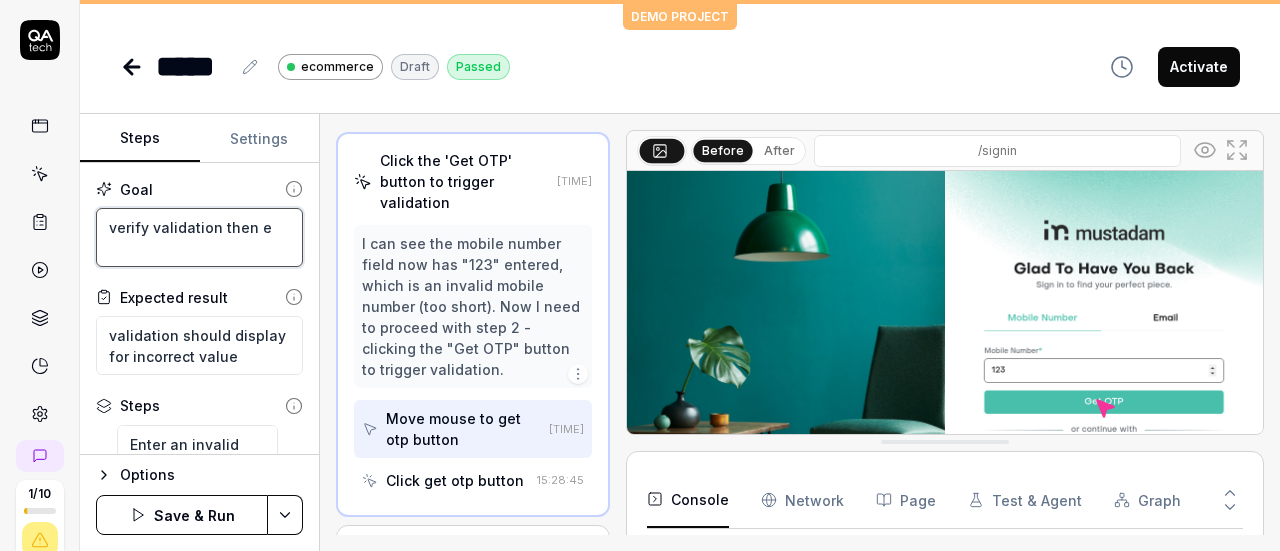 type on "*" 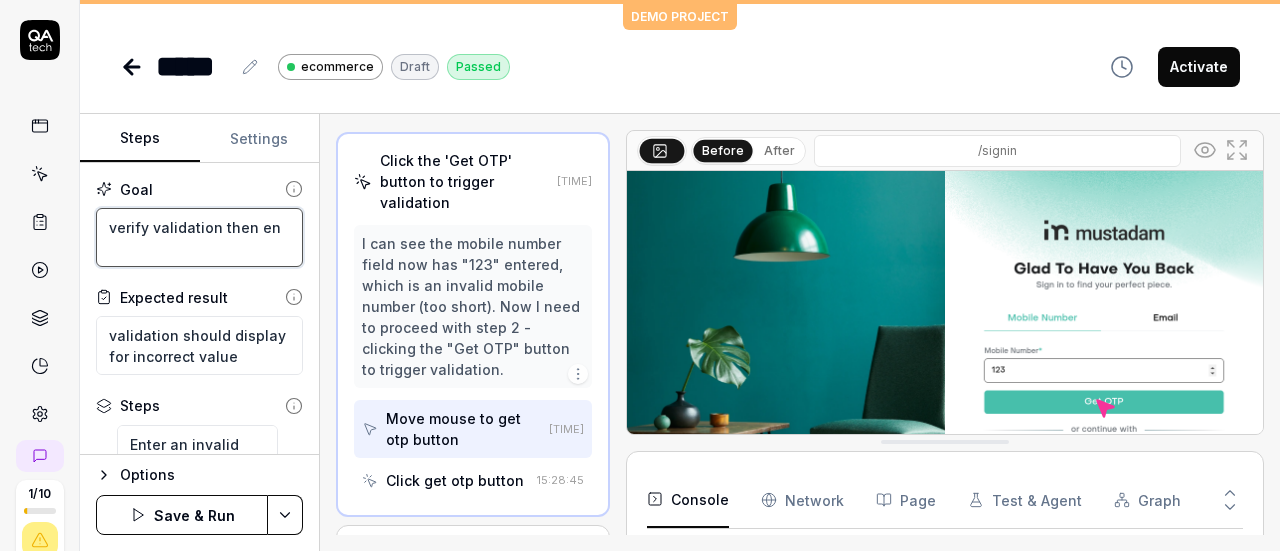 type on "*" 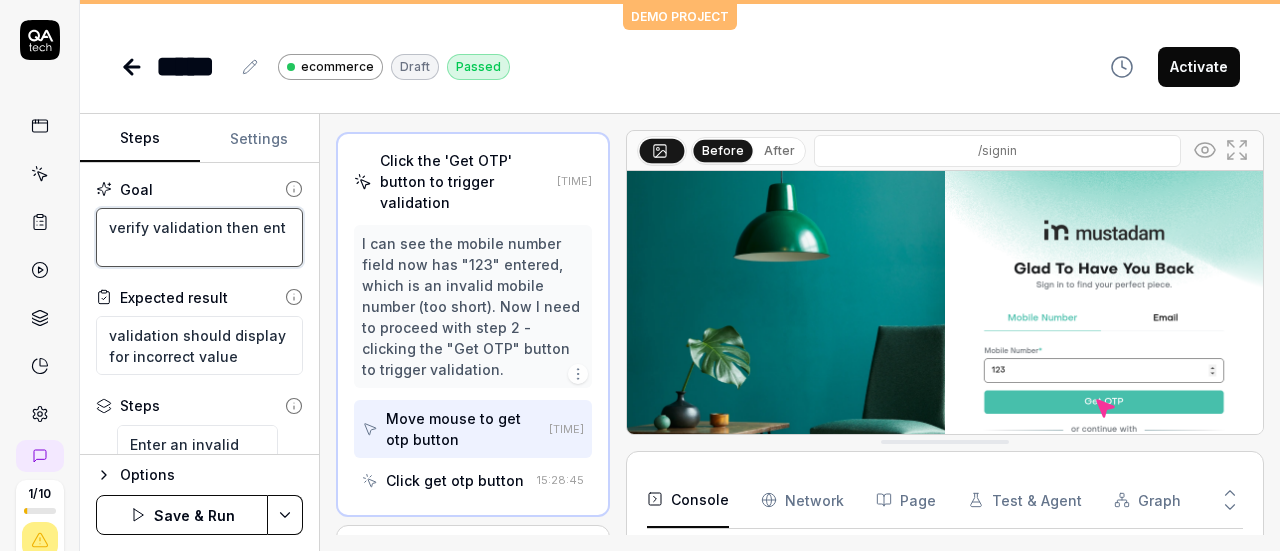 type on "*" 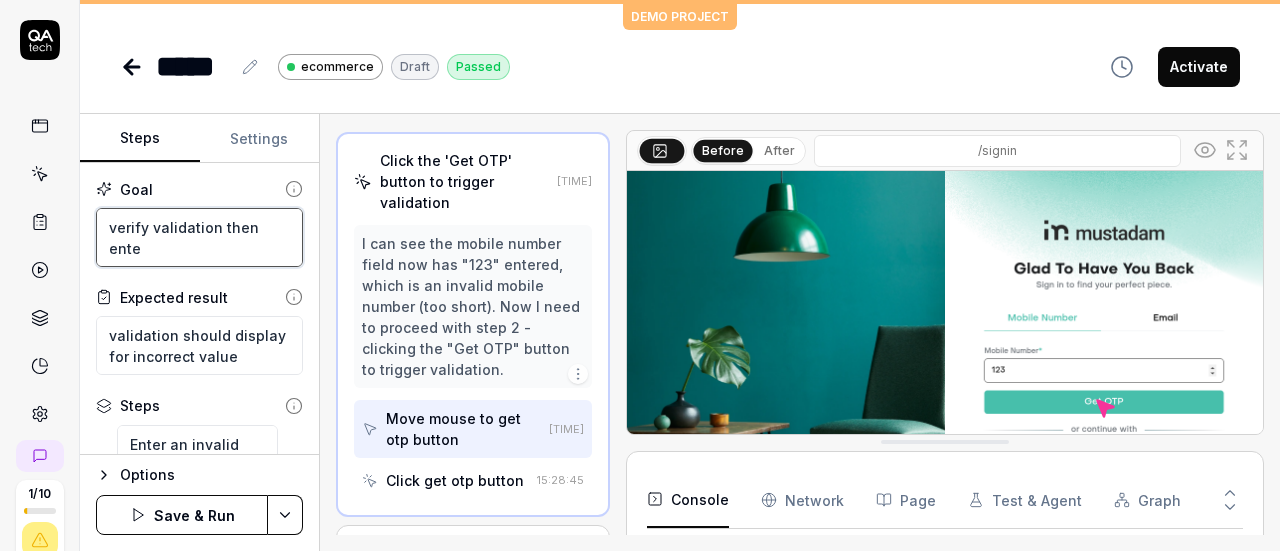 type on "*" 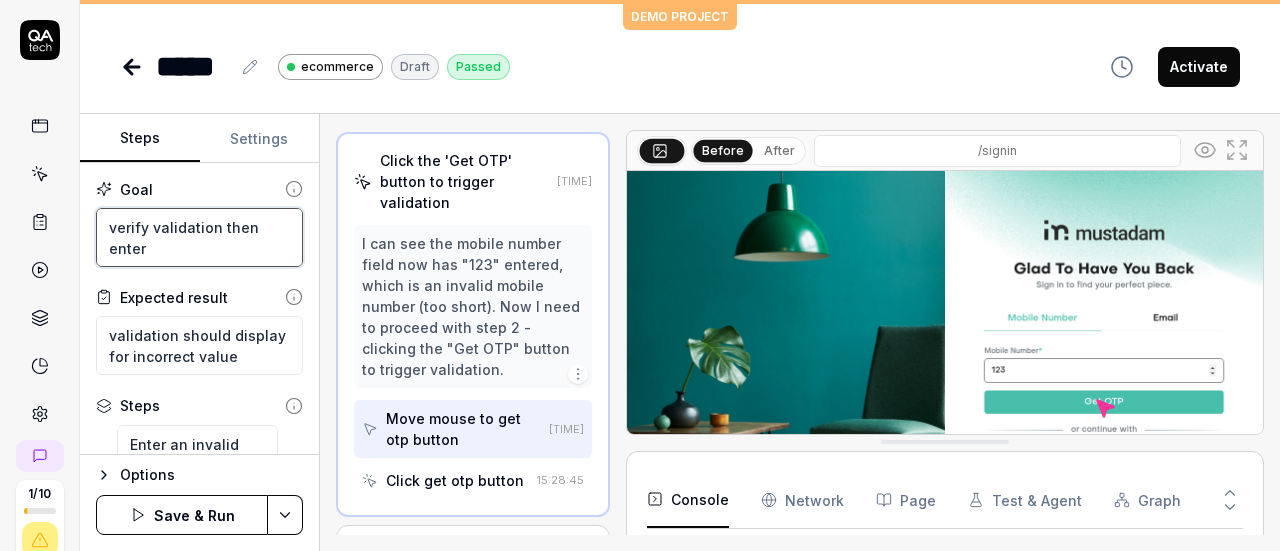 type on "*" 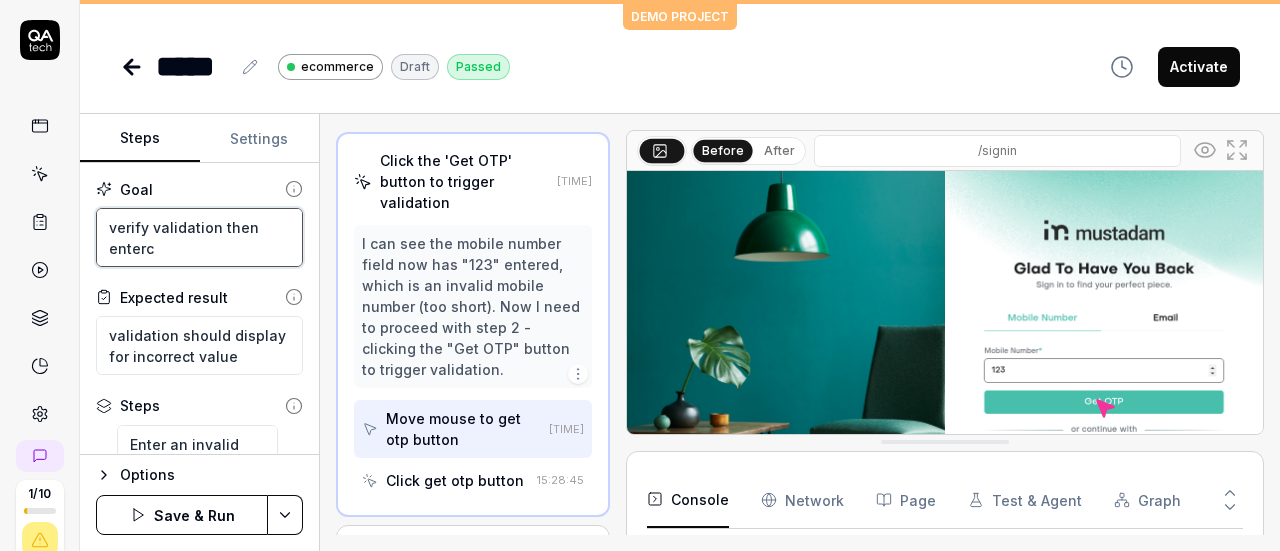 type on "*" 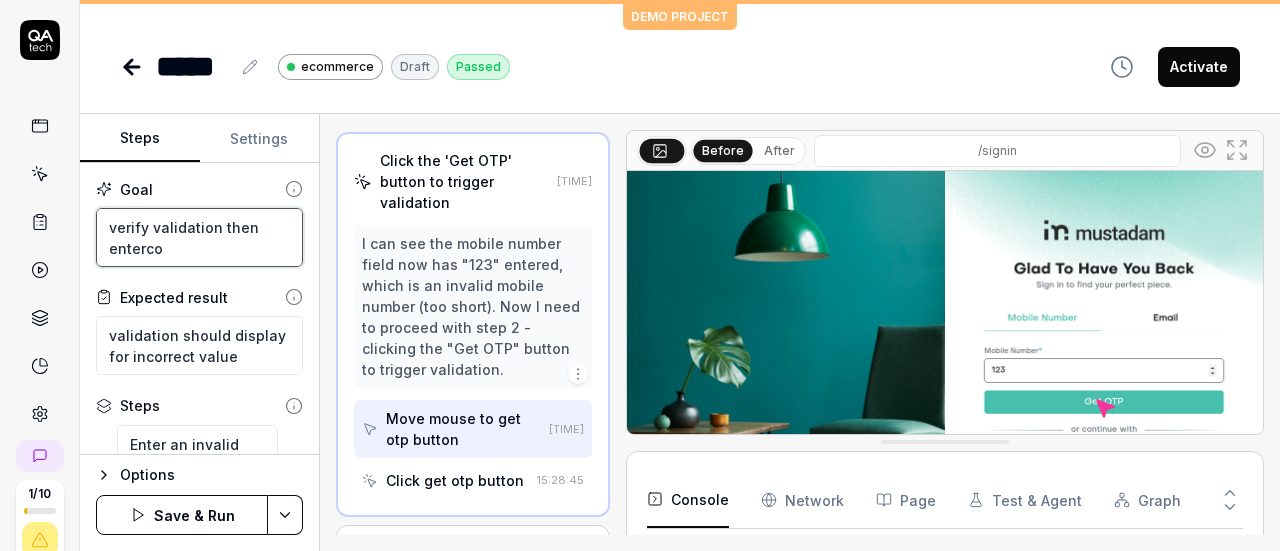 type on "*" 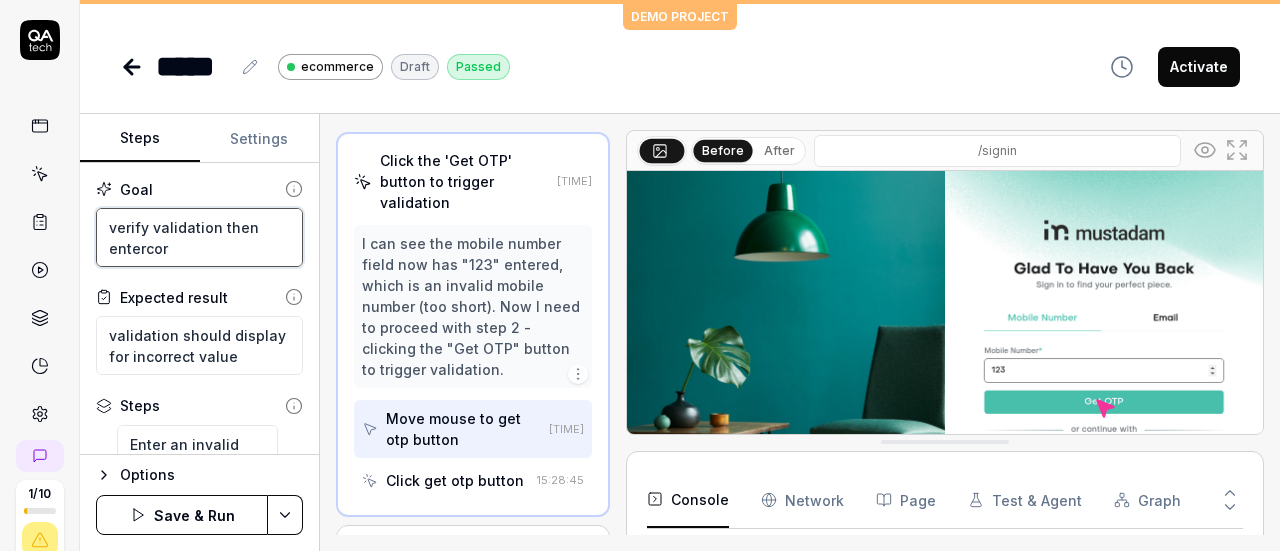 type on "*" 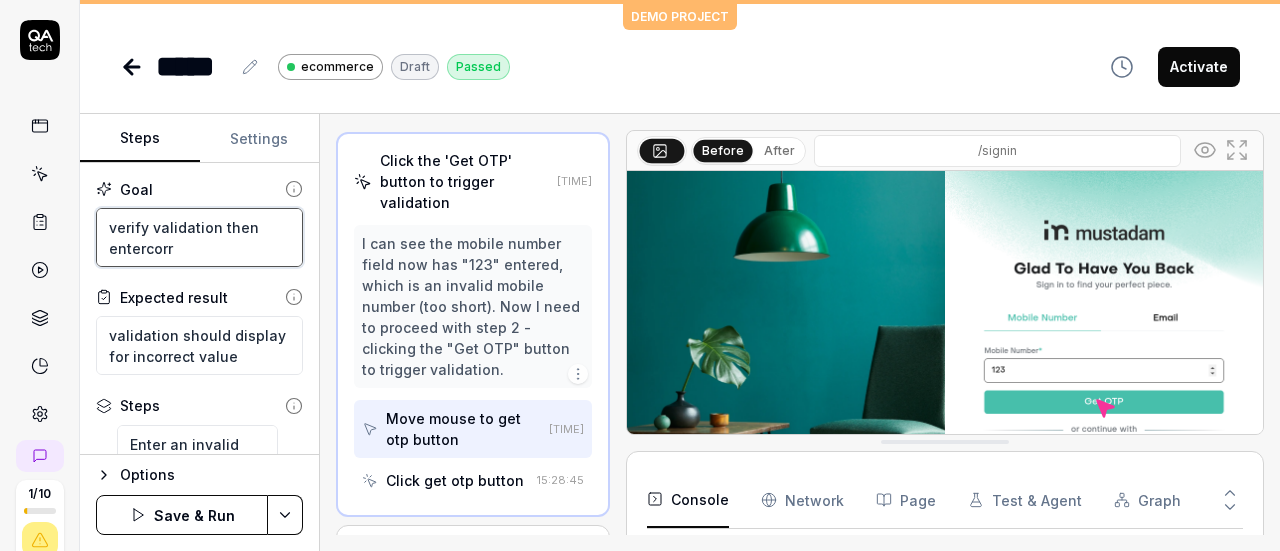 type on "*" 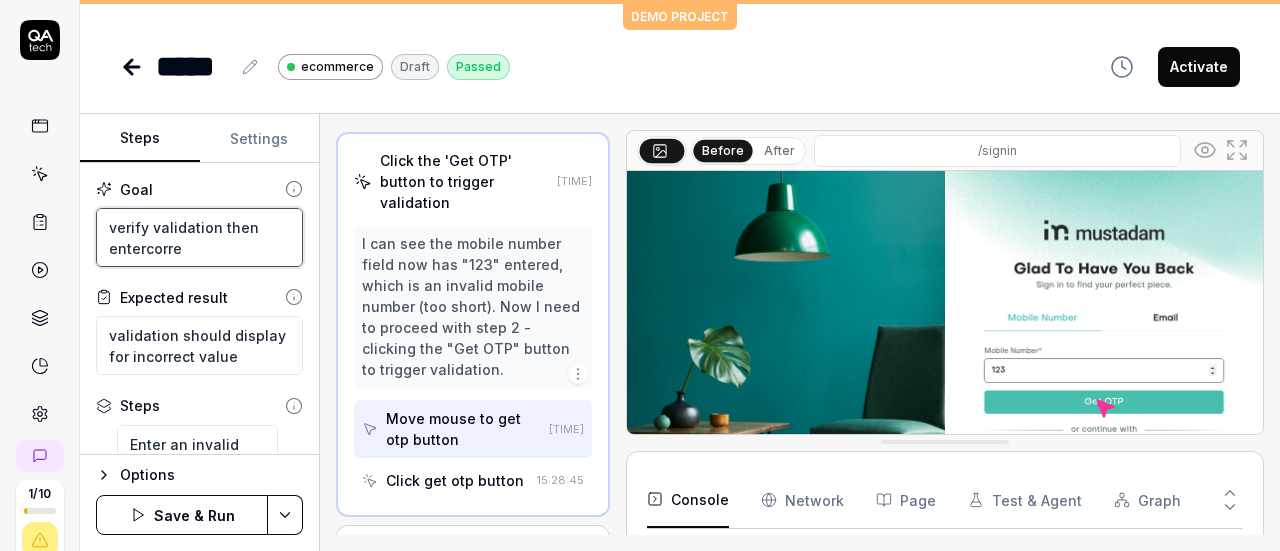 type on "*" 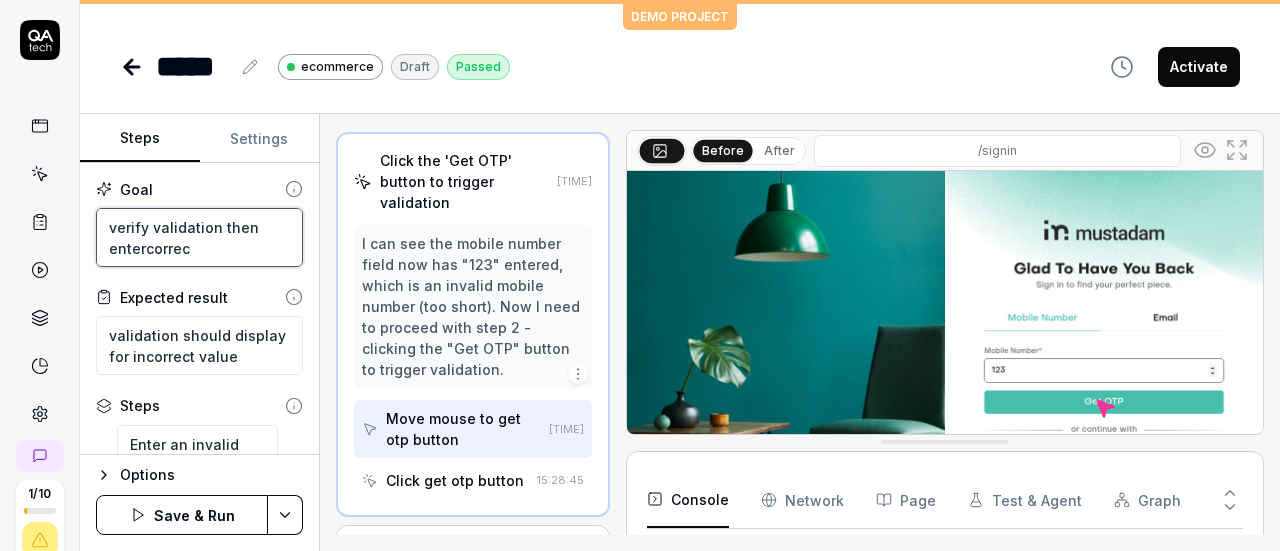 type on "*" 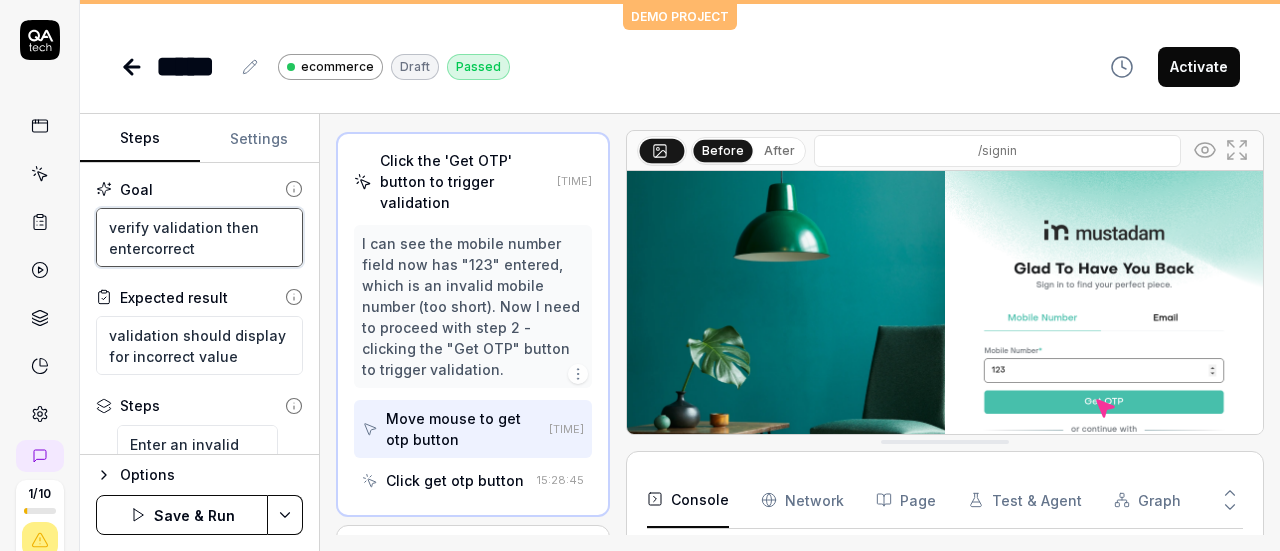 type on "*" 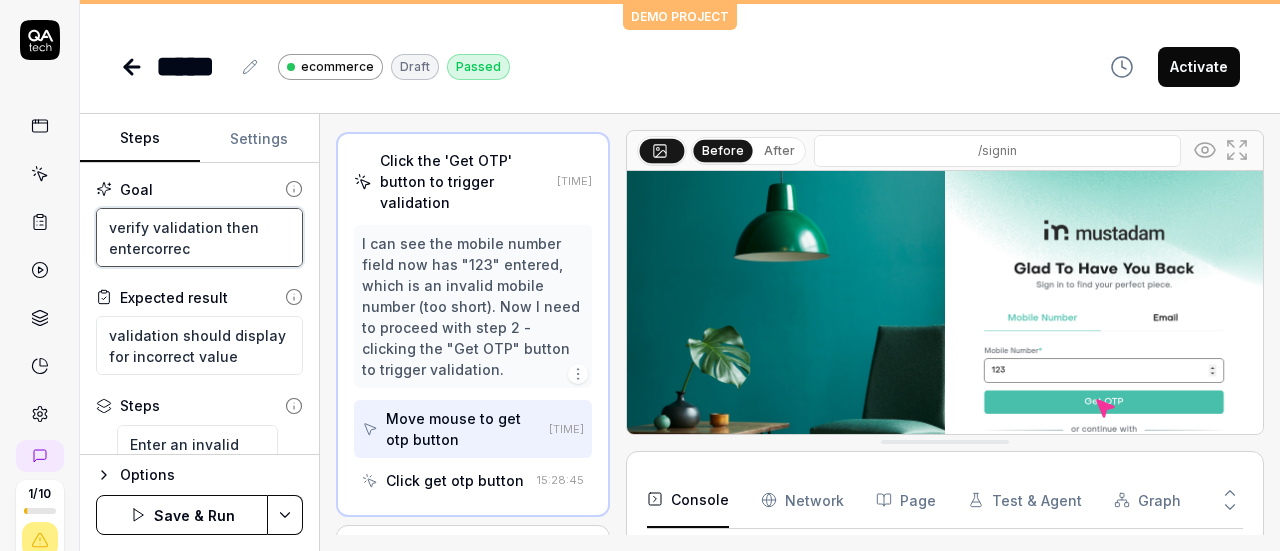 type on "*" 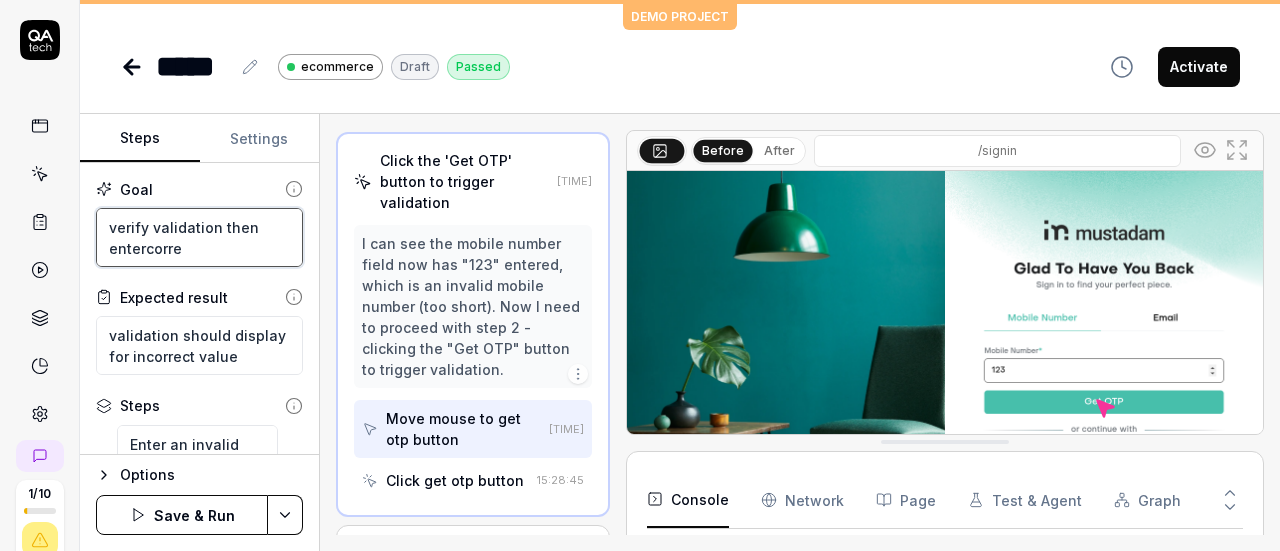 type on "*" 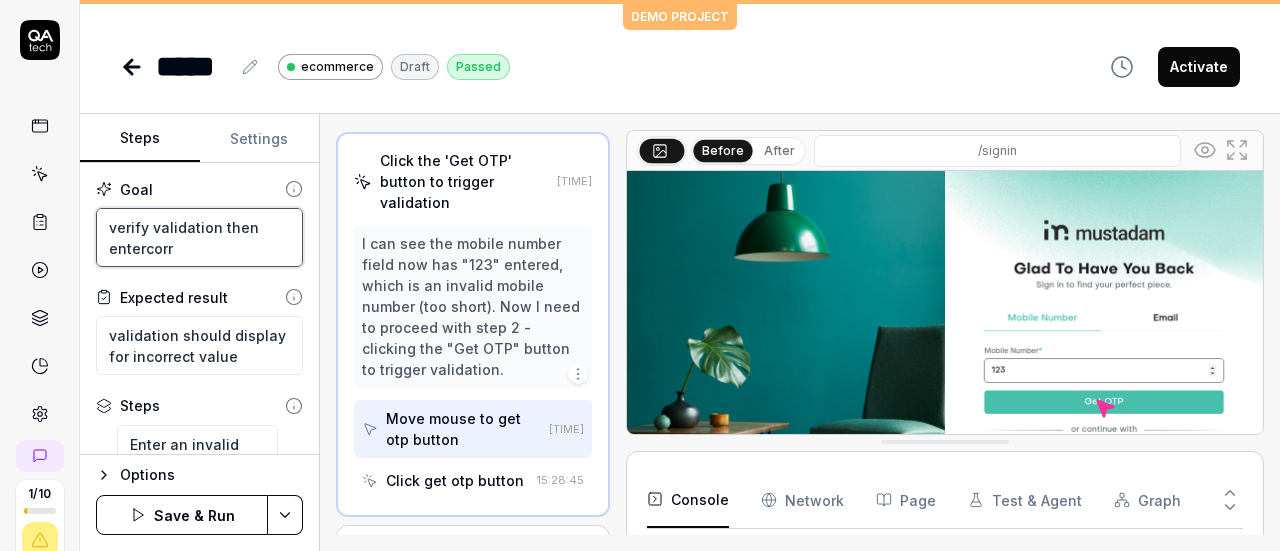 type on "*" 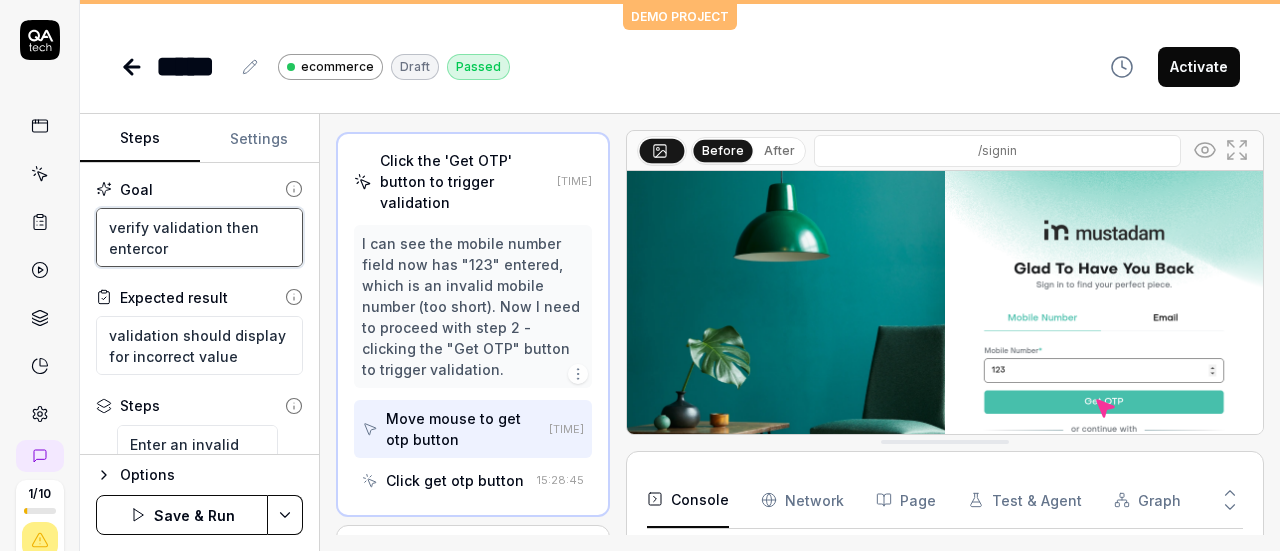 type on "*" 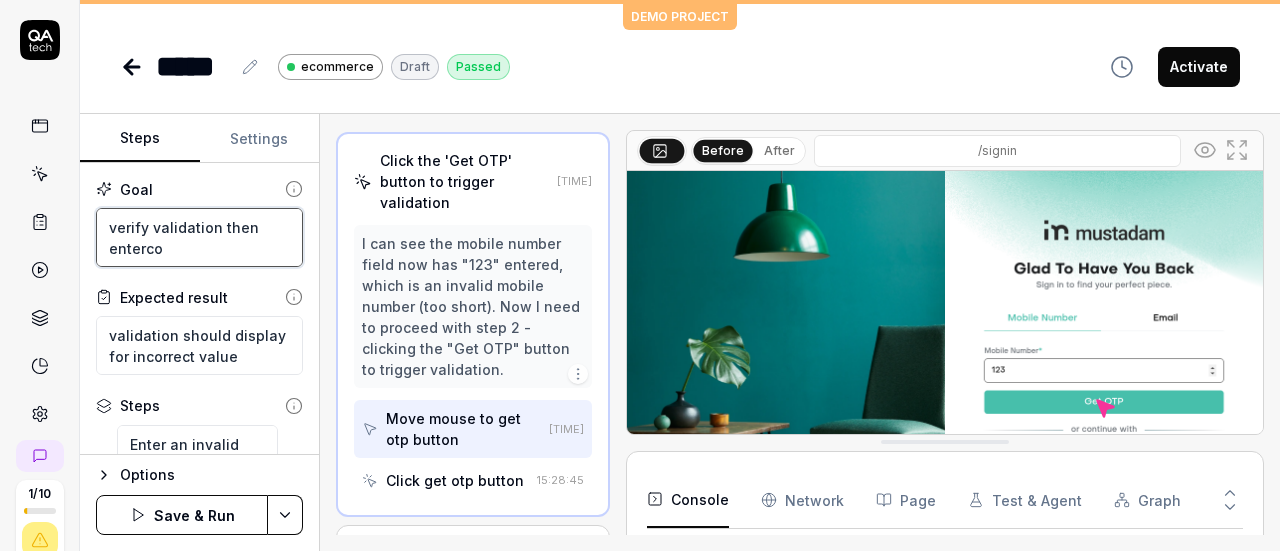 type 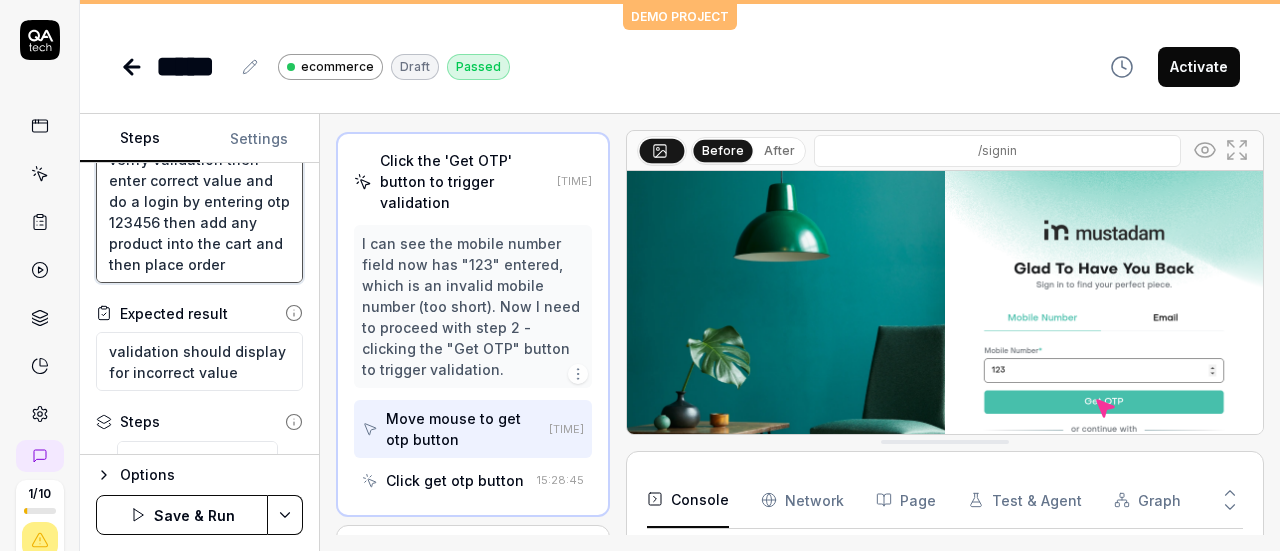 scroll, scrollTop: 100, scrollLeft: 0, axis: vertical 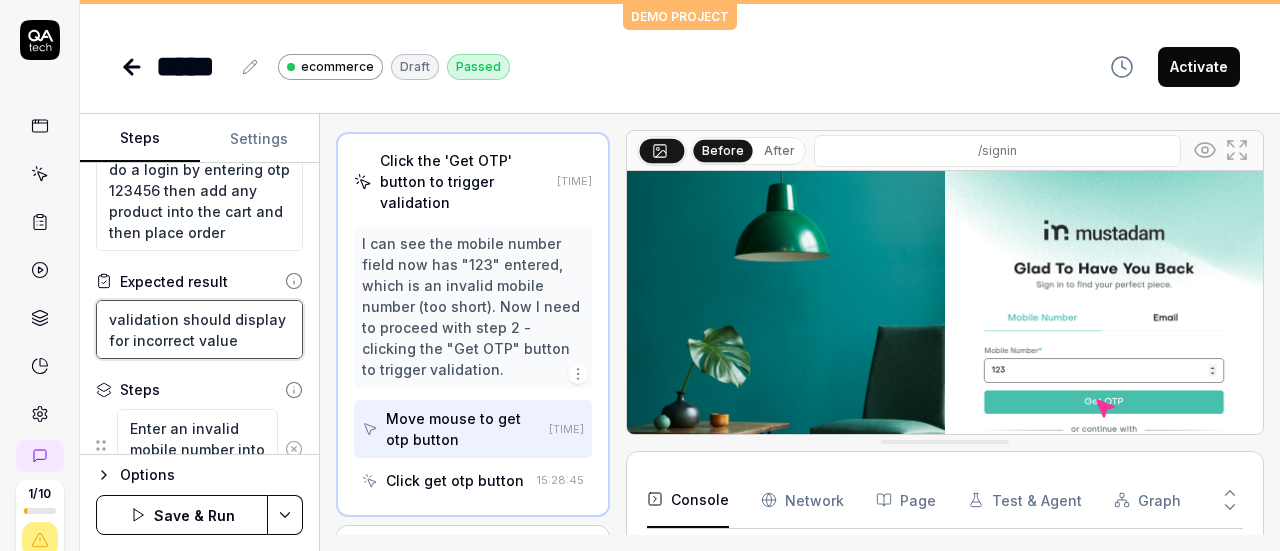 click on "validation should display for incorrect value" at bounding box center (199, 329) 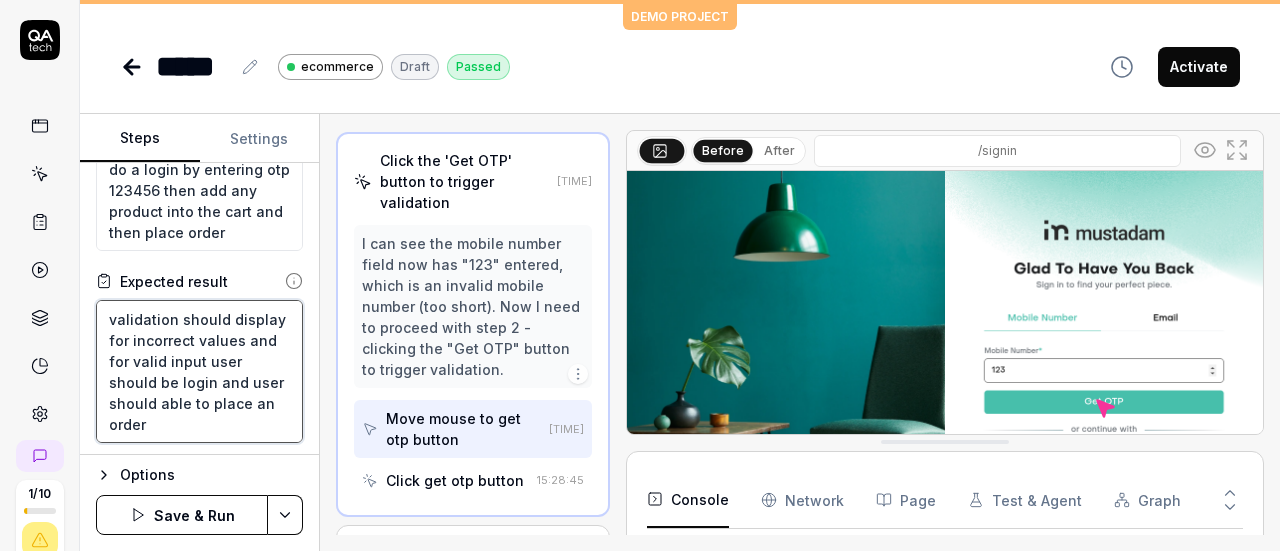 scroll, scrollTop: 10, scrollLeft: 0, axis: vertical 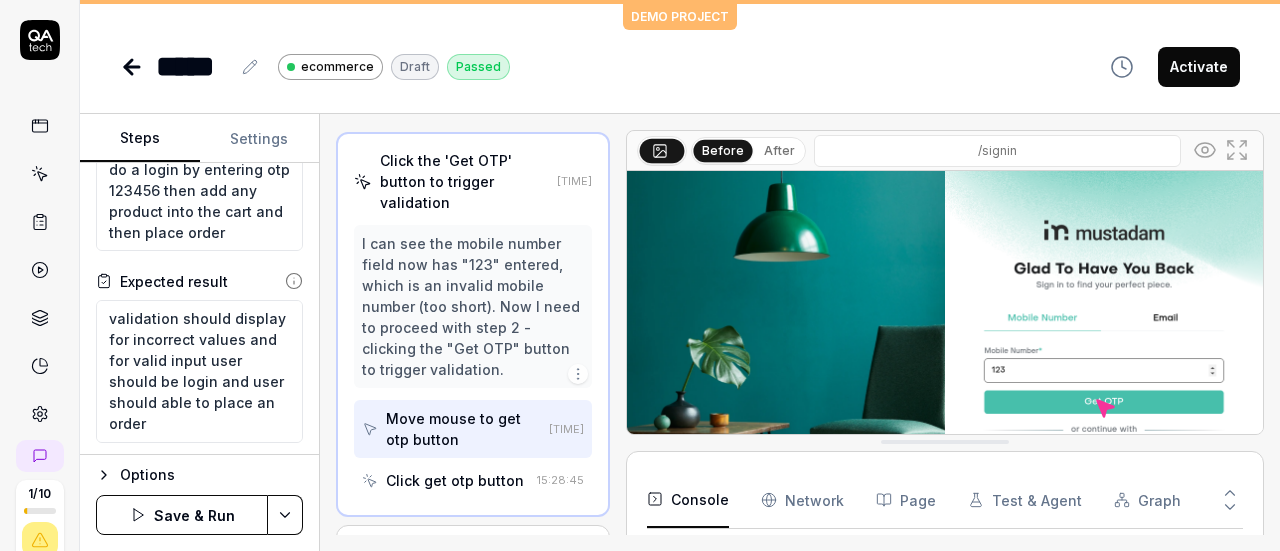 click on "Save & Run" at bounding box center (182, 515) 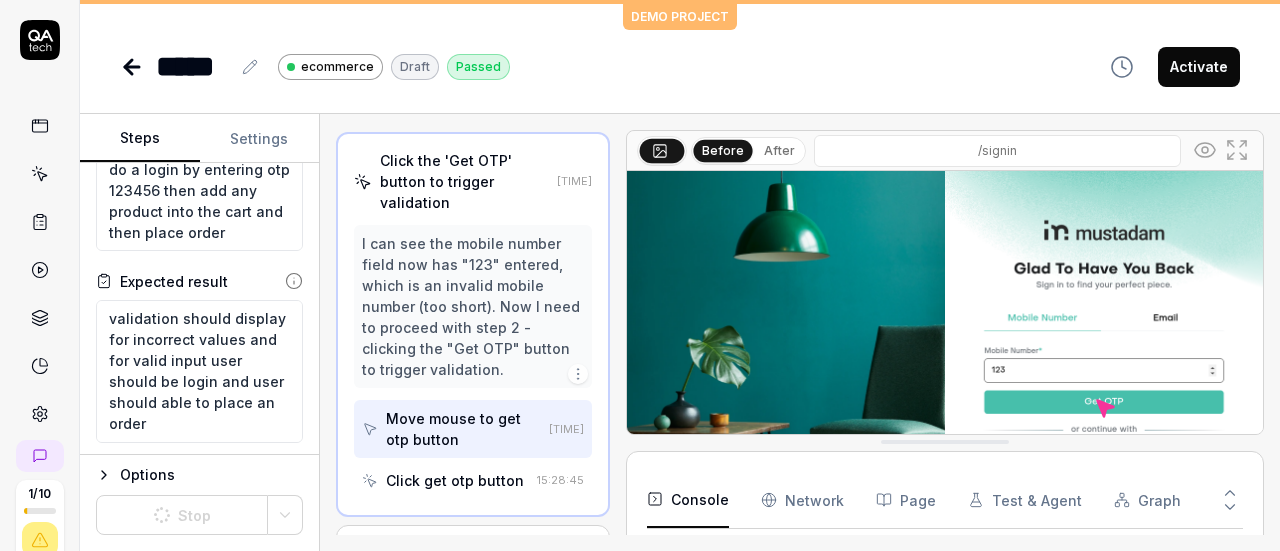click on "Options Stop" at bounding box center (199, 502) 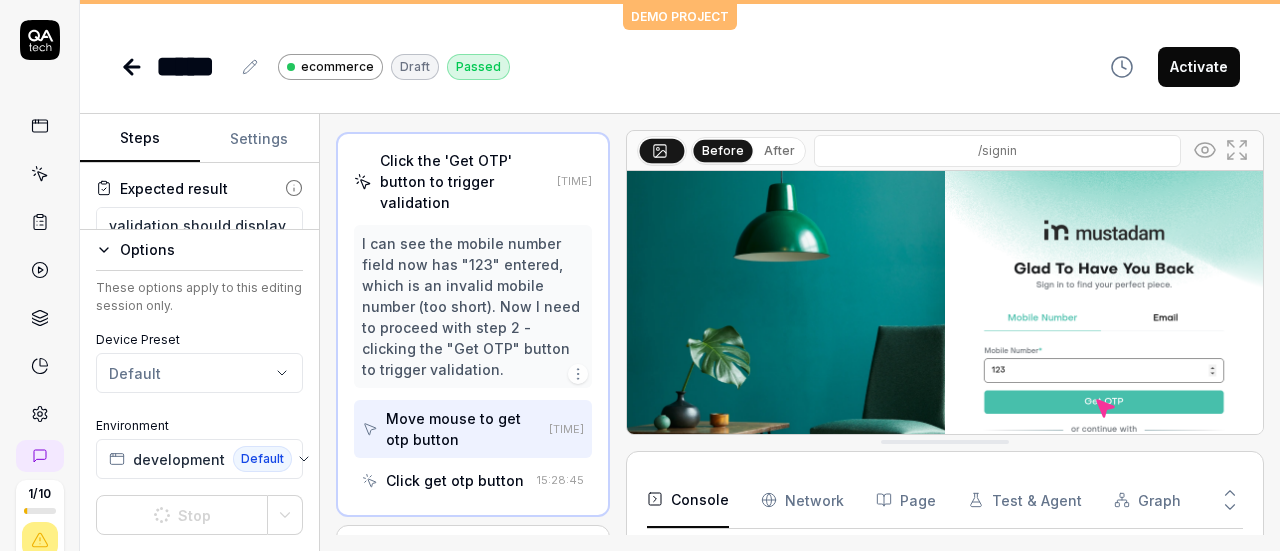 scroll, scrollTop: 200, scrollLeft: 0, axis: vertical 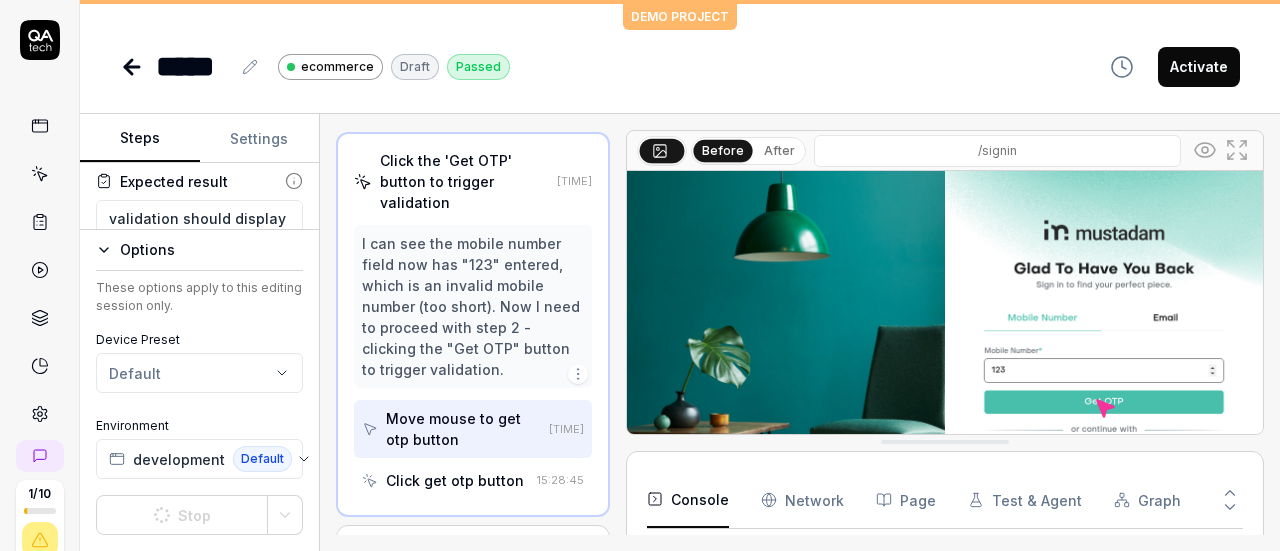 click on "After" at bounding box center (779, 151) 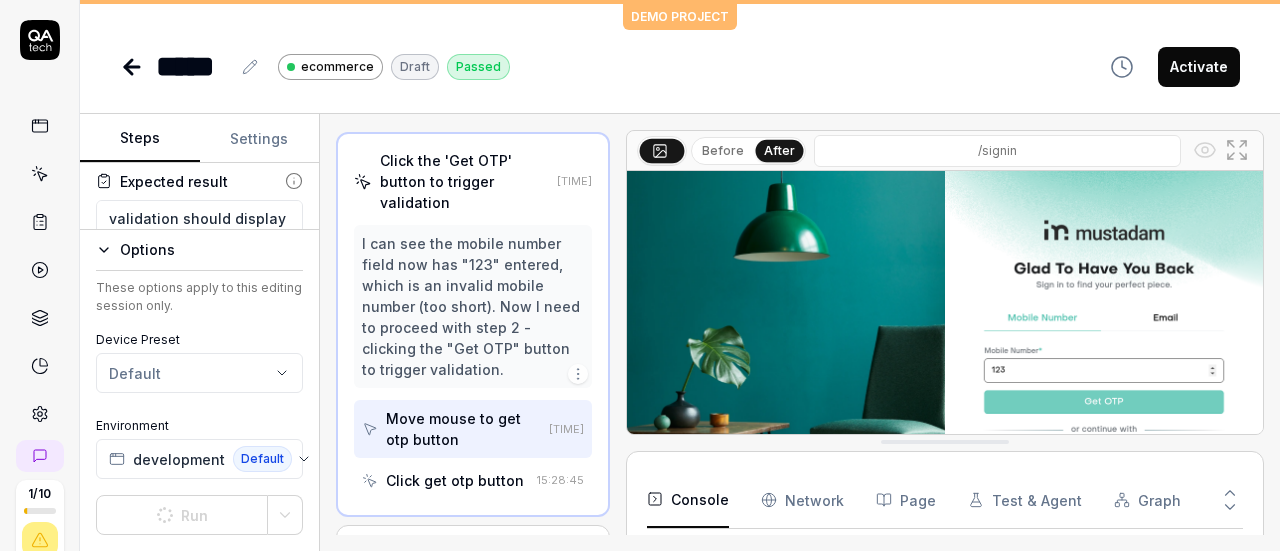 click on "Before" at bounding box center [723, 151] 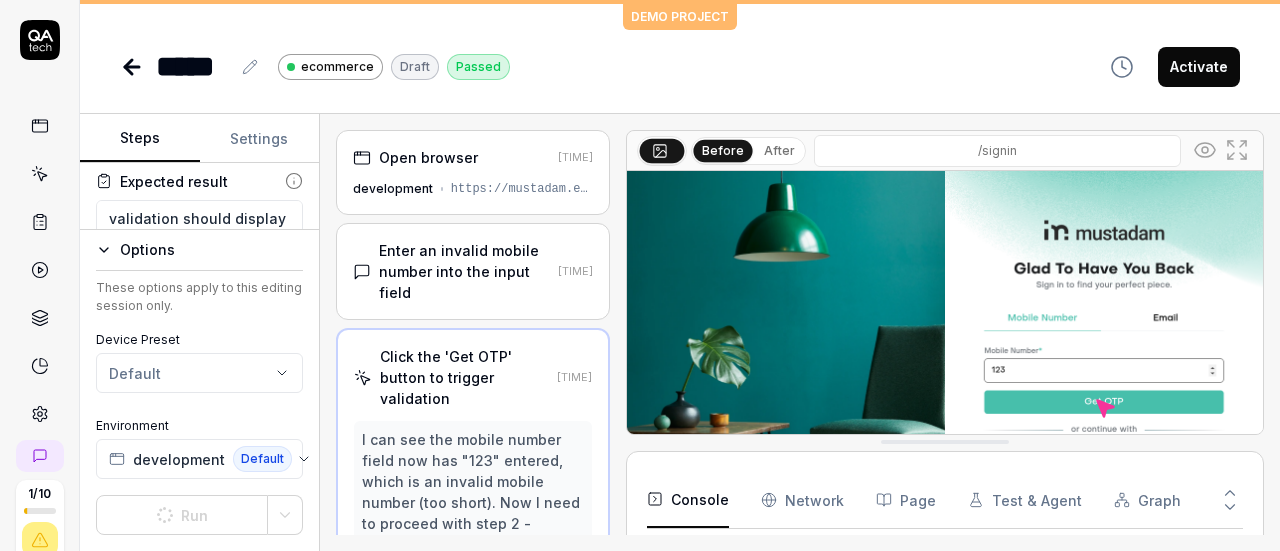 scroll, scrollTop: 0, scrollLeft: 0, axis: both 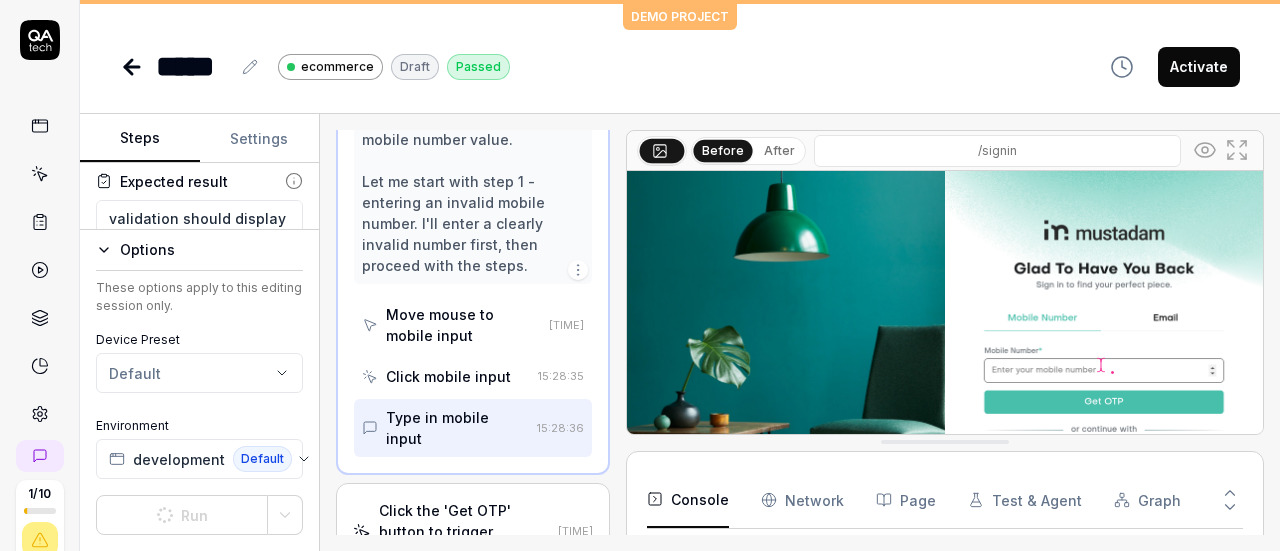 click on "Click mobile input" at bounding box center (448, 376) 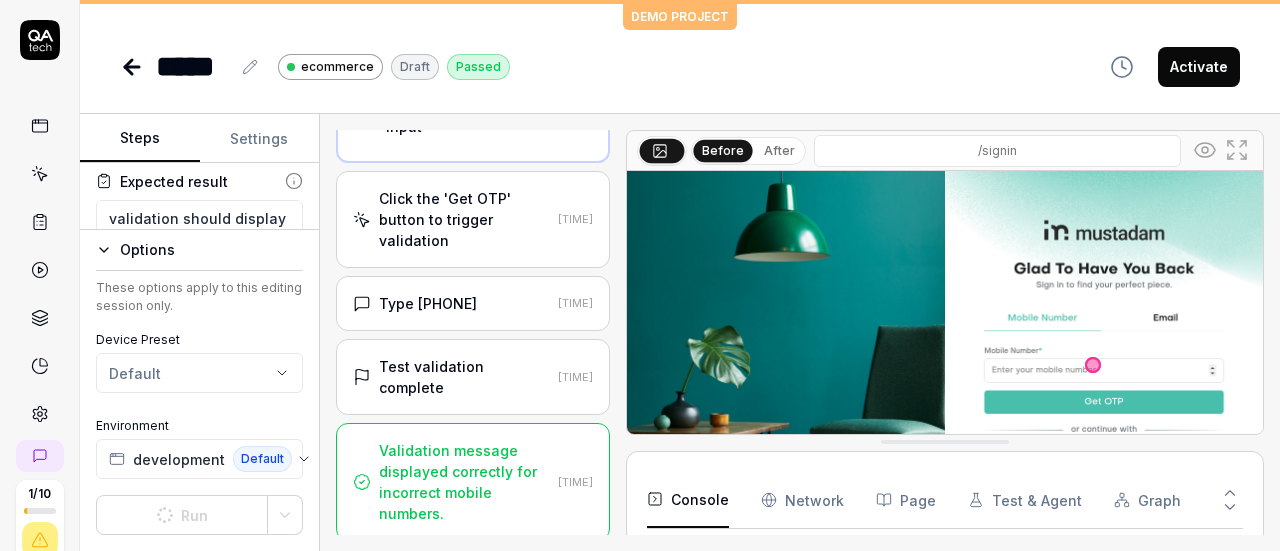 scroll, scrollTop: 614, scrollLeft: 0, axis: vertical 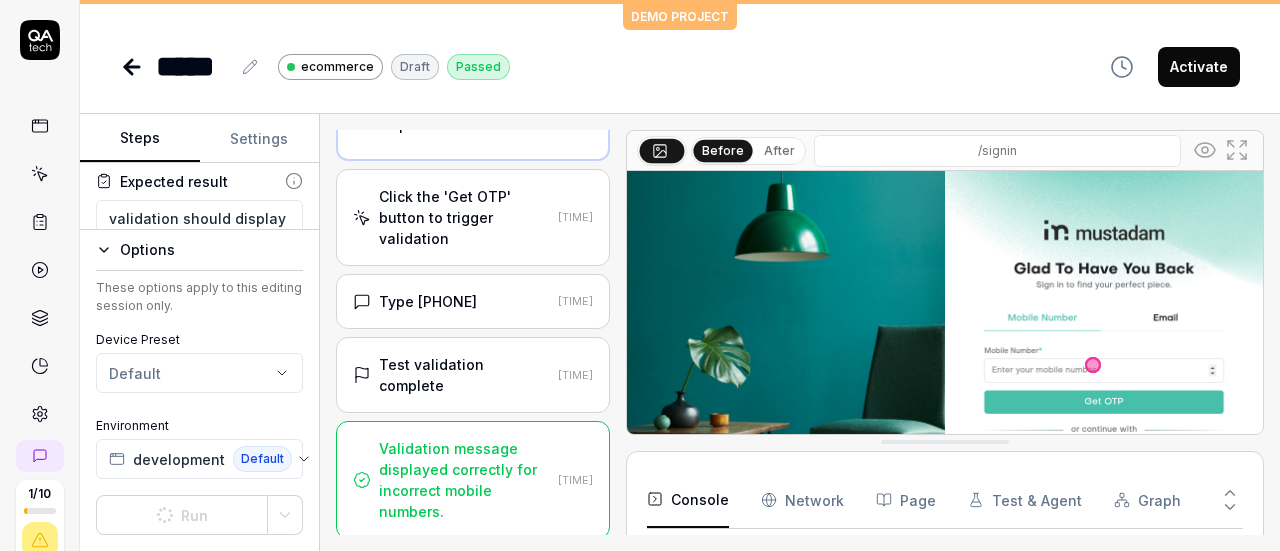 click on "Page" at bounding box center (906, 500) 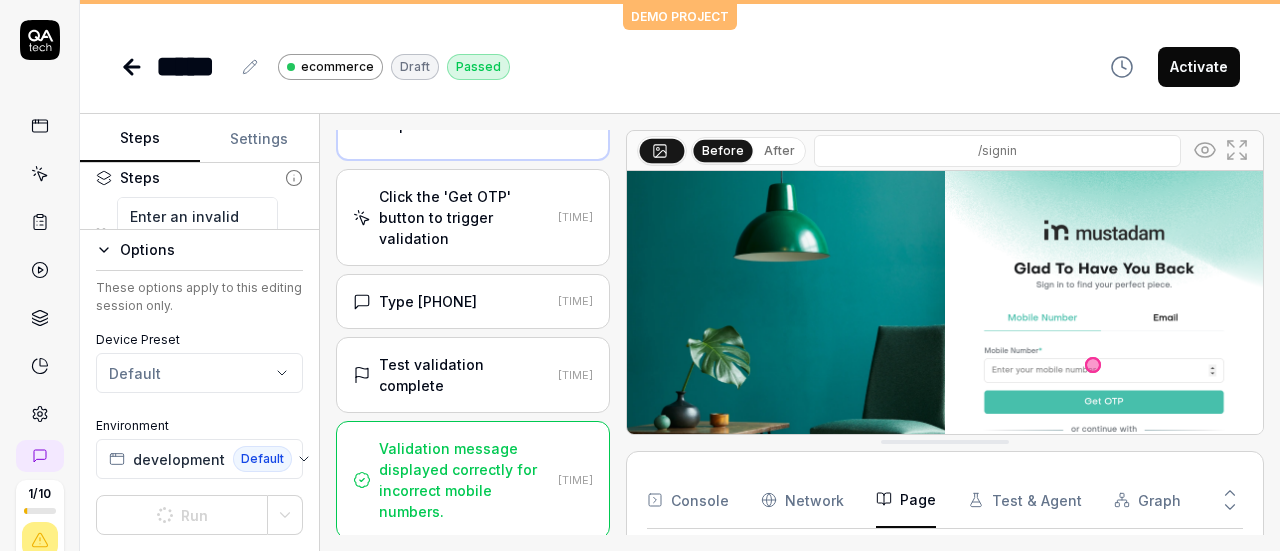 scroll, scrollTop: 400, scrollLeft: 0, axis: vertical 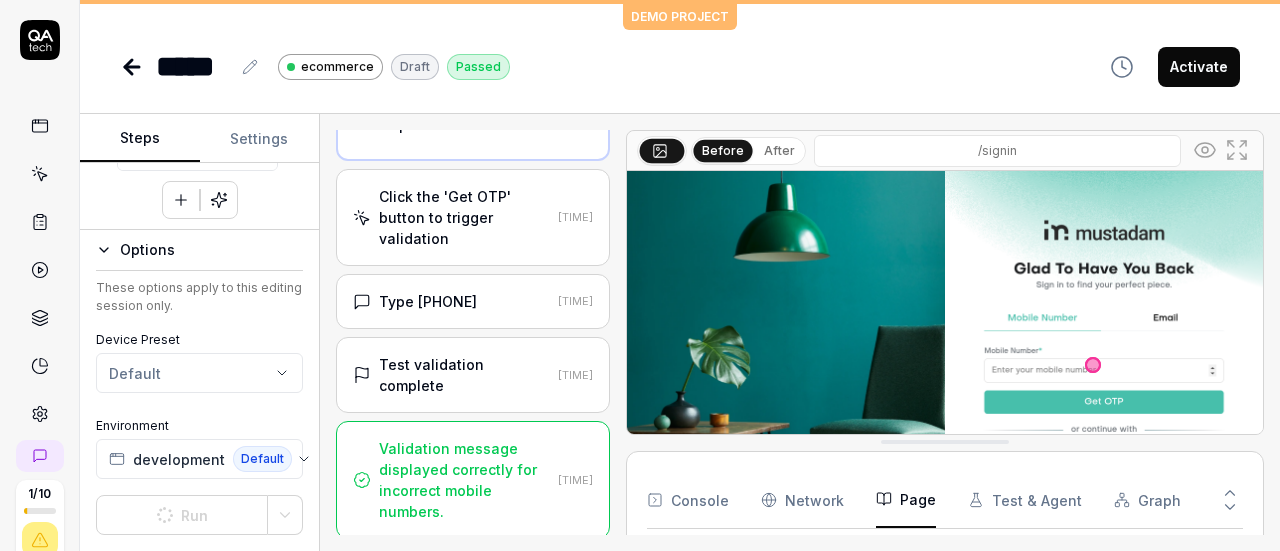 click 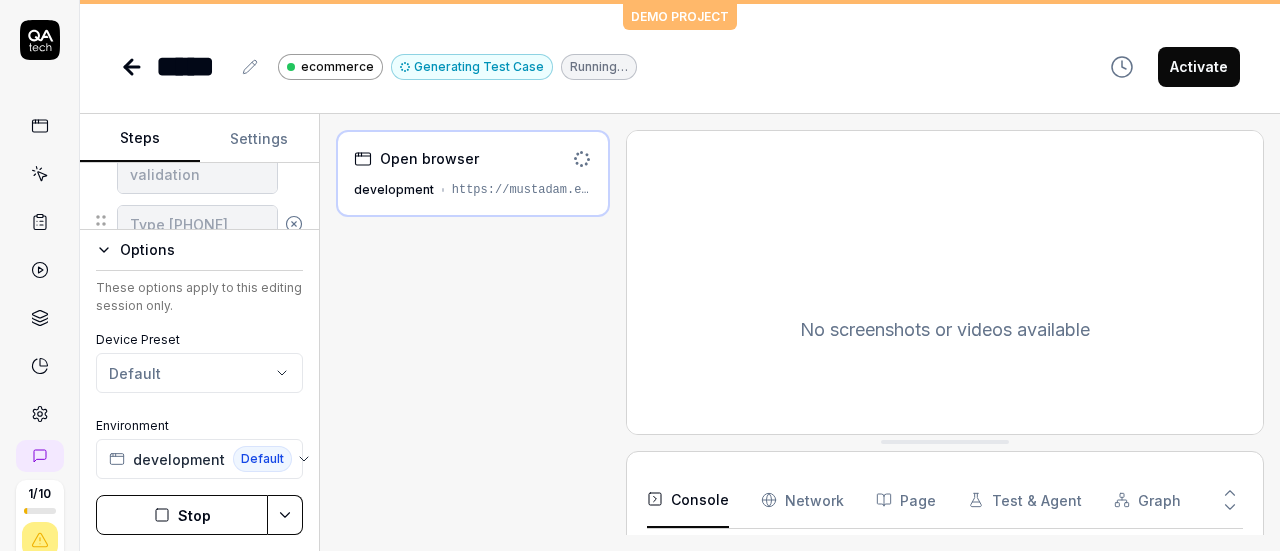 scroll, scrollTop: 506, scrollLeft: 0, axis: vertical 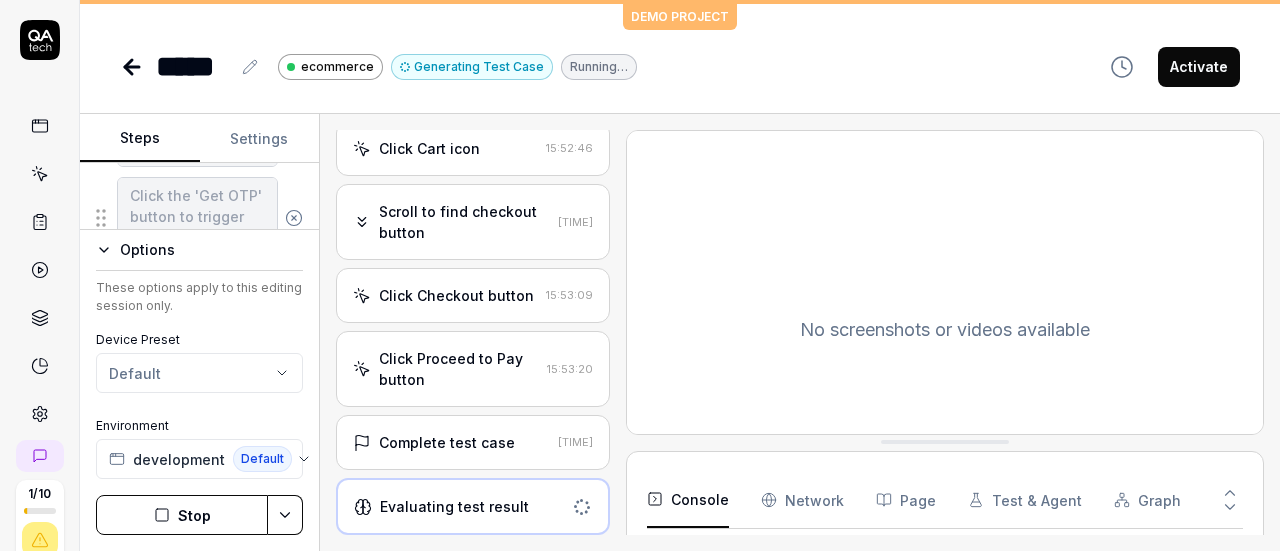 click on "Click Proceed to Pay button" at bounding box center (459, 369) 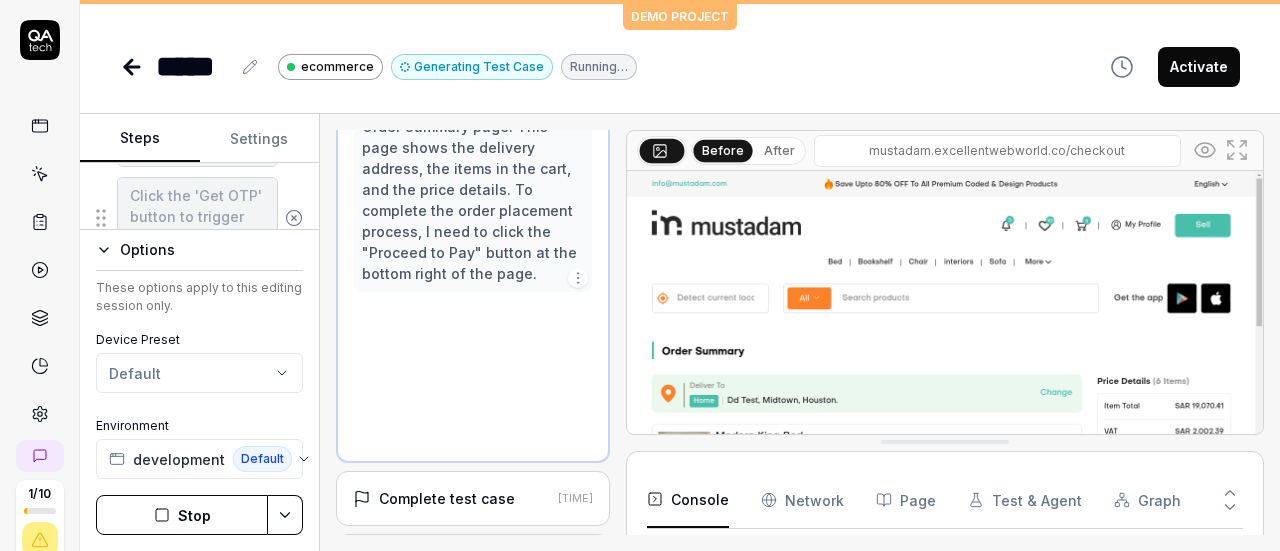scroll, scrollTop: 2320, scrollLeft: 0, axis: vertical 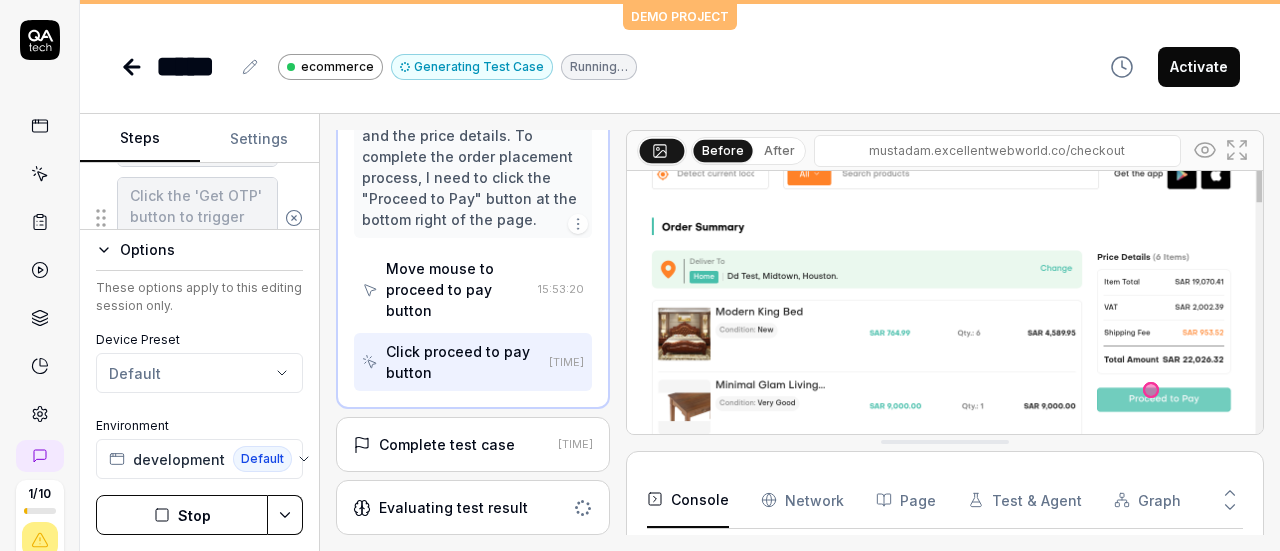 click on "Complete test case" at bounding box center (447, 444) 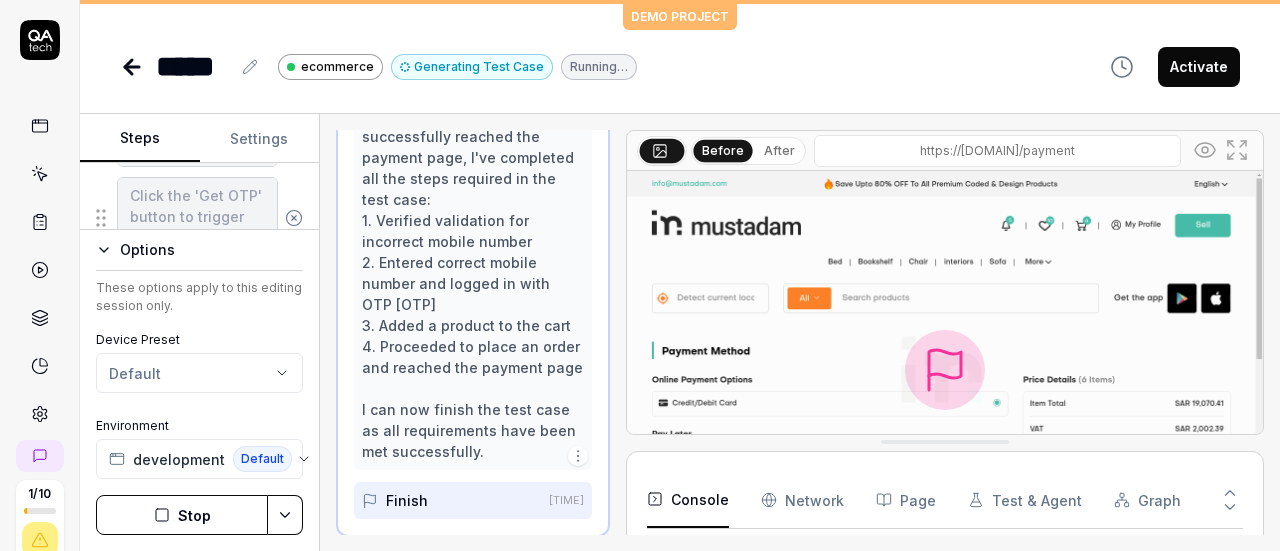 scroll, scrollTop: 2762, scrollLeft: 0, axis: vertical 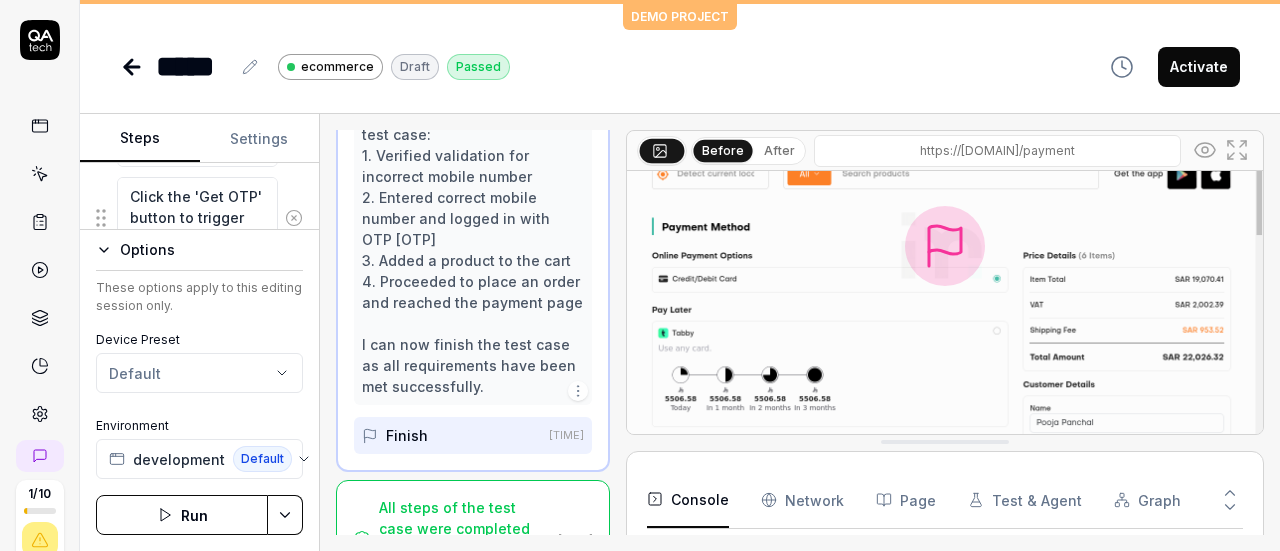 click 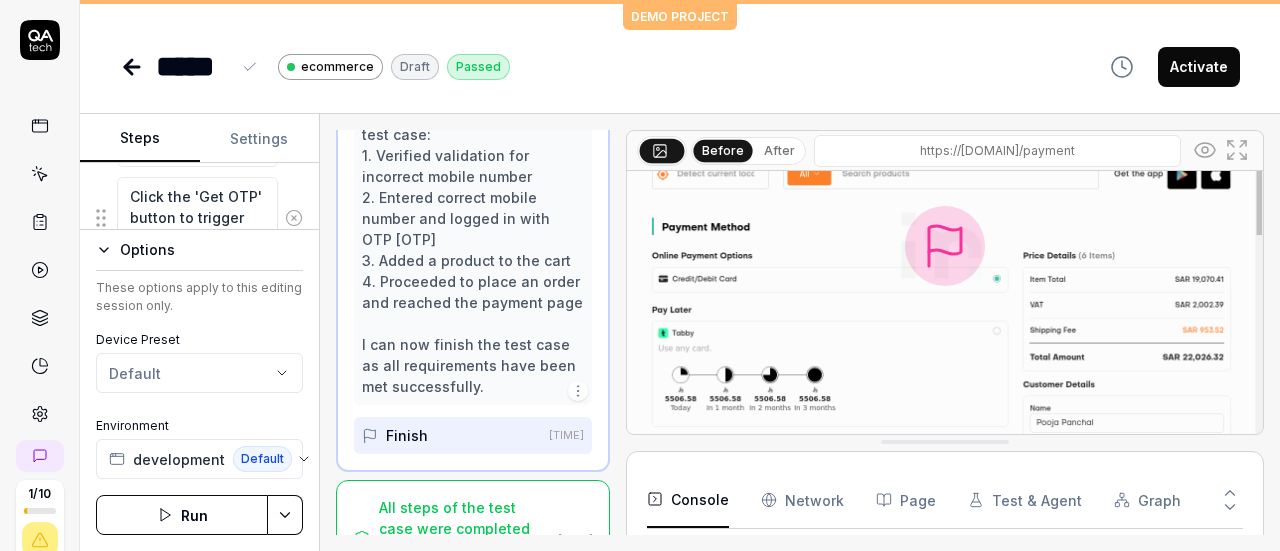 click on "Settings" at bounding box center [260, 139] 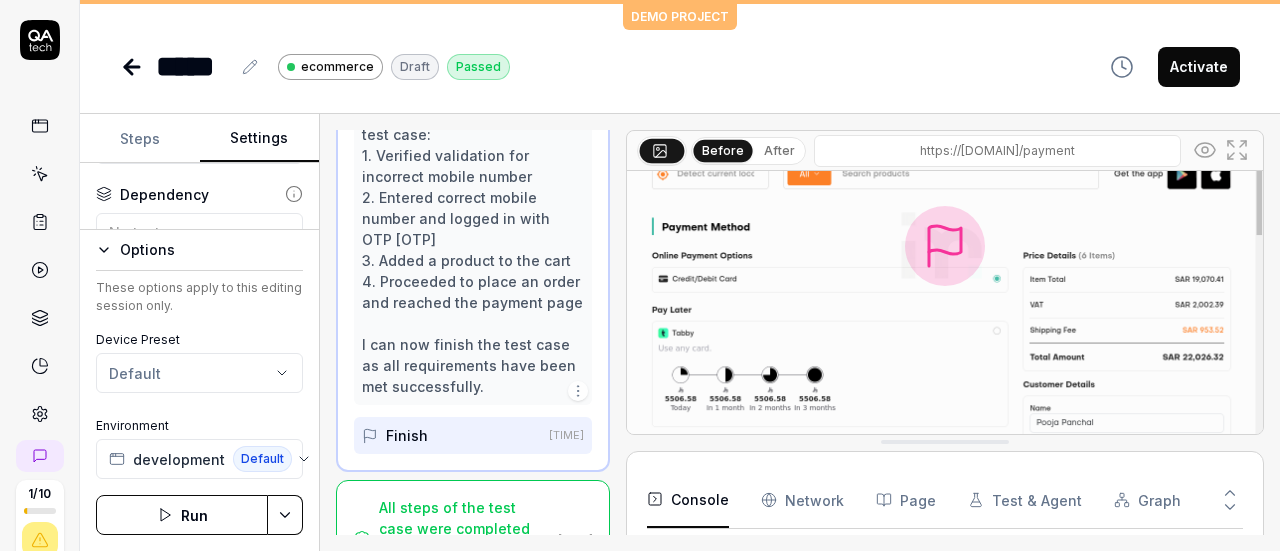 scroll, scrollTop: 200, scrollLeft: 0, axis: vertical 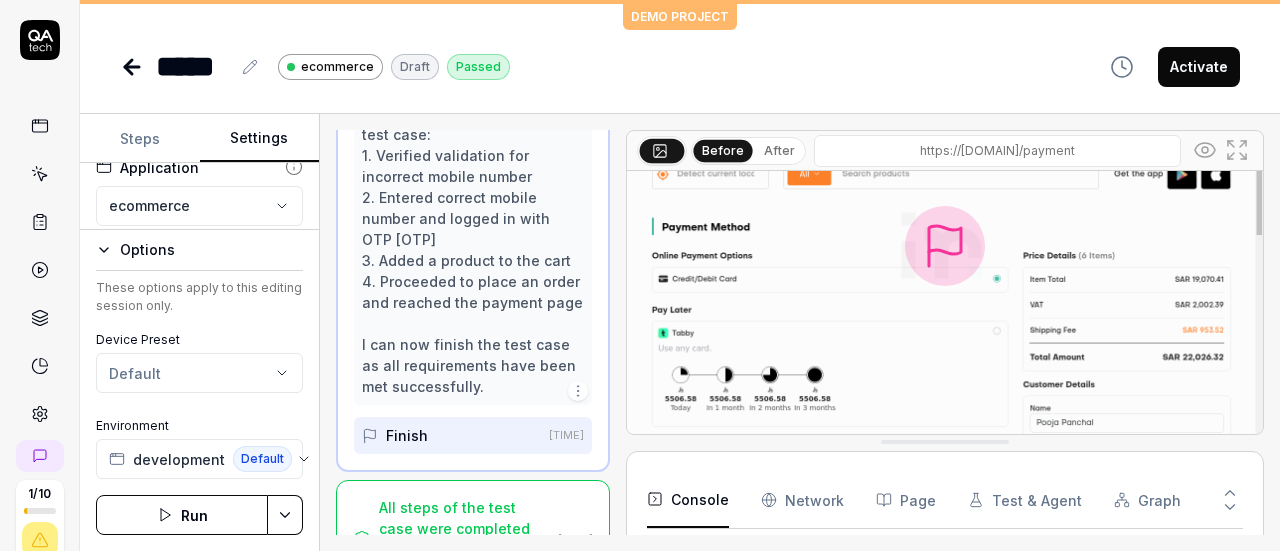 click on "Steps" at bounding box center [140, 139] 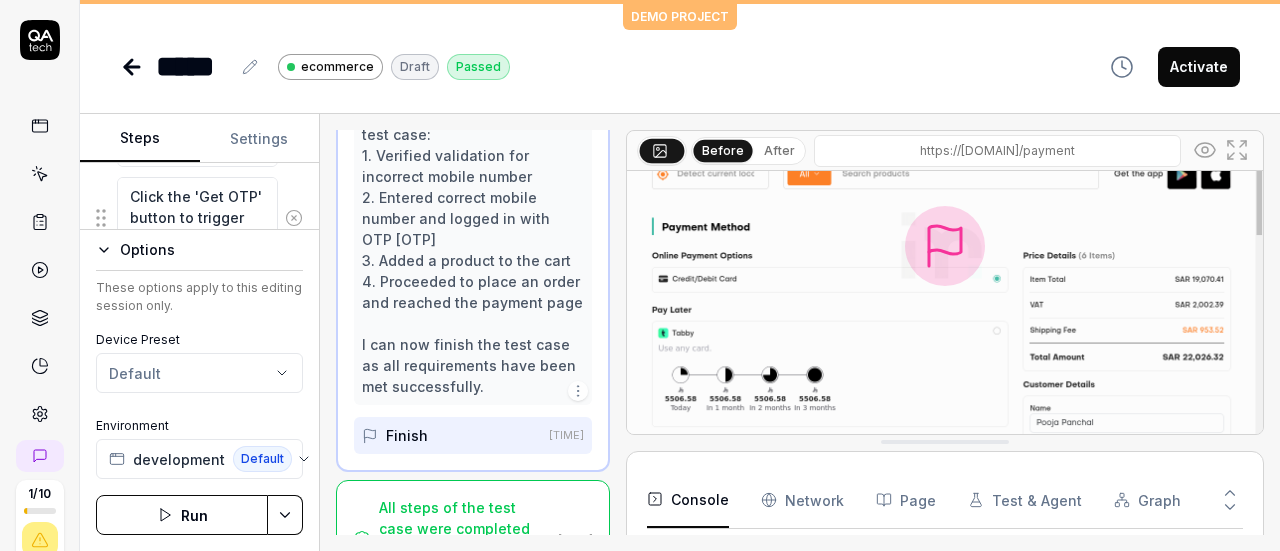 scroll, scrollTop: 688, scrollLeft: 0, axis: vertical 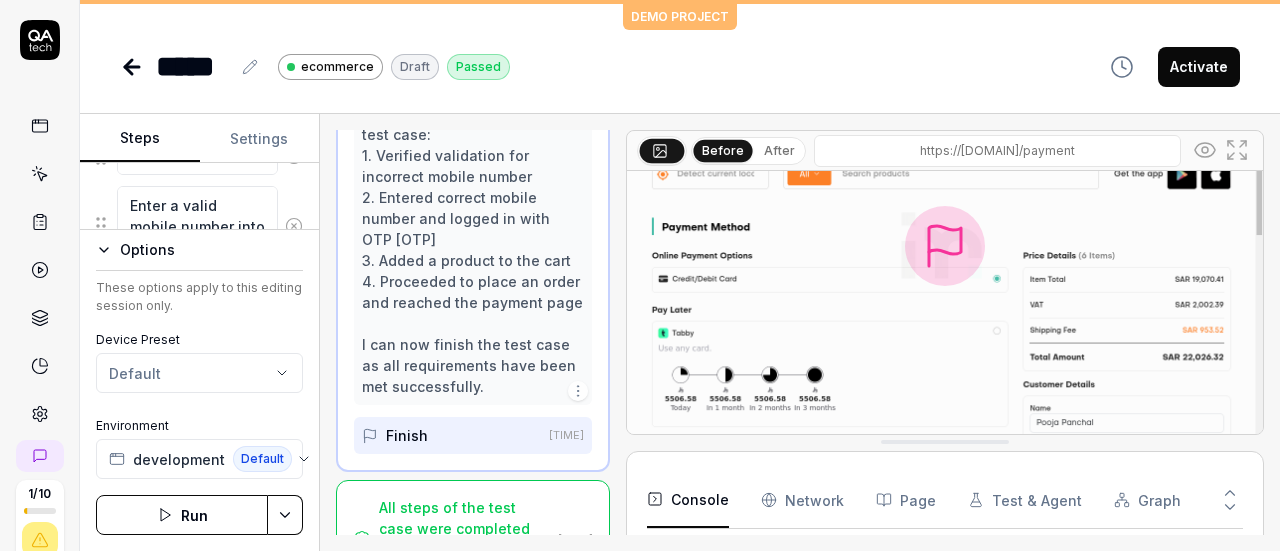 click on "Options" at bounding box center [199, 250] 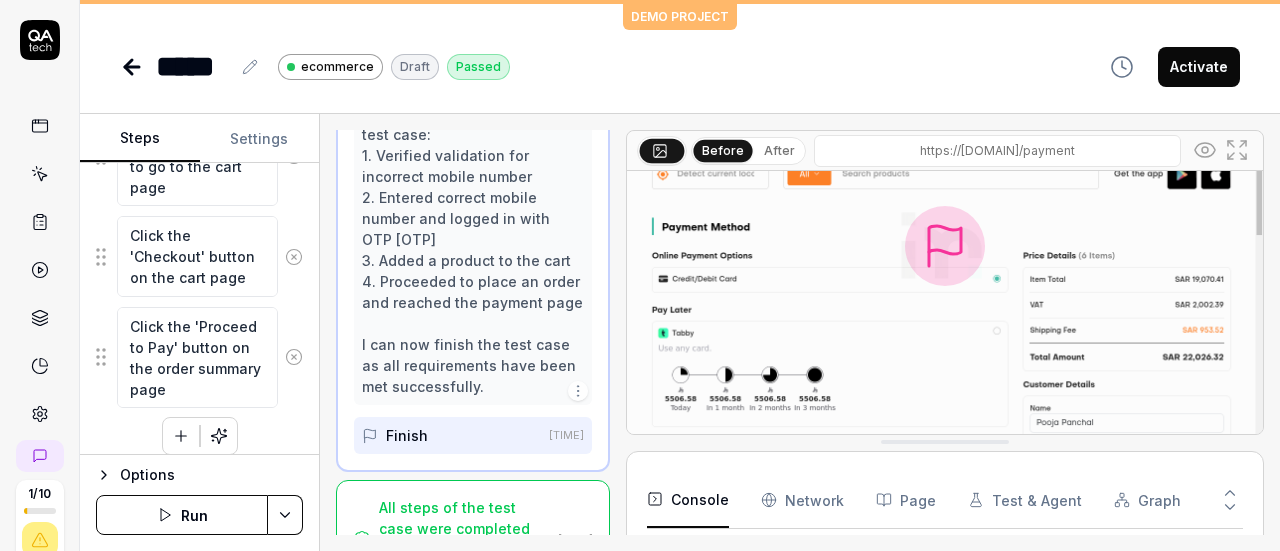 scroll, scrollTop: 1470, scrollLeft: 0, axis: vertical 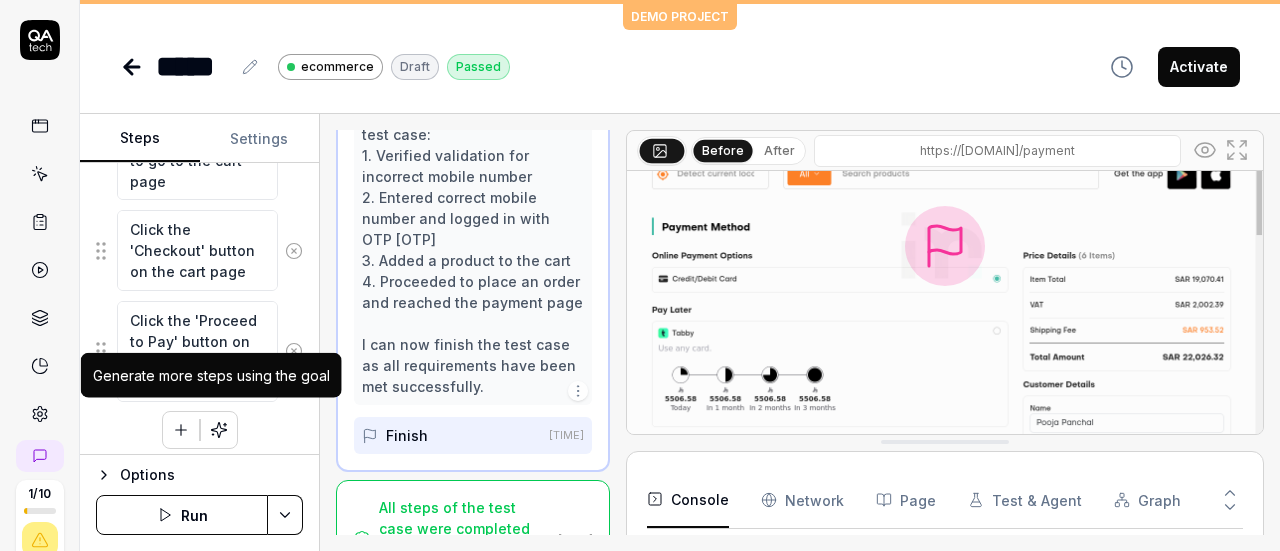 click 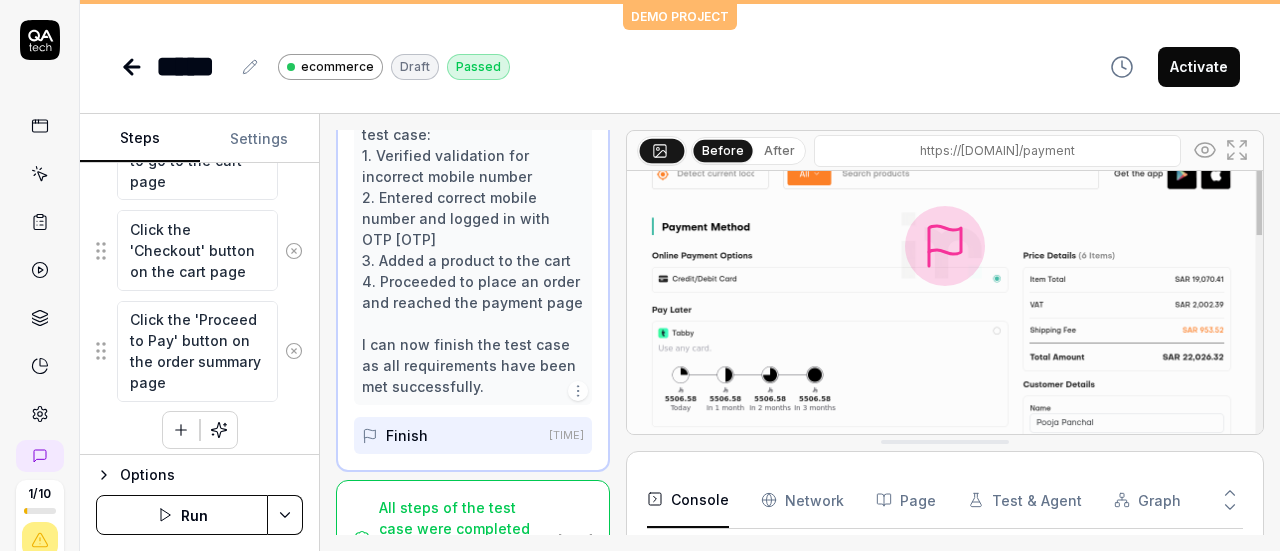 scroll, scrollTop: 0, scrollLeft: 0, axis: both 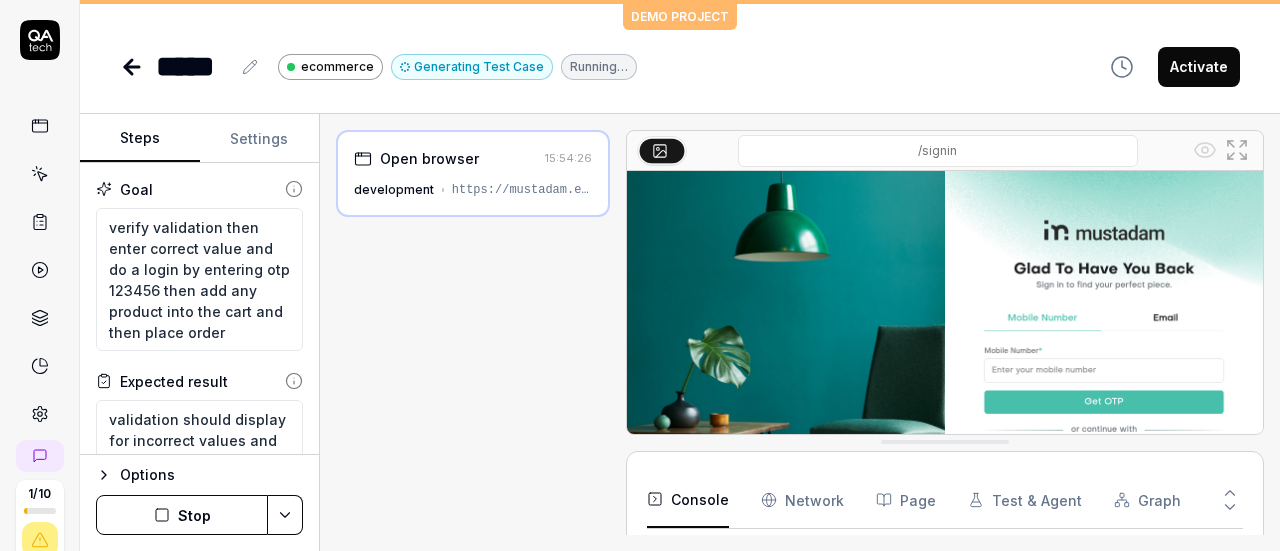 drag, startPoint x: 193, startPoint y: 537, endPoint x: 194, endPoint y: 525, distance: 12.0415945 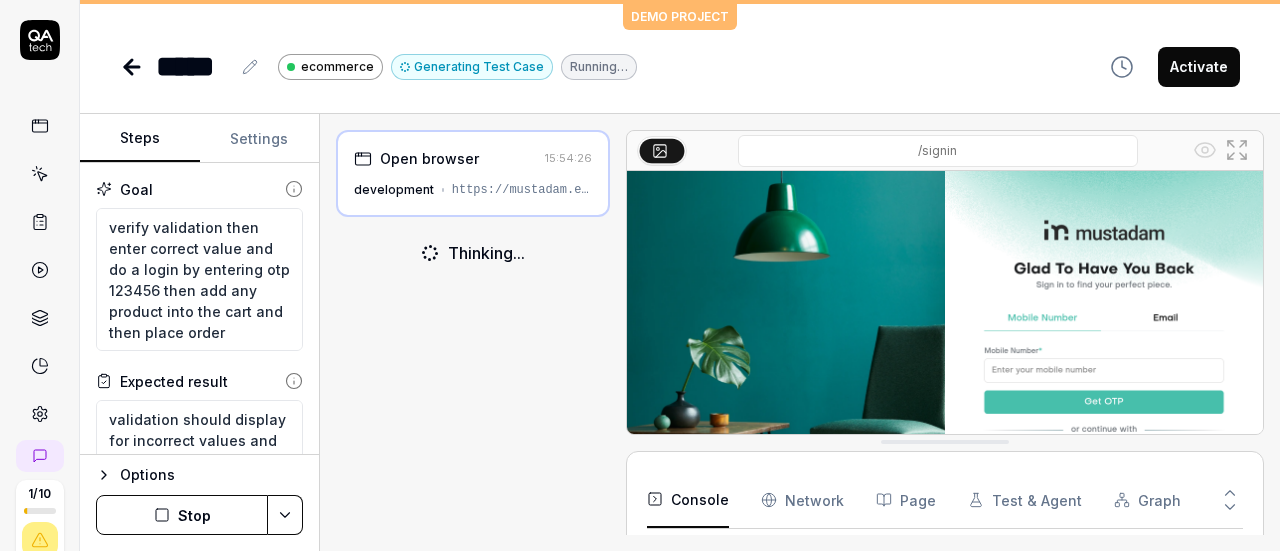 click on "Stop" at bounding box center [182, 515] 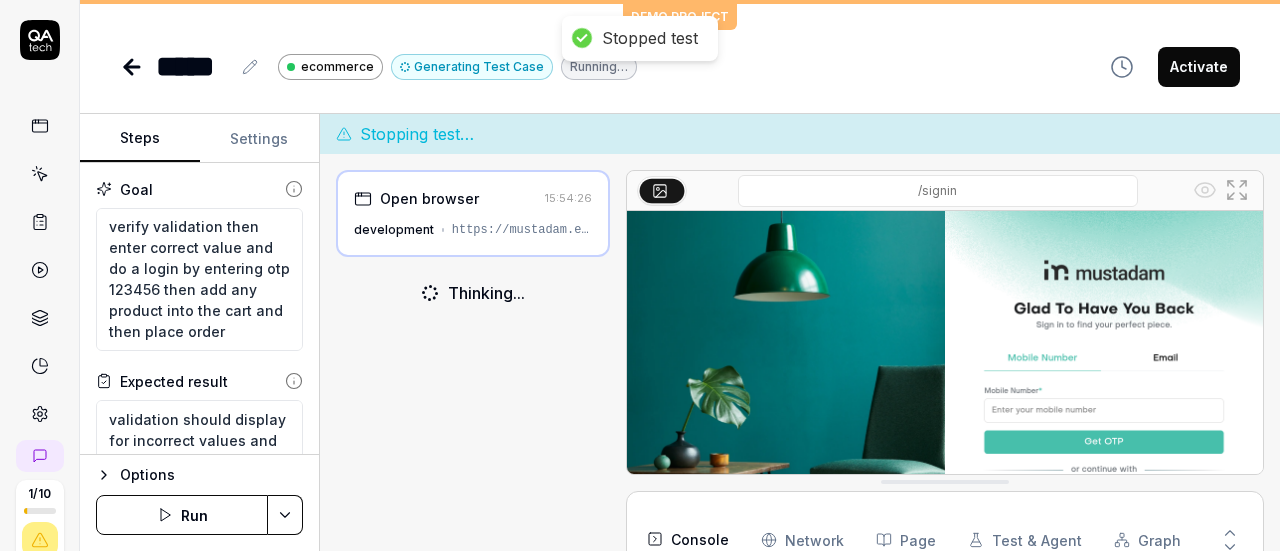 scroll, scrollTop: 21, scrollLeft: 0, axis: vertical 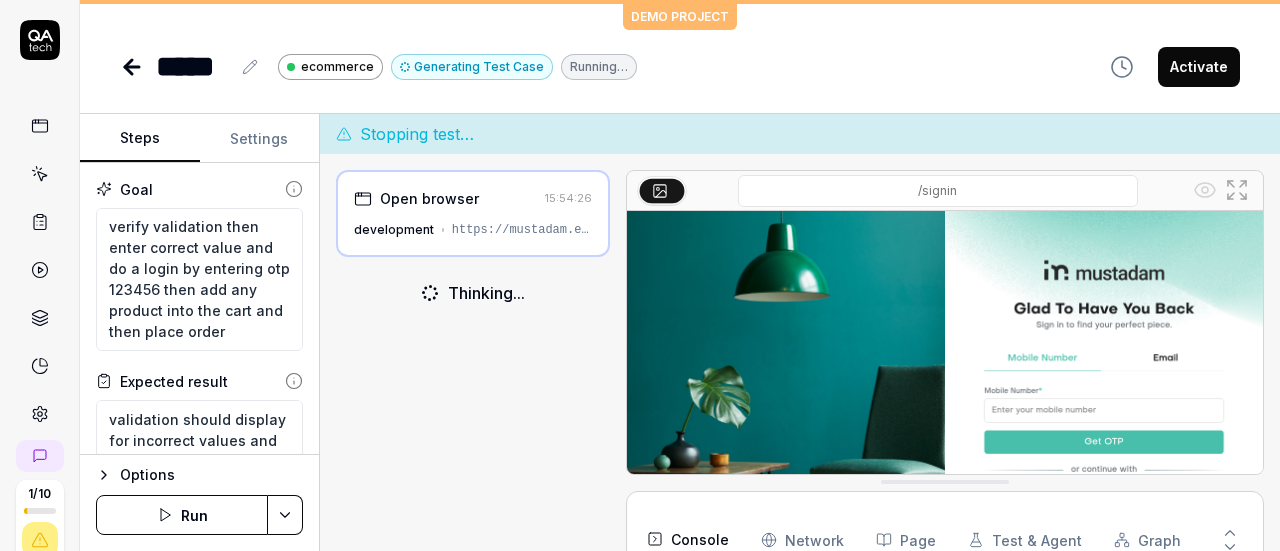 click on "Options" at bounding box center [199, 475] 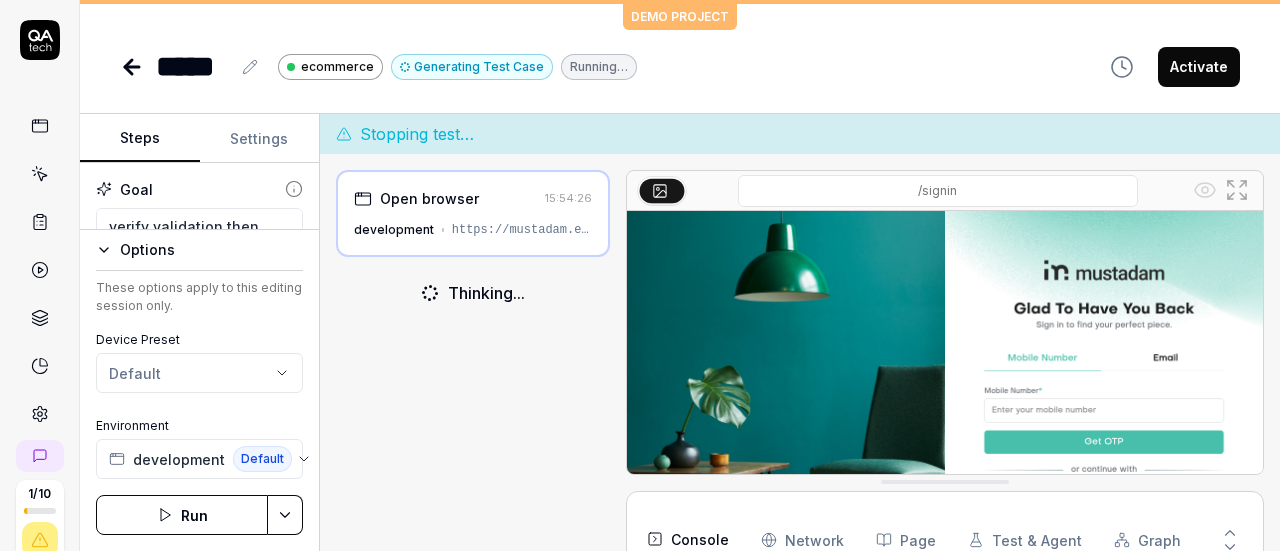 scroll, scrollTop: 0, scrollLeft: 0, axis: both 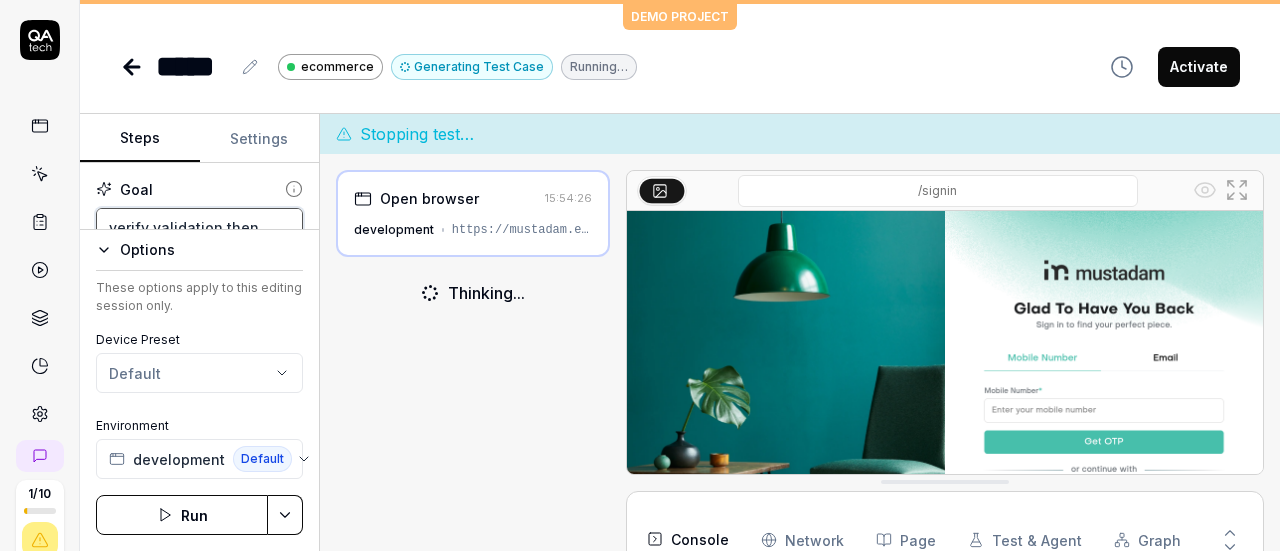 click on "verify validation then enter correct value and do a login by entering otp 123456 then add any product into the cart and then place order" at bounding box center (199, 279) 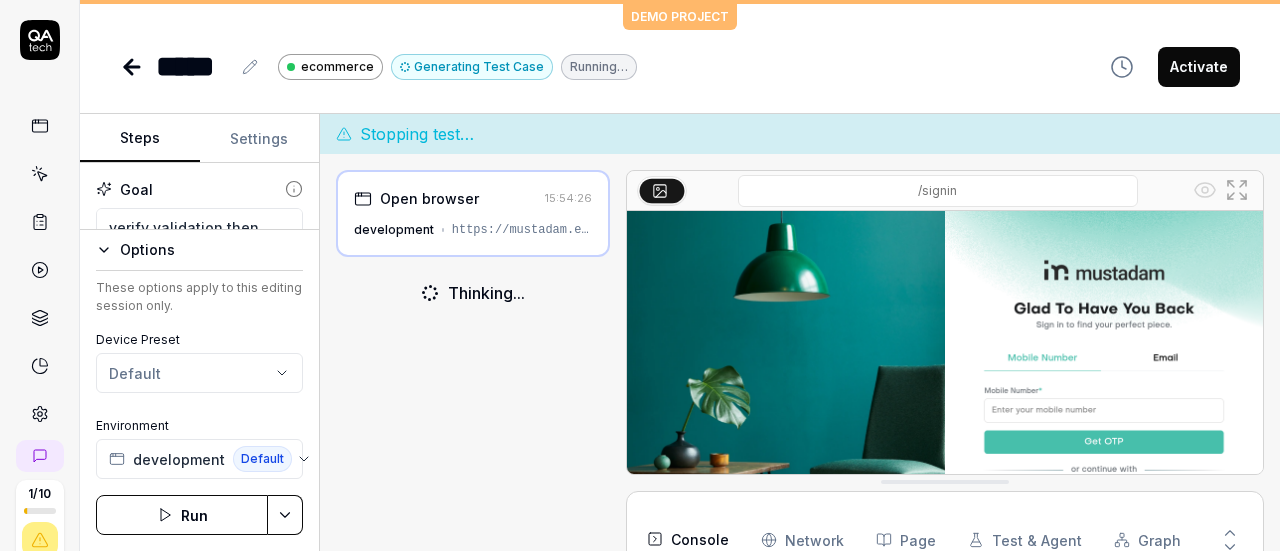 click 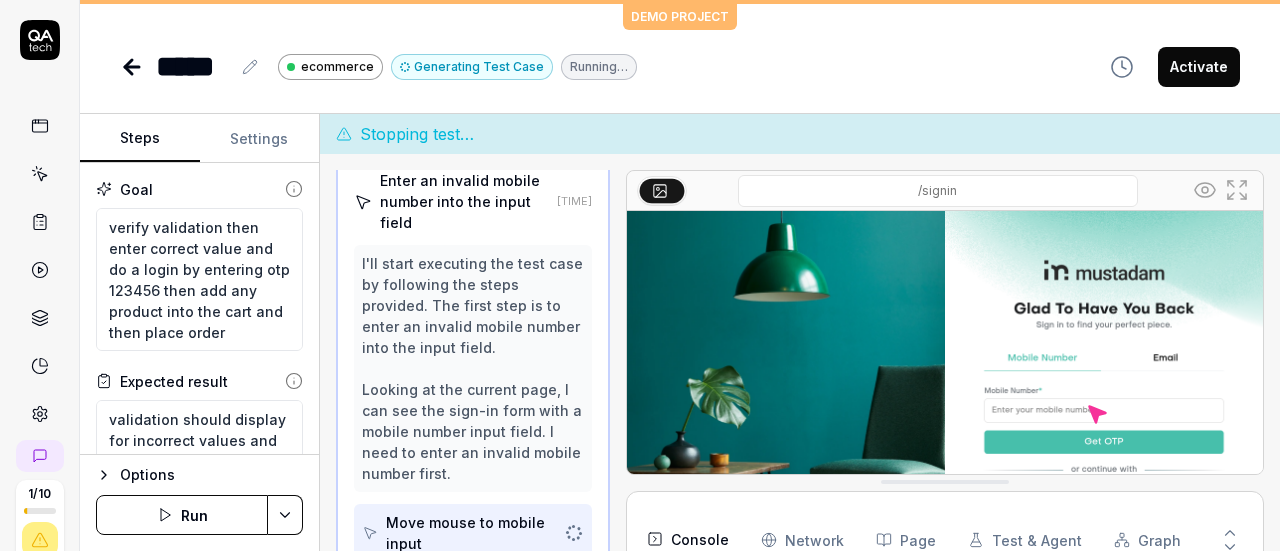 scroll, scrollTop: 116, scrollLeft: 0, axis: vertical 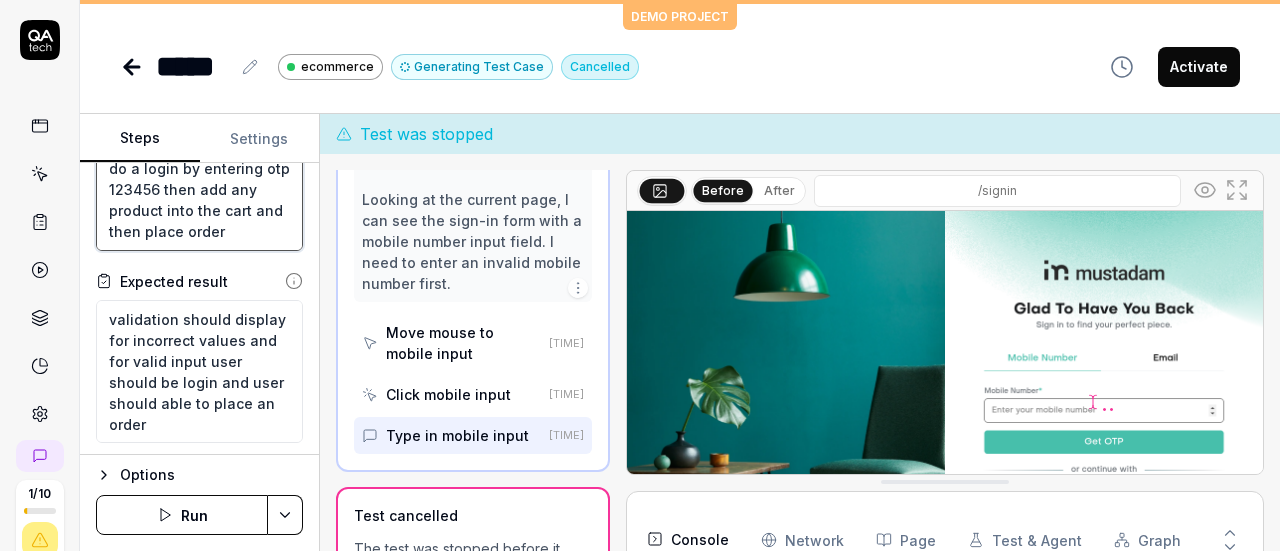 click on "verify validation then enter correct value and do a login by entering otp 123456 then add any product into the cart and then place order" at bounding box center [199, 179] 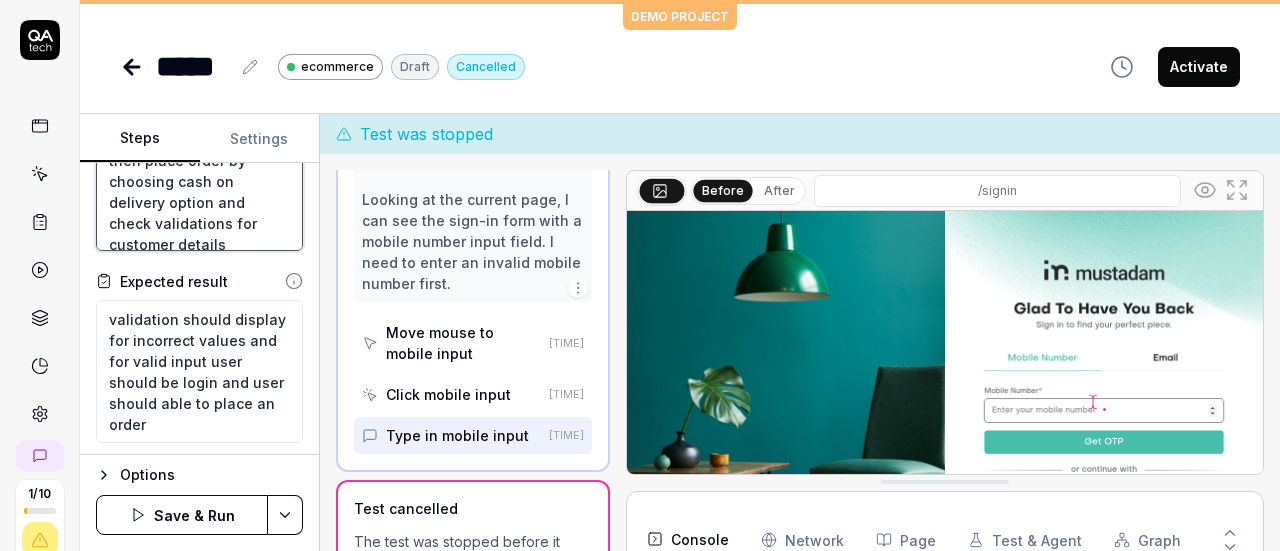 scroll, scrollTop: 116, scrollLeft: 0, axis: vertical 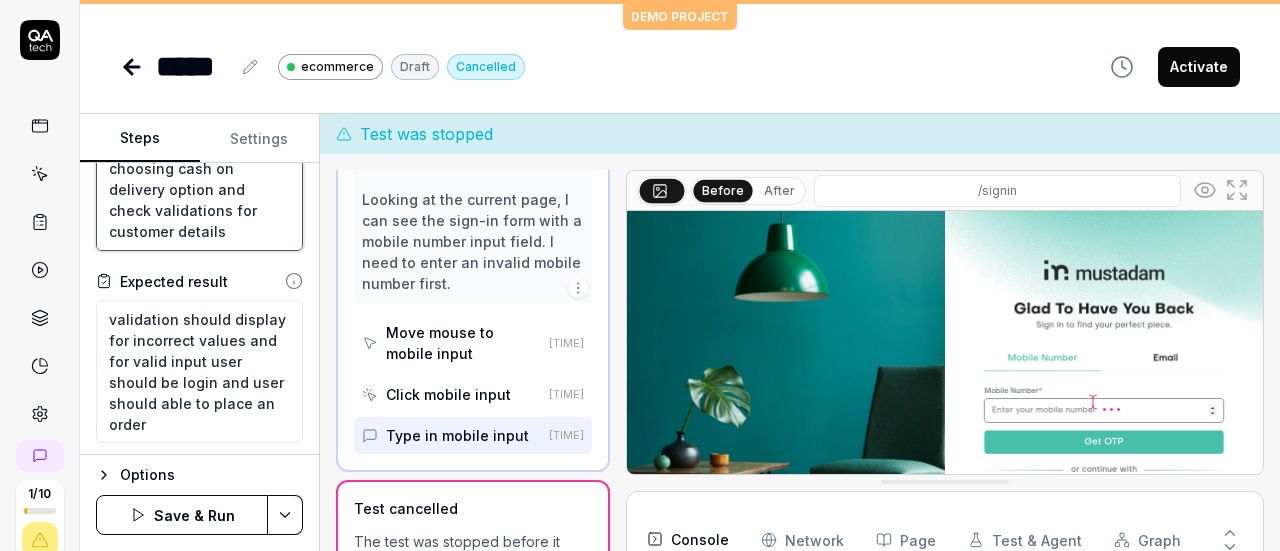drag, startPoint x: 232, startPoint y: 230, endPoint x: 100, endPoint y: 201, distance: 135.14807 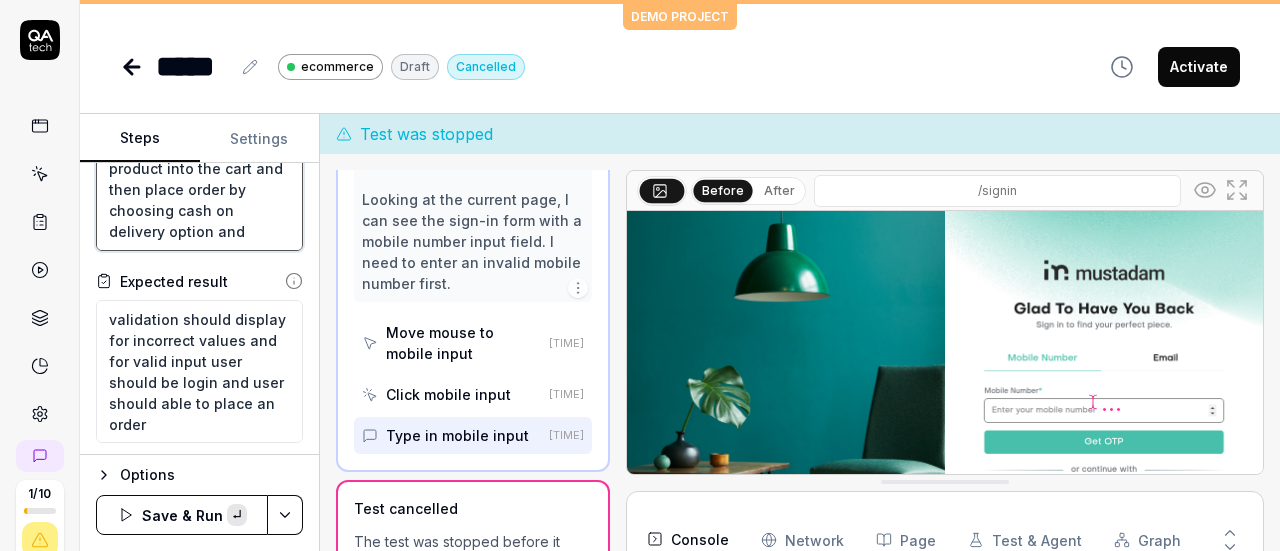 scroll, scrollTop: 84, scrollLeft: 0, axis: vertical 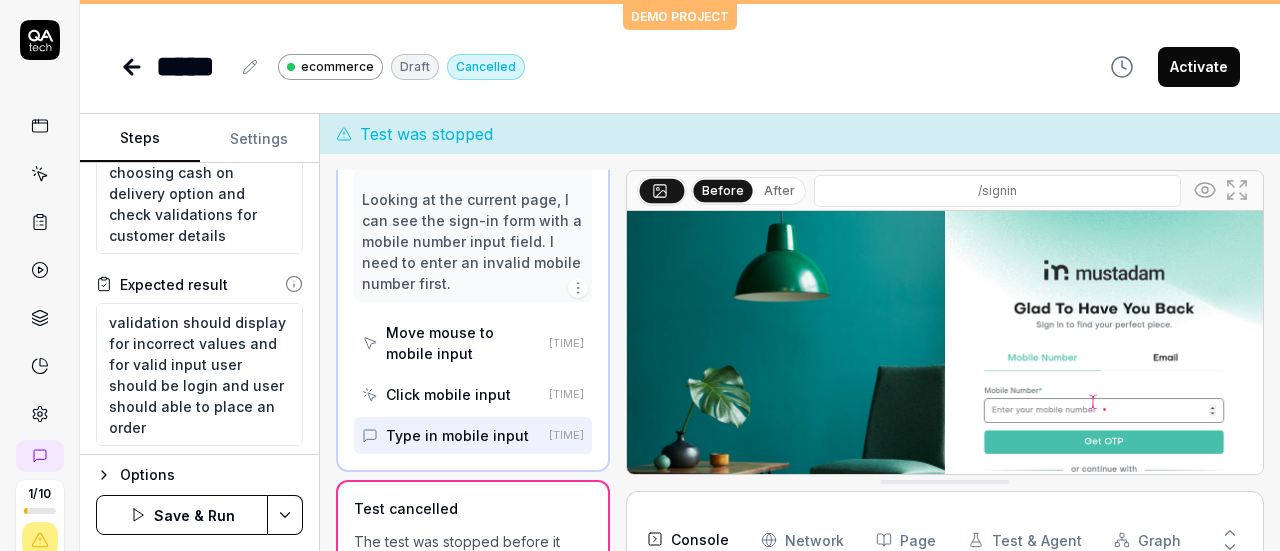 click on "Save & Run" at bounding box center [182, 515] 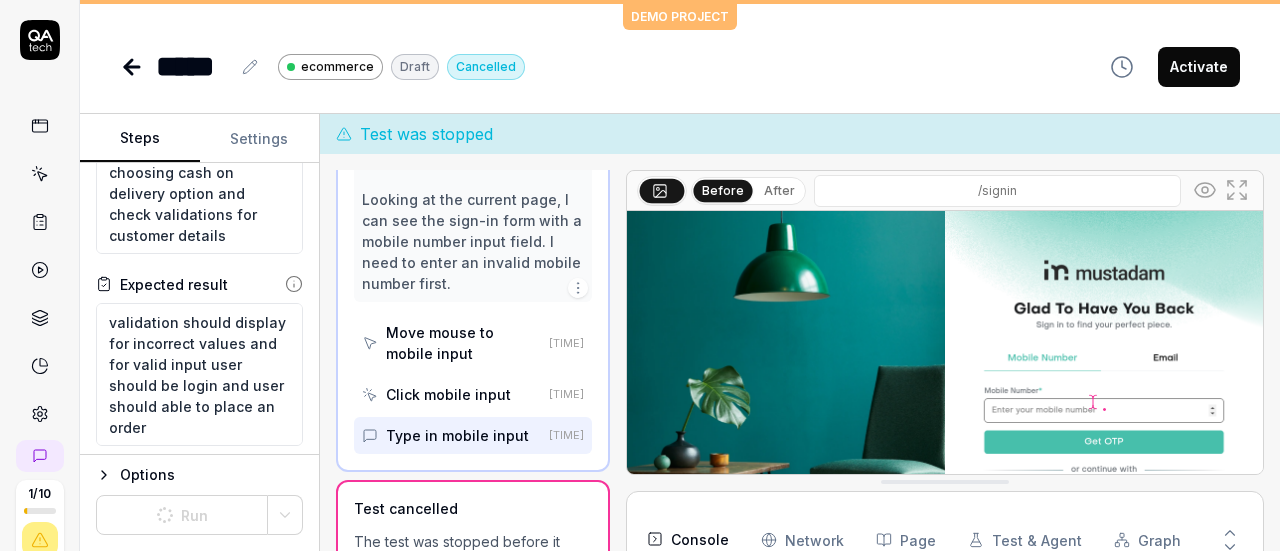 scroll, scrollTop: 336, scrollLeft: 0, axis: vertical 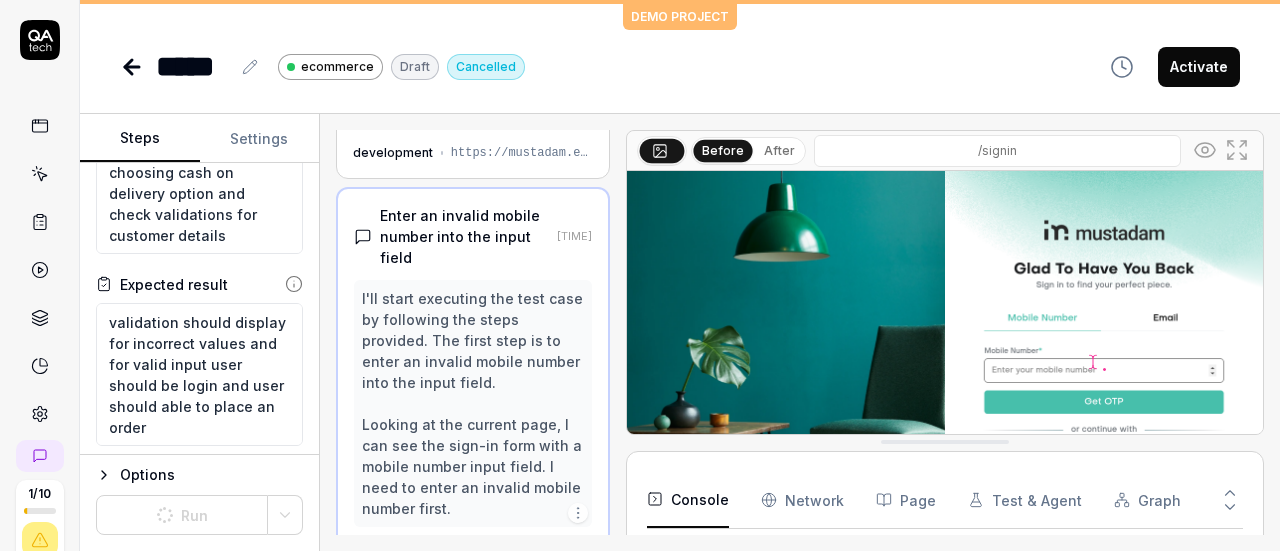 click on "Settings" at bounding box center [260, 139] 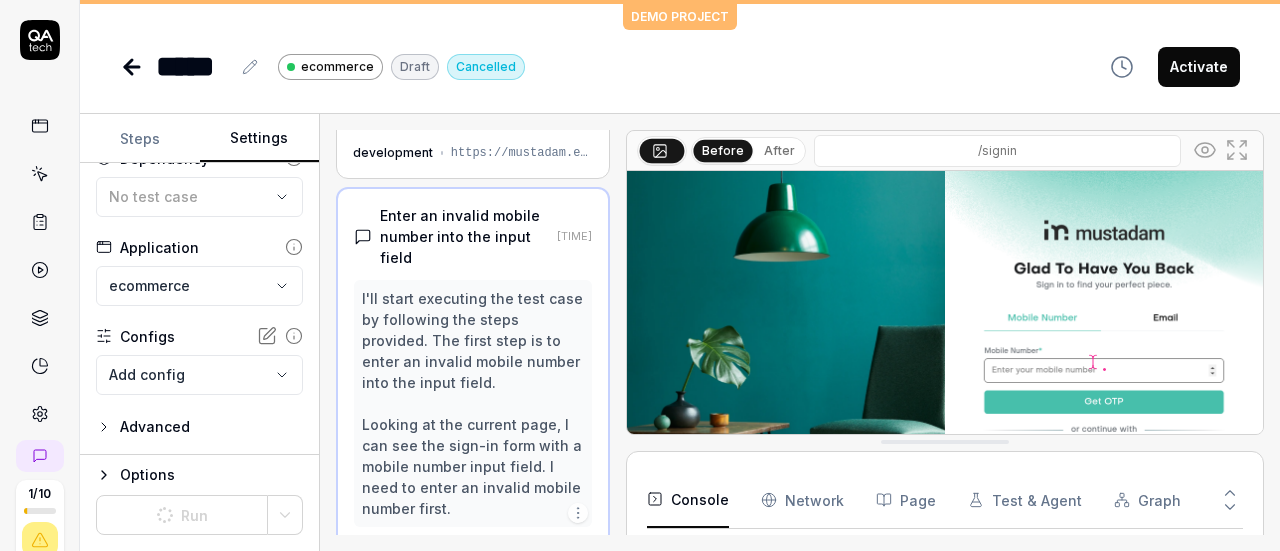 scroll, scrollTop: 119, scrollLeft: 0, axis: vertical 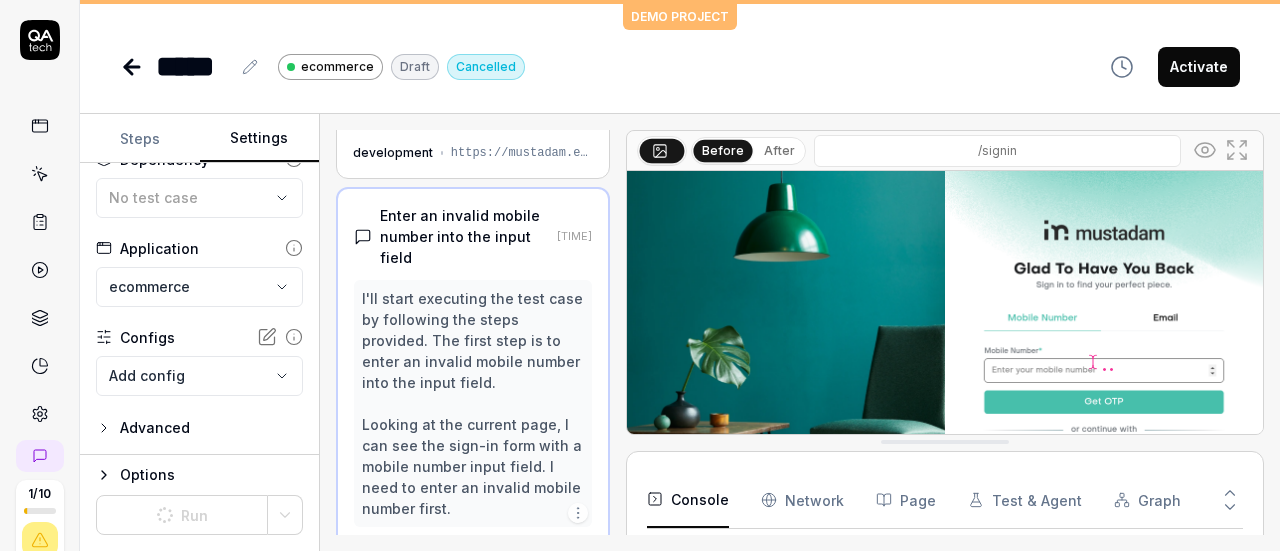 click on "Steps" at bounding box center [140, 139] 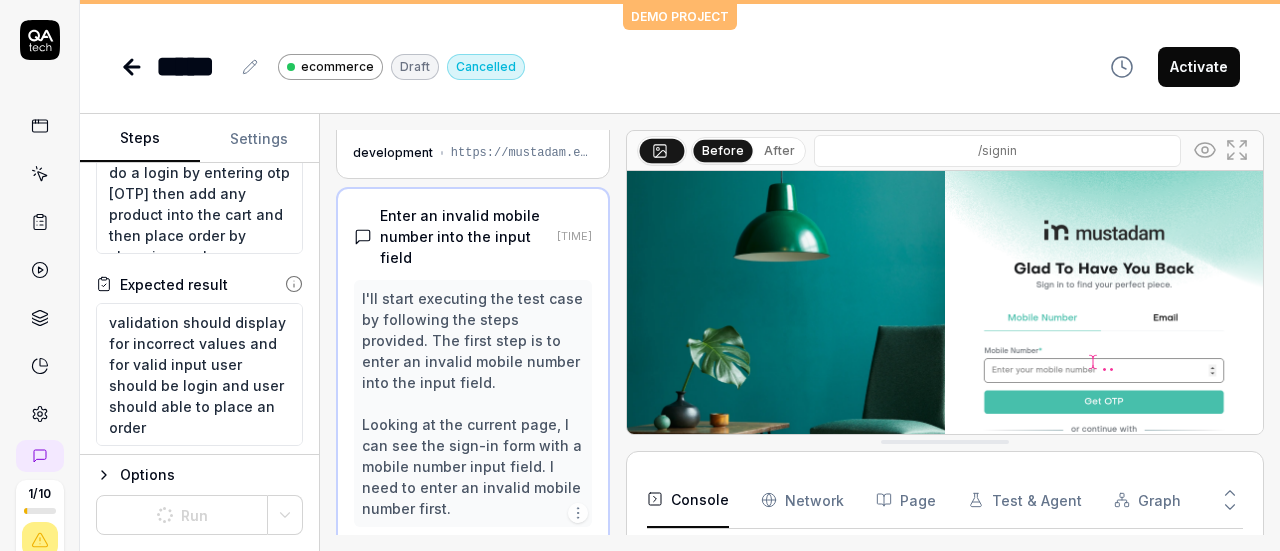 click on "Options" at bounding box center [199, 475] 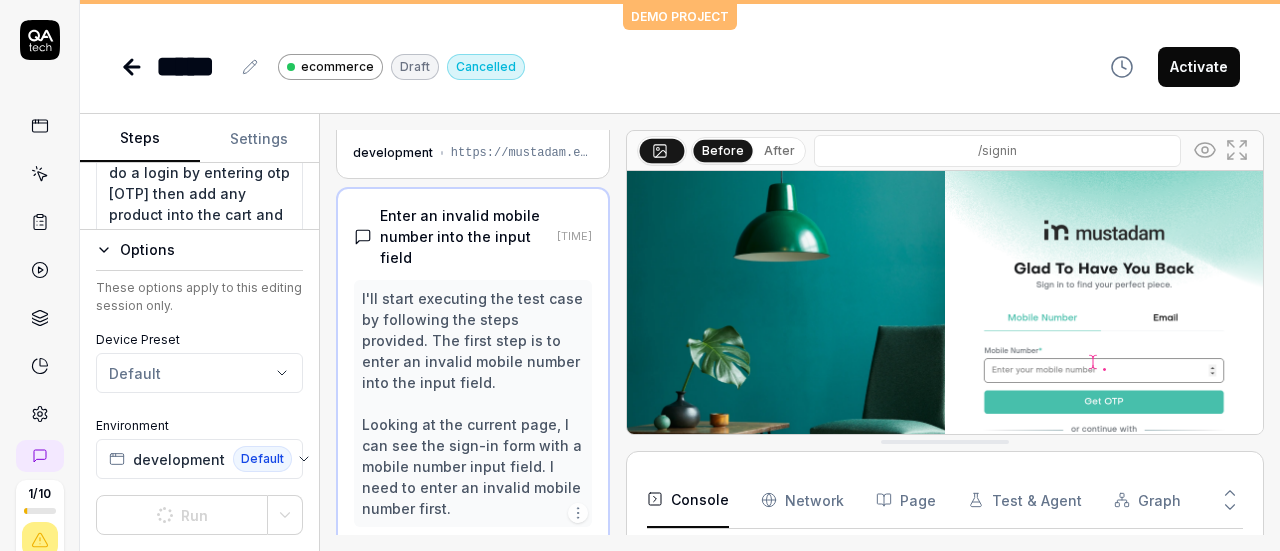 click 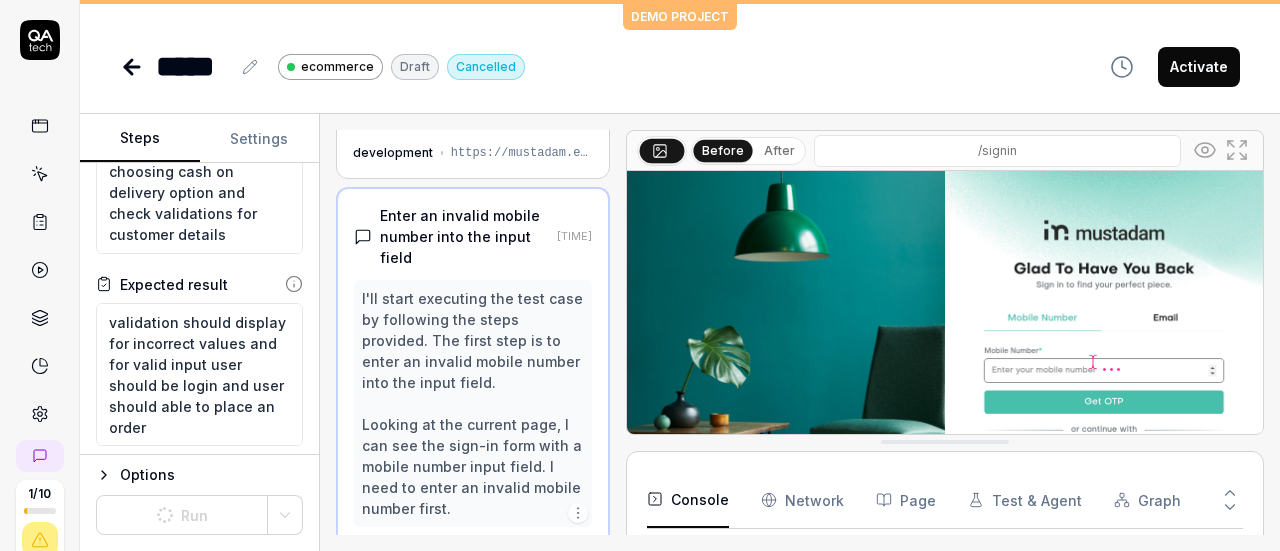 scroll, scrollTop: 126, scrollLeft: 0, axis: vertical 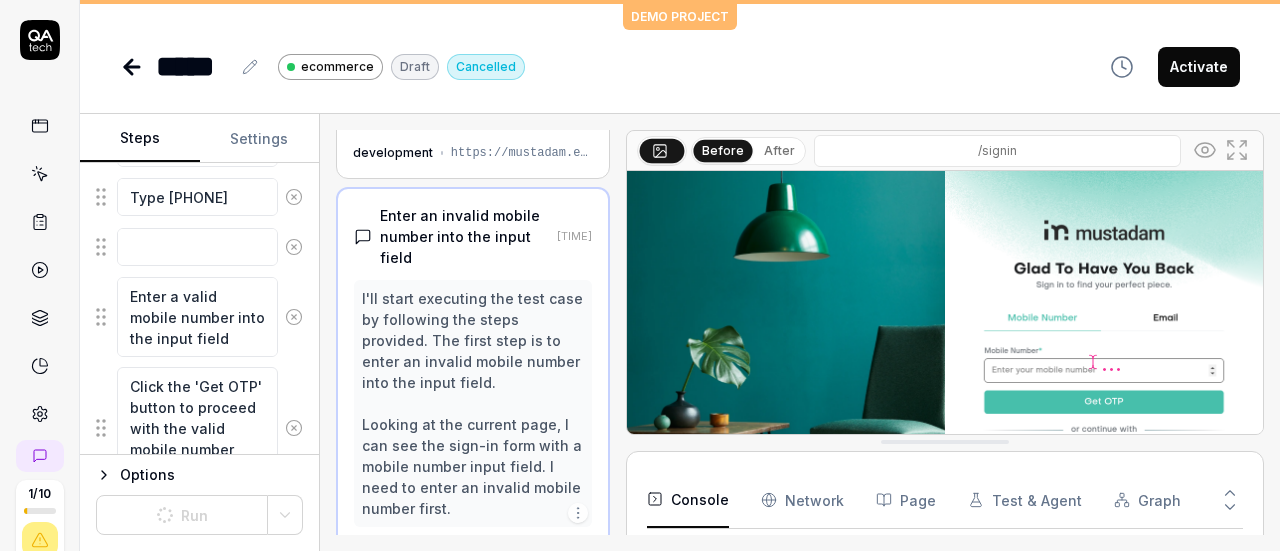 click on "Settings" at bounding box center (260, 139) 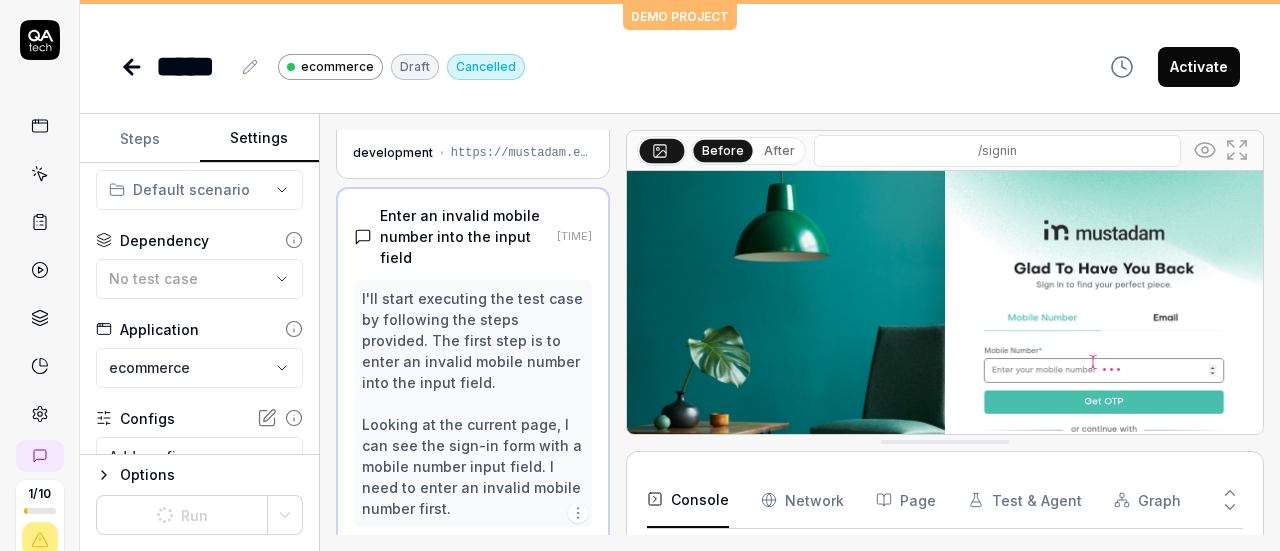 scroll, scrollTop: 0, scrollLeft: 0, axis: both 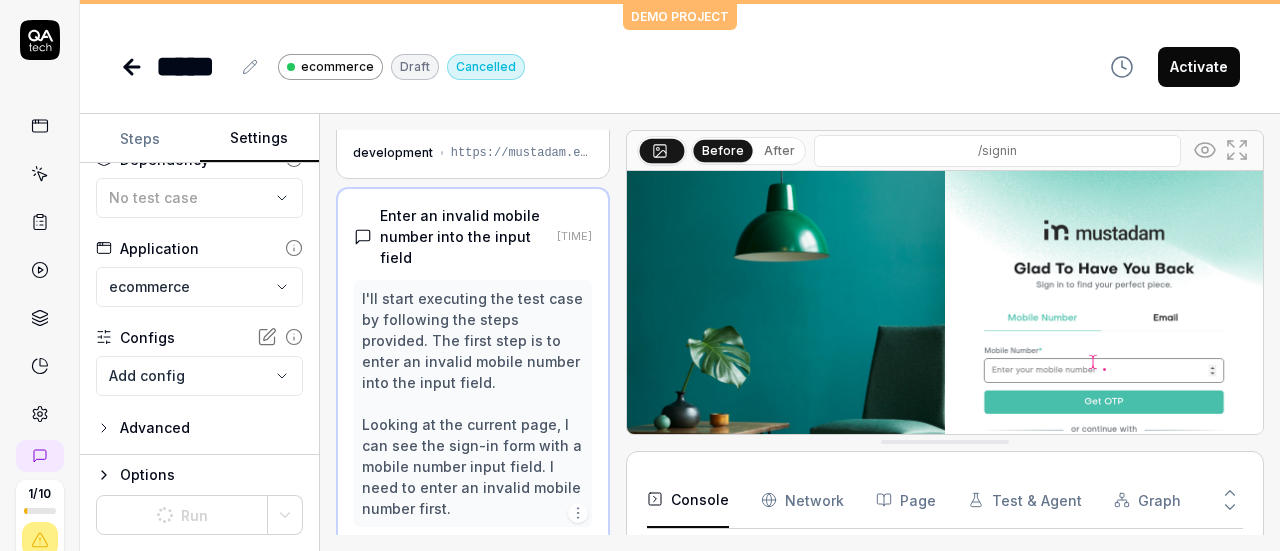 click 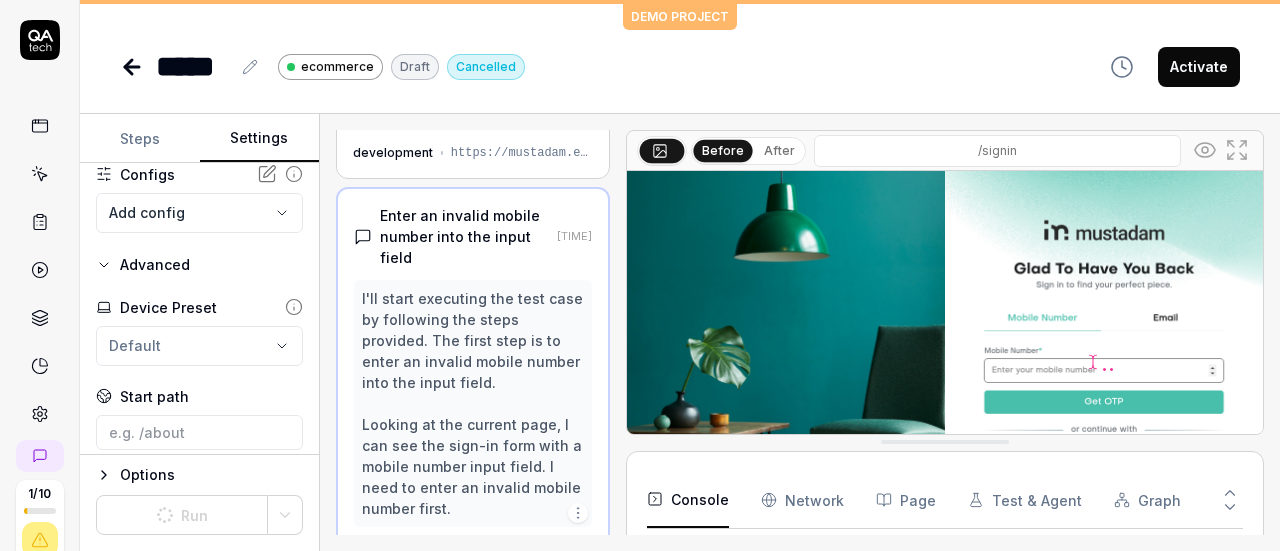 scroll, scrollTop: 418, scrollLeft: 0, axis: vertical 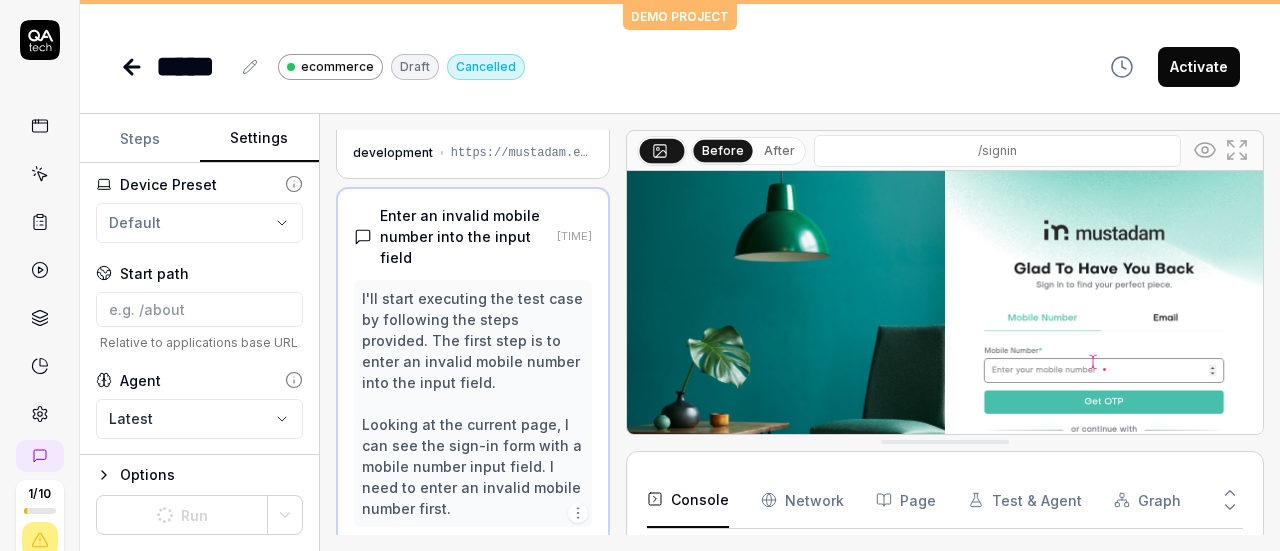 click on "Options" at bounding box center [199, 475] 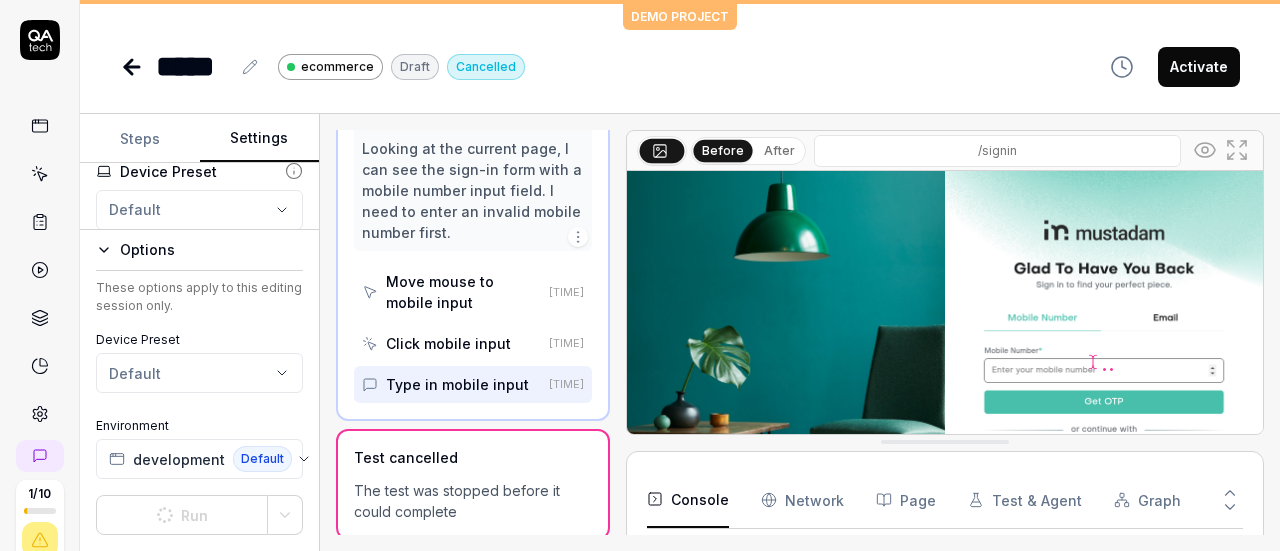 scroll, scrollTop: 336, scrollLeft: 0, axis: vertical 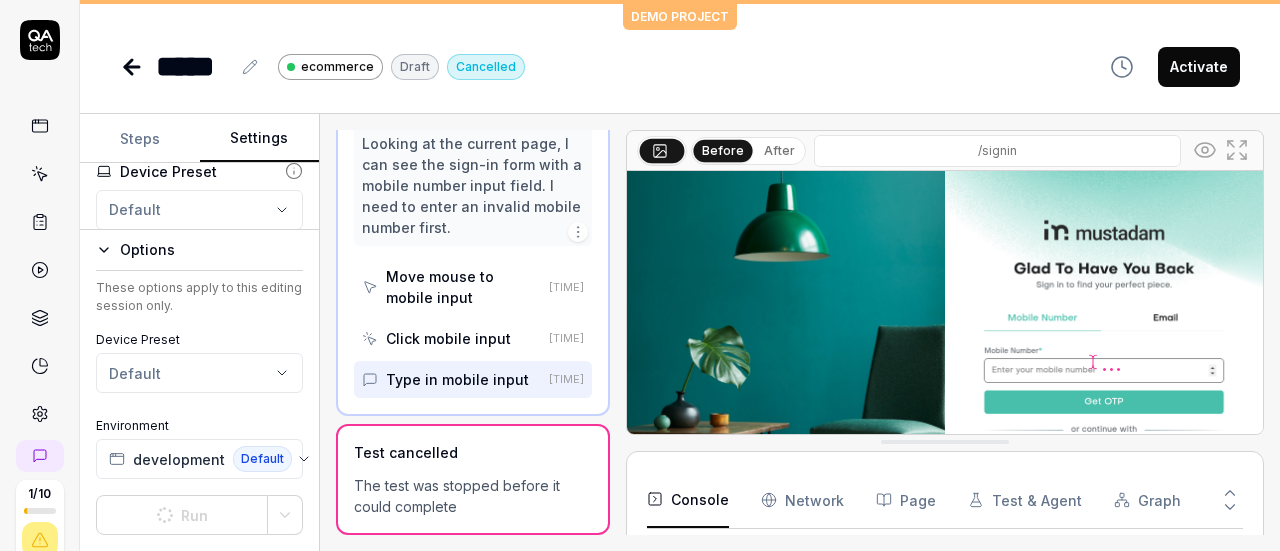click on "Cancelled" at bounding box center (486, 67) 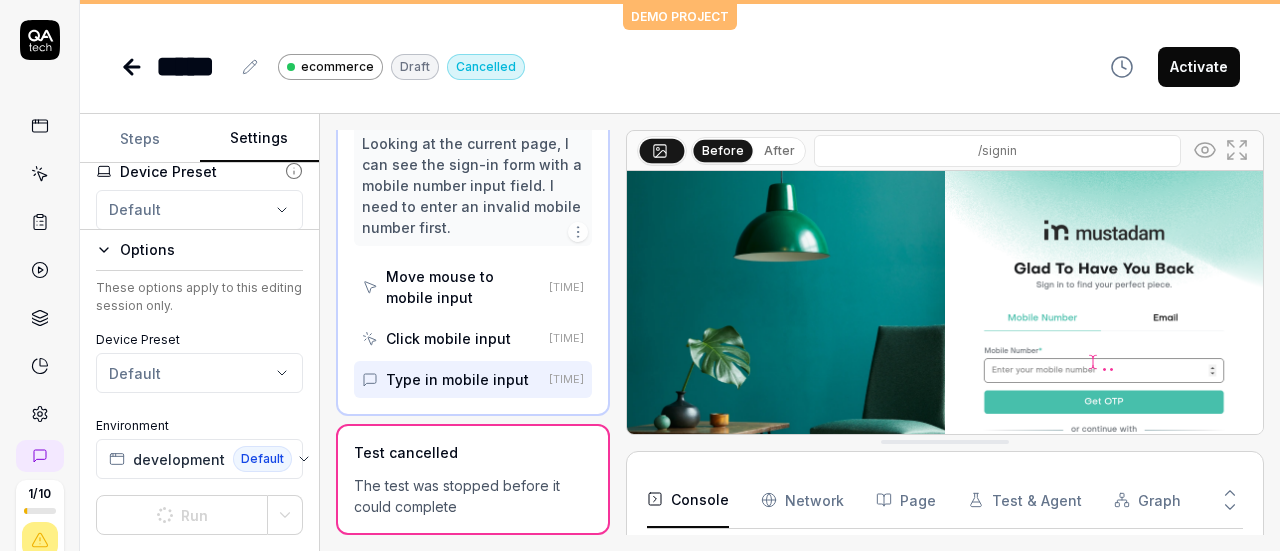 click at bounding box center [40, 270] 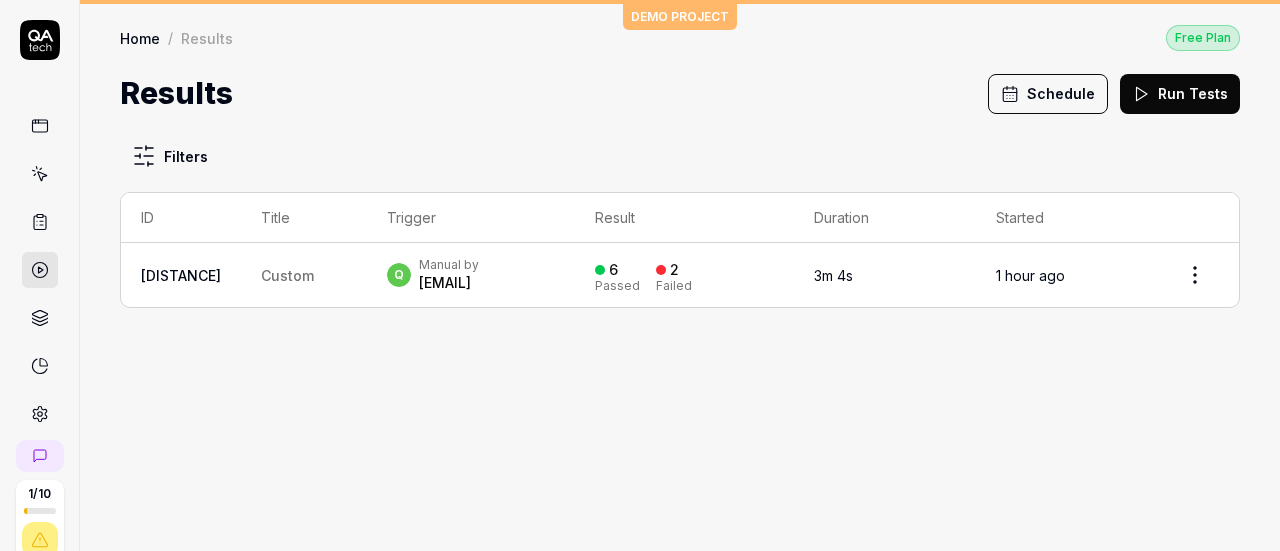 click at bounding box center (40, 126) 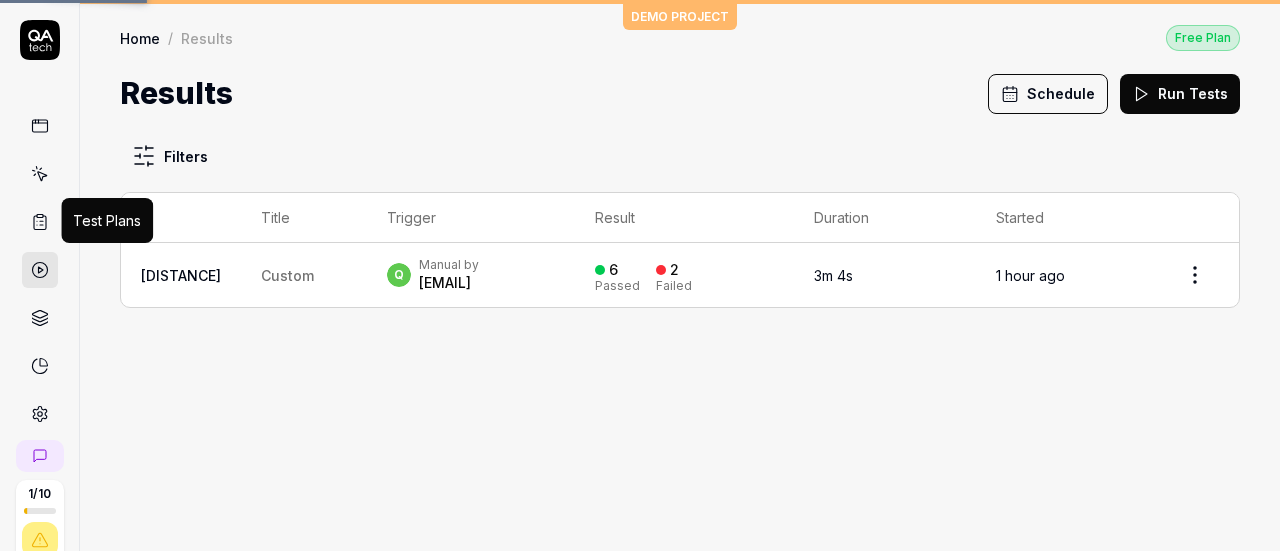 click 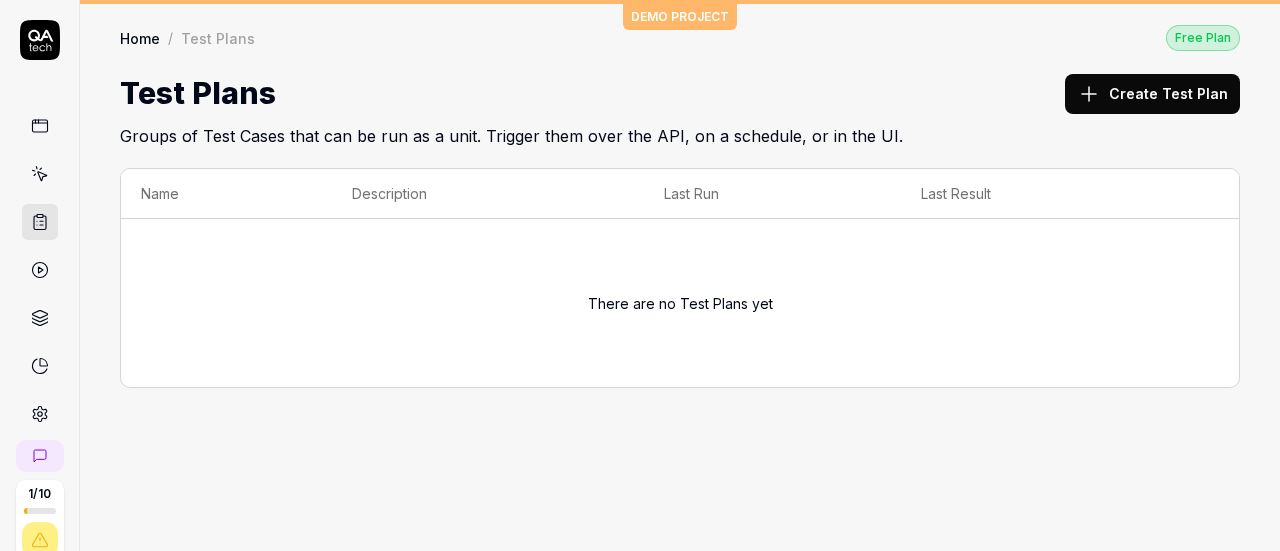 click 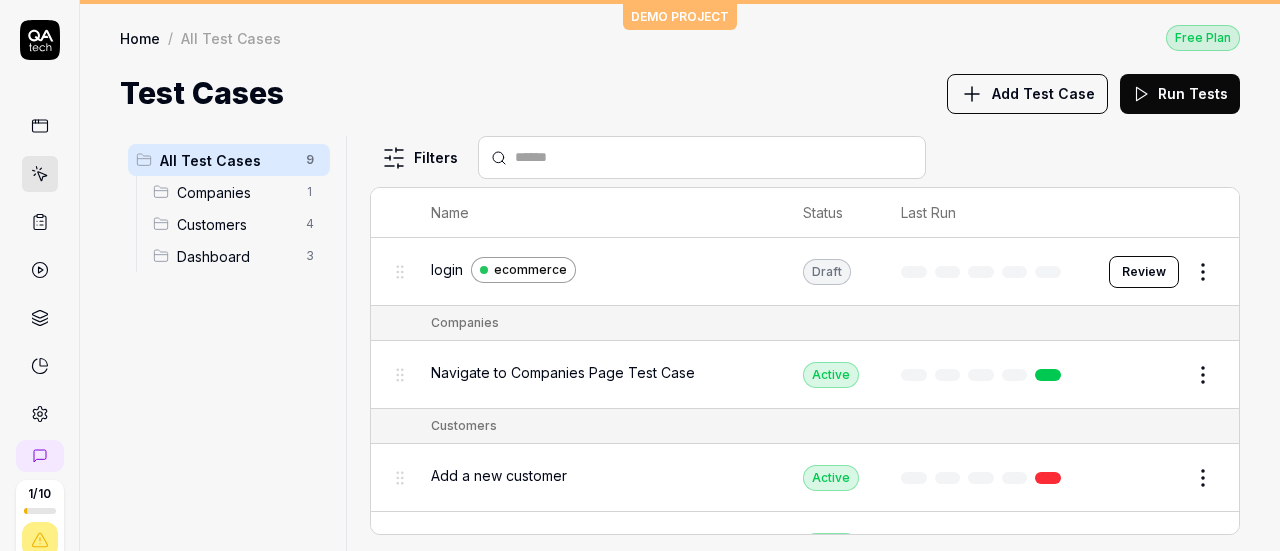 click on "ecommerce" at bounding box center [530, 270] 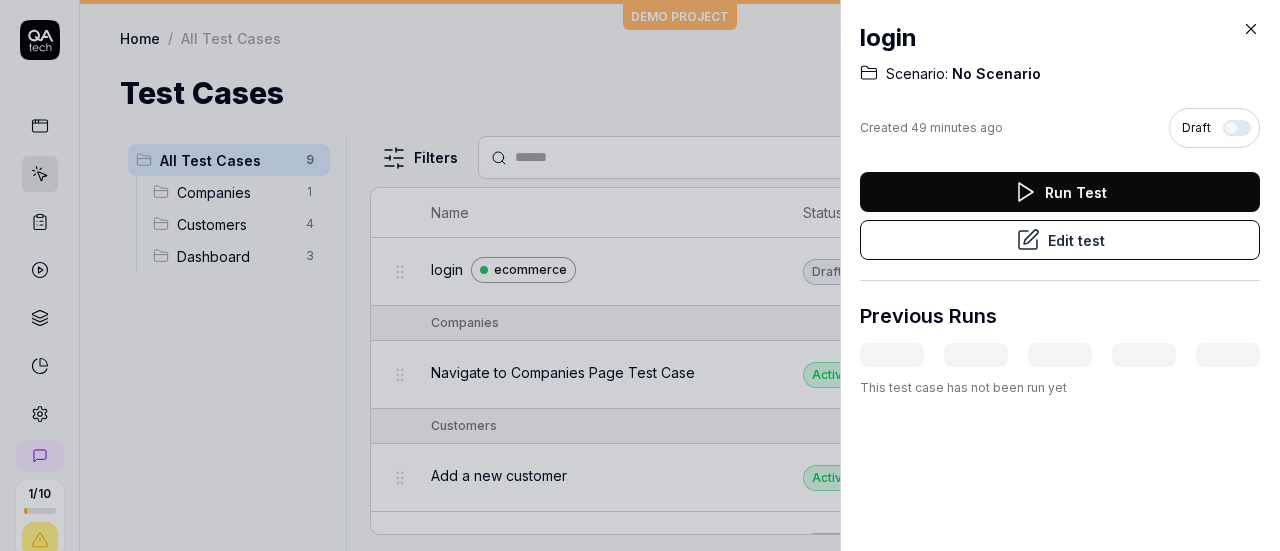 click on "Run Test" at bounding box center [1060, 192] 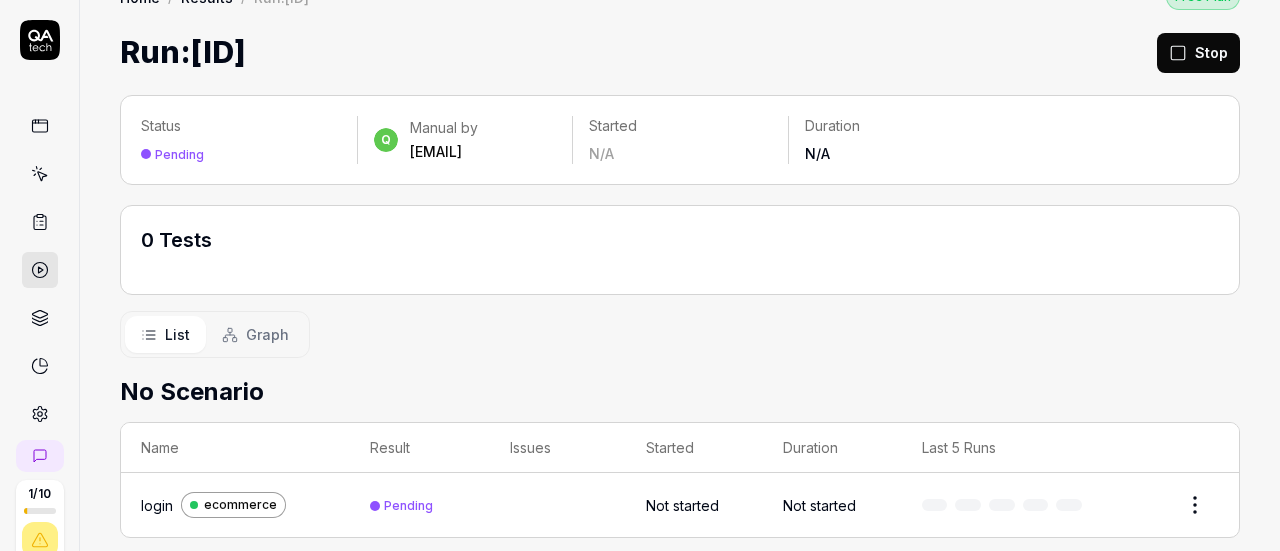 scroll, scrollTop: 63, scrollLeft: 0, axis: vertical 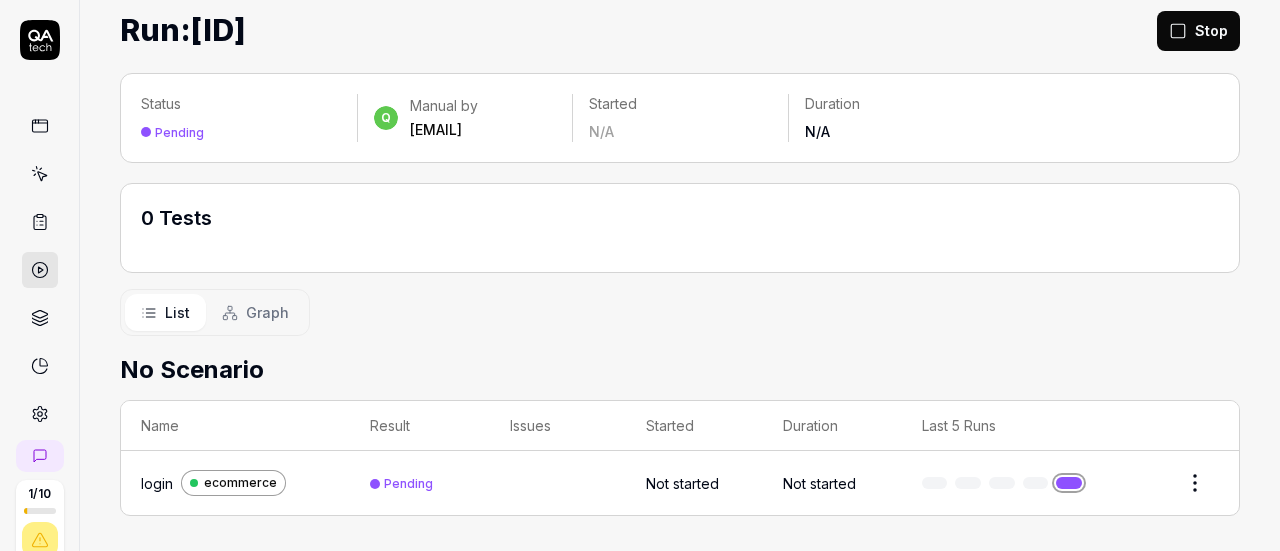 click 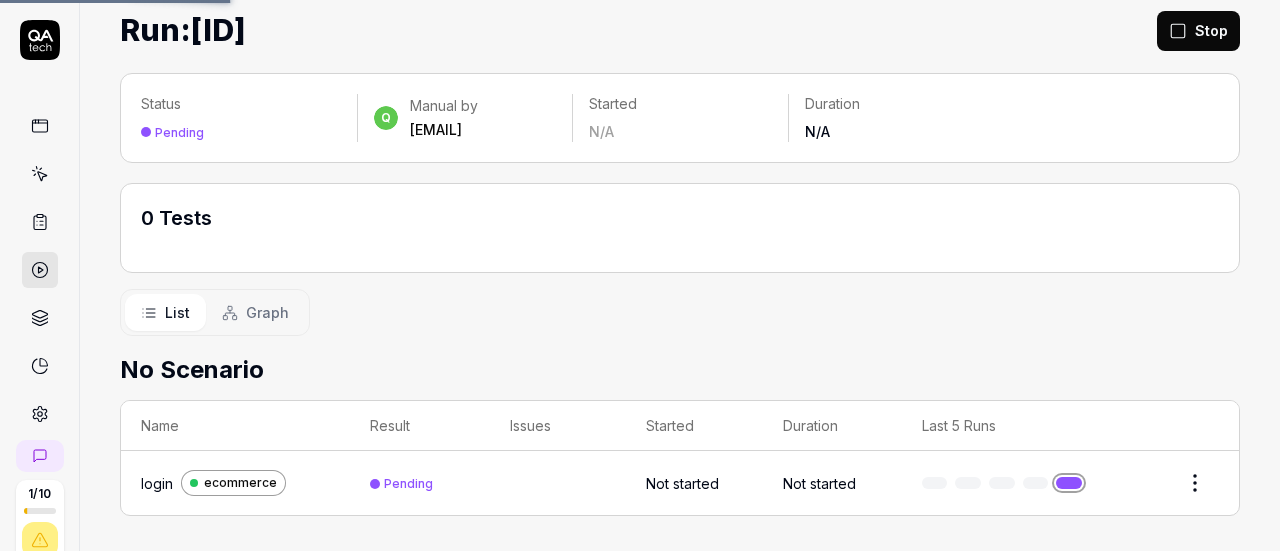 scroll, scrollTop: 0, scrollLeft: 0, axis: both 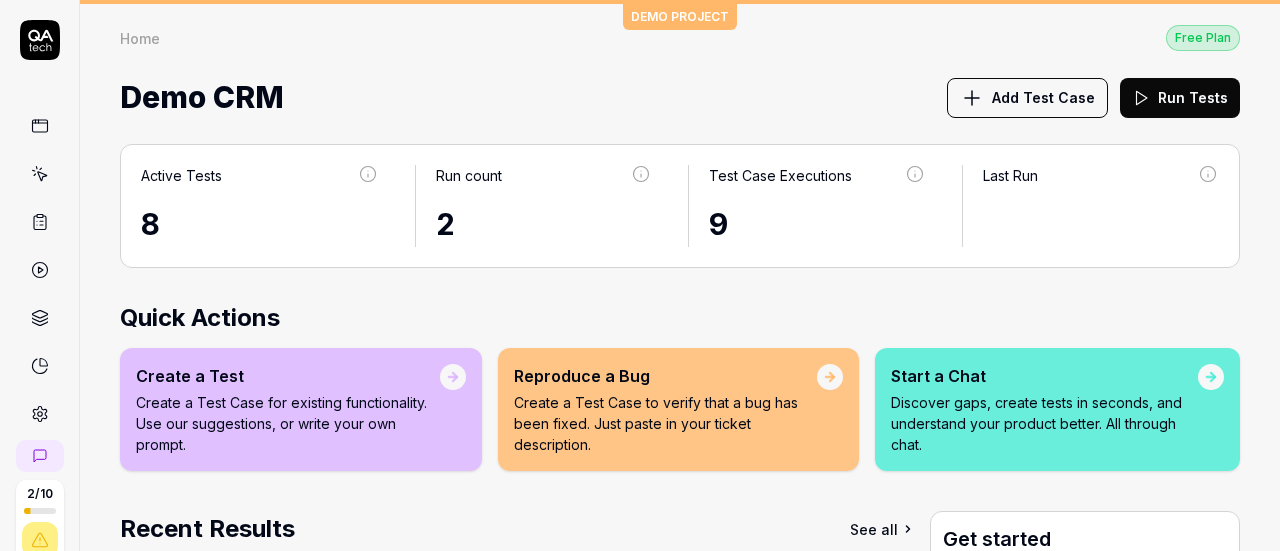 click at bounding box center (40, 174) 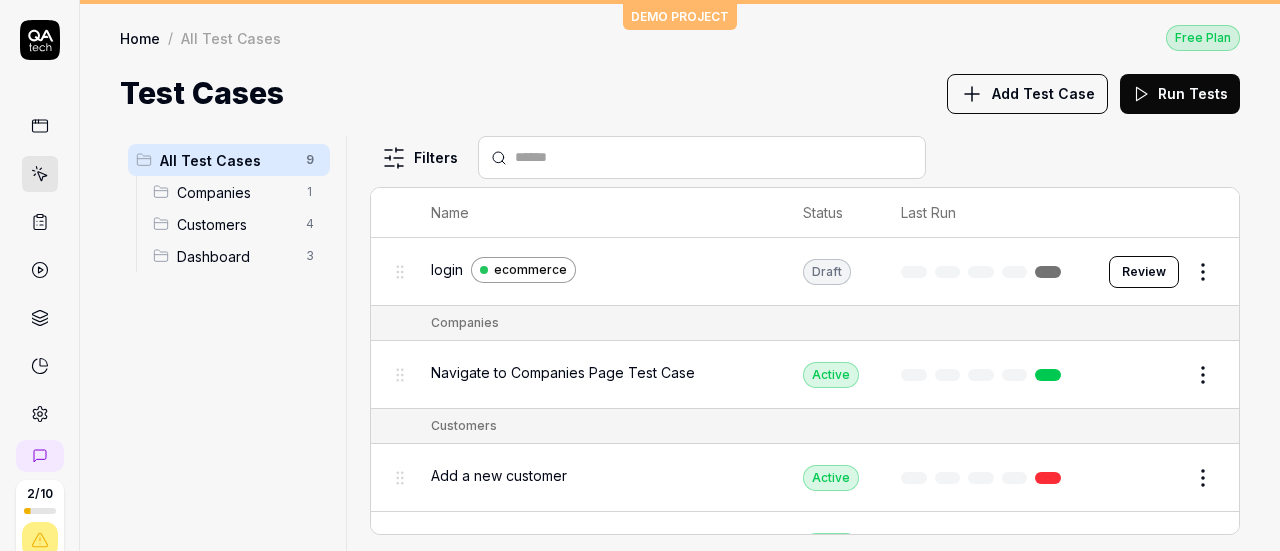 click at bounding box center (40, 222) 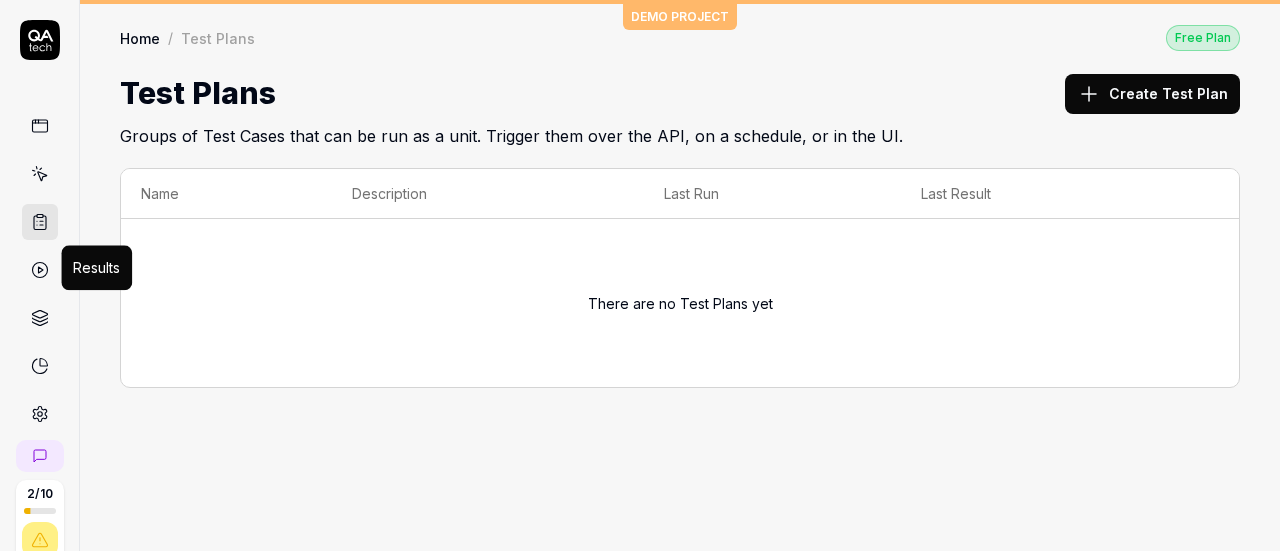 click 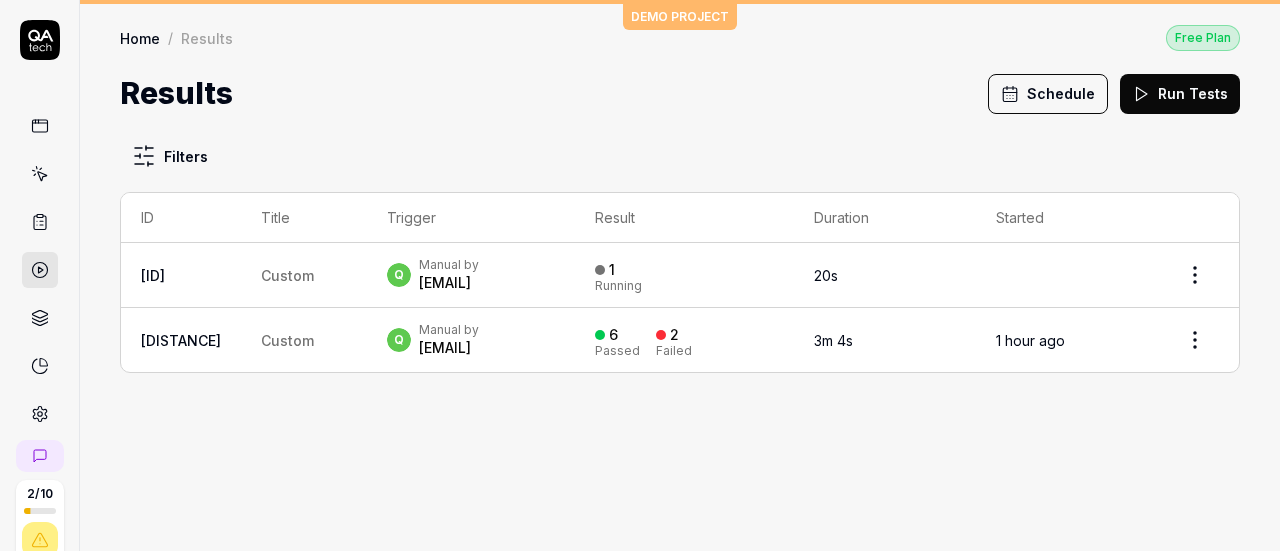 click at bounding box center [40, 318] 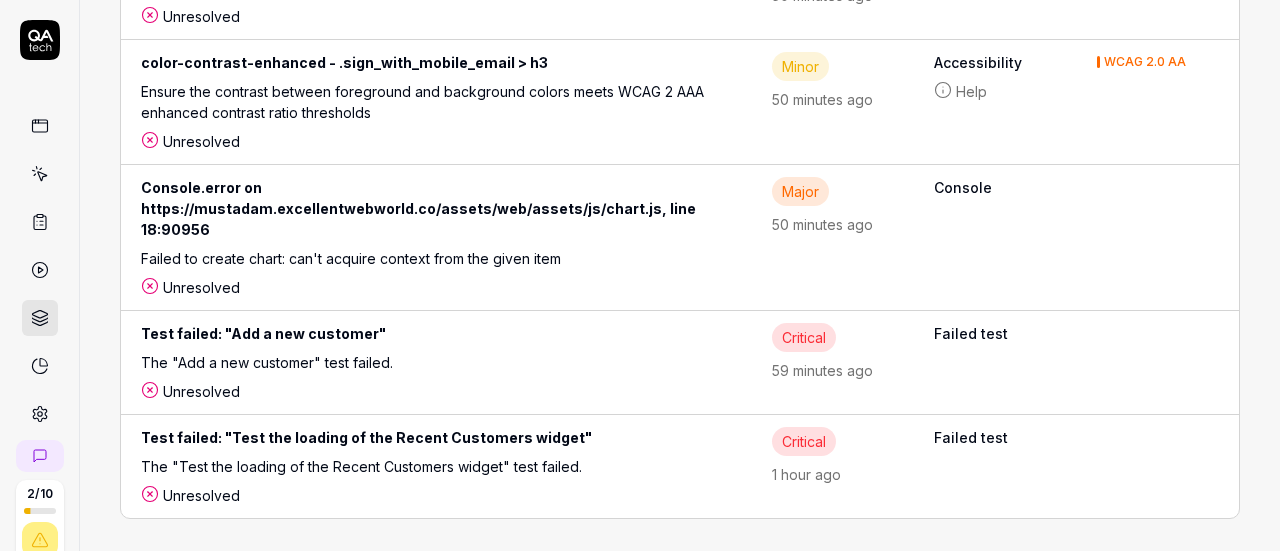 scroll, scrollTop: 1037, scrollLeft: 0, axis: vertical 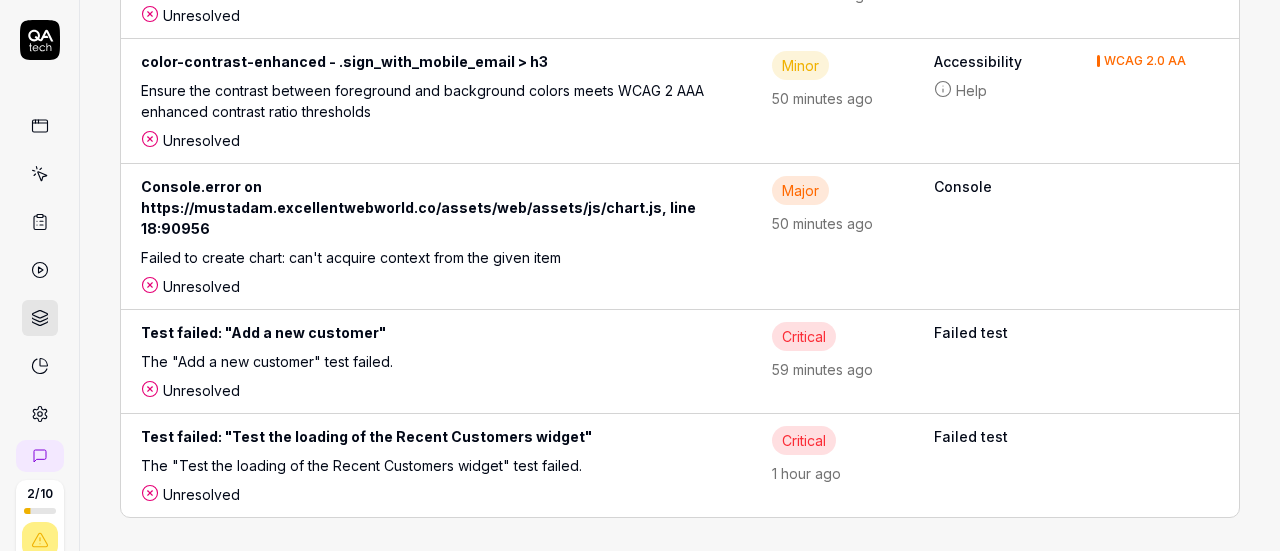 click at bounding box center [40, 366] 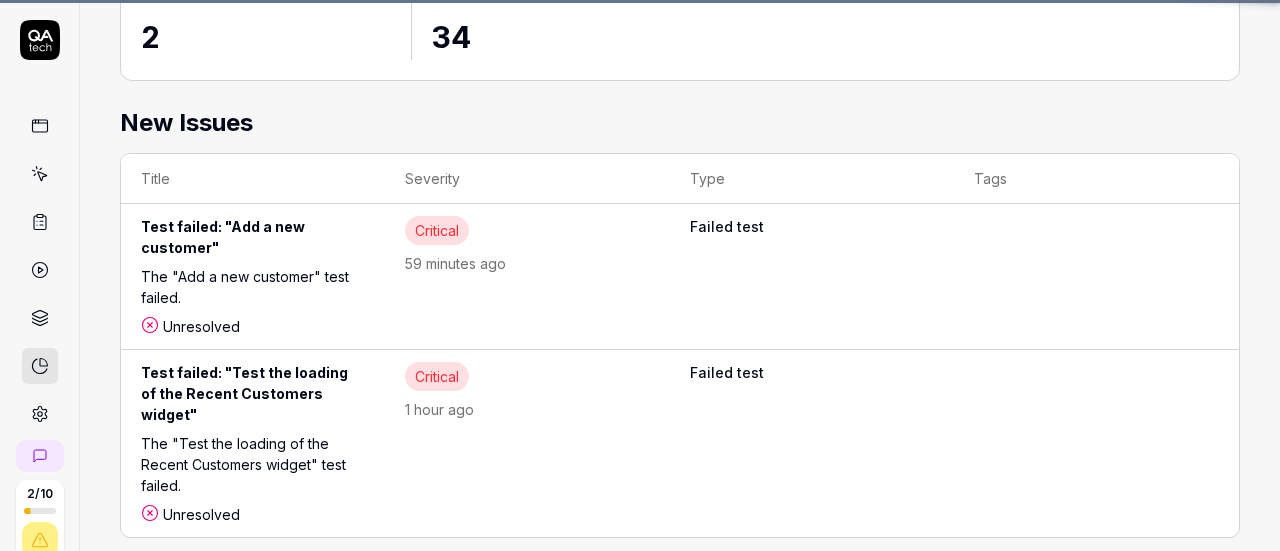 scroll, scrollTop: 0, scrollLeft: 0, axis: both 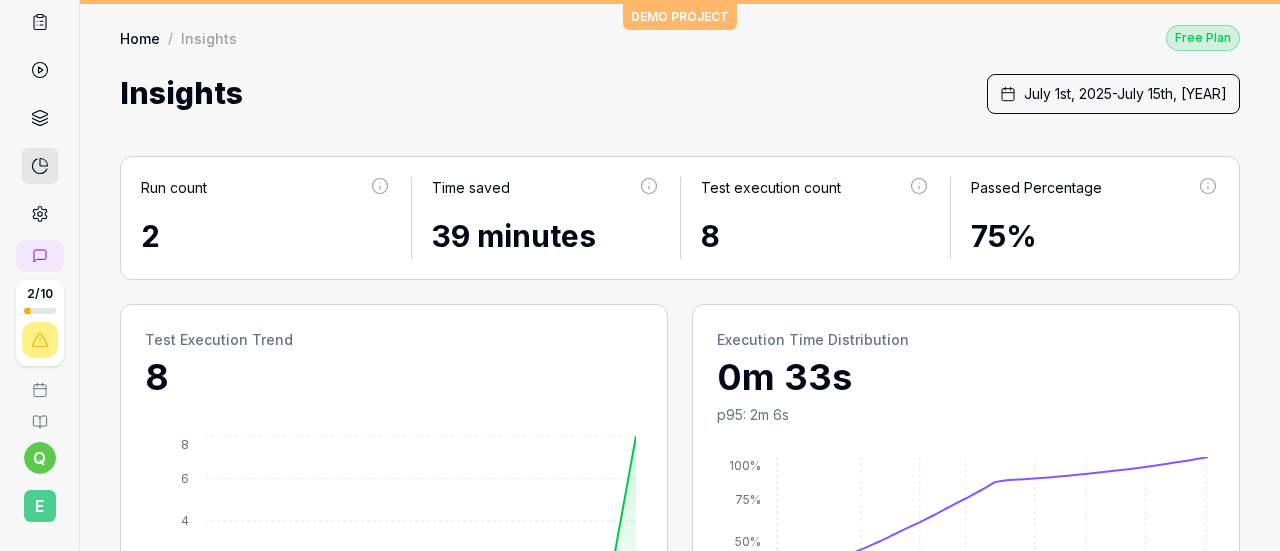 click on "2  /  10 q E DEMO PROJECT Home / Insights Free Plan Home / Insights Free Plan Insights [DATE]  -  [DATE] Run count 2 Time saved 39 minutes Test execution count 8 Passed Percentage 75% Test Execution Trend 8 [DATE] 1 [DATE] 3 [DATE] 5 [DATE] 7 [DATE] 9 [DATE] 11 [DATE] 13 [DATE] 15 0 2 4 6 8 Execution Time Distribution 0m 33s p95:   2m 6s 0% 25% 50% 75% 100% 20s 30s 40s 50s 60s 70s 90s 110s 130s 160s Results ID Title Trigger Result Duration Started A0ov Custom q Manual by [EMAIL] 1 Running 6s Just now 90km Custom q Manual by [EMAIL] 6 Passed 2 Failed 3m 4s 1 hour ago Issues Issues are bugs and improvements found during a a test run. You can easily see all Issues found from the Issue link in the sidebar New Issues 9 Issue Occurrences 46 New Issues Title Severity Type Tags Console.error on [URL], line 0:0 Failed to load resource: net::ERR_CONNECTION_REFUSED Unresolved Major 50 minutes ago Console Unresolved Major 50 minutes ago Minor" at bounding box center [640, 287] 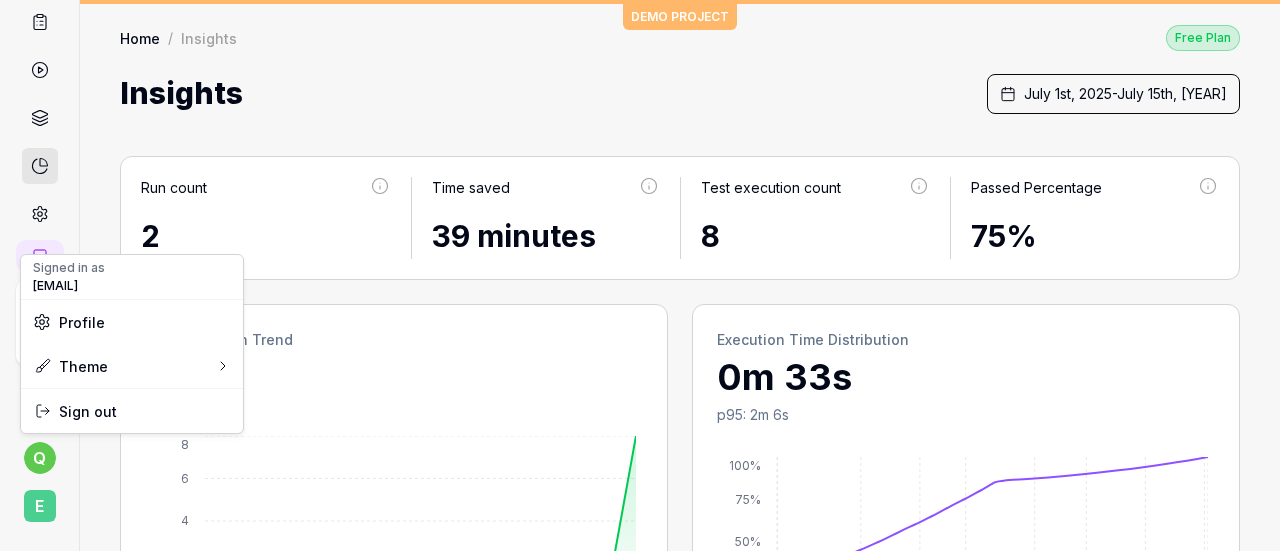 click on "2  /  10 q E DEMO PROJECT Home / Insights Free Plan Home / Insights Free Plan Insights July 1st, 2025  -  July 15th, 2025 Run count 2 Time saved 39 minutes Test execution count 8 Passed Percentage 75% Test Execution Trend 8 Jul 1 Jul 3 Jul 5 Jul 7 Jul 9 Jul 11 Jul 13 Jul 15 0 2 4 6 8 Execution Time Distribution 0m 33s p95:   2m 6s 0% 25% 50% 75% 100% 20s 30s 40s 50s 60s 70s 90s 110s 130s 160s Results ID Title Trigger Result Duration Started A0ov Custom q Manual by qaeww.tl@gmail.com 1 Running 8s Just now 90km Custom q Manual by qaeww.tl@gmail.com 6 Passed 2 Failed 3m 4s 1 hour ago Issues Issues are bugs and improvements found during a a test run. You can easily see all Issues found from the Issue link in the sidebar New Issues 9 Issue Occurrences 46 New Issues Title Severity Type Tags Console.error on http://127.0.0.1:8000/assets/web/assets/images/password-hide-icon.png, line 0:0 Failed to load resource: net::ERR_CONNECTION_REFUSED Unresolved Major 50 minutes ago Console Unresolved Major 50 minutes ago Minor" at bounding box center [640, 287] 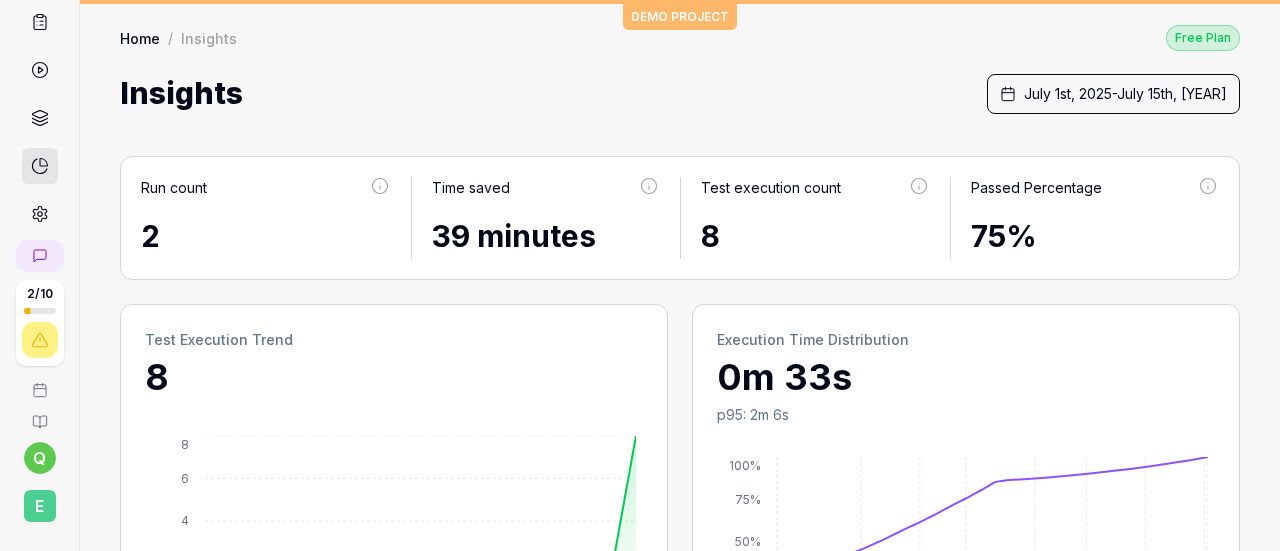click on "2 / 10 q E DEMO PROJECT Home / Insights Free Plan Home / Insights Free Plan Insights July 1st, [YEAR] - July 15th, [YEAR] Run count 2 Time saved 39 minutes Test execution count 8 Passed Percentage 75% Test Execution Trend 8 Jul 1 Jul 3 Jul 5 Jul 7 Jul 9 Jul 11 Jul 13 Jul 15 0 2 4 6 8 Execution Time Distribution 0m 33s p95: 2m 6s 0% 25% 50% 75% 100% 20s 30s 40s 50s 60s 70s 90s 110s 130s 160s Results ID Title Trigger Result Duration Started A0ov Custom q Manual by [EMAIL] 1 Running 10s Just now 90km Custom q Manual by [EMAIL] 6 Passed 2 Failed 3m 4s 1 hour ago Issues Issues are bugs and improvements found during a a test run. You can easily see all Issues found from the Issue link in the sidebar New Issues 9 Issue Occurrences 46 New Issues Title Severity Type Tags Console.error on http://127.0.0.1:8000/assets/web/assets/images/password-hide-icon.png, line 0:0 Failed to load resource: net::ERR_CONNECTION_REFUSED Unresolved Major 50 minutes ago Console Unresolved Major 50 minutes ago Minor" at bounding box center [640, 287] 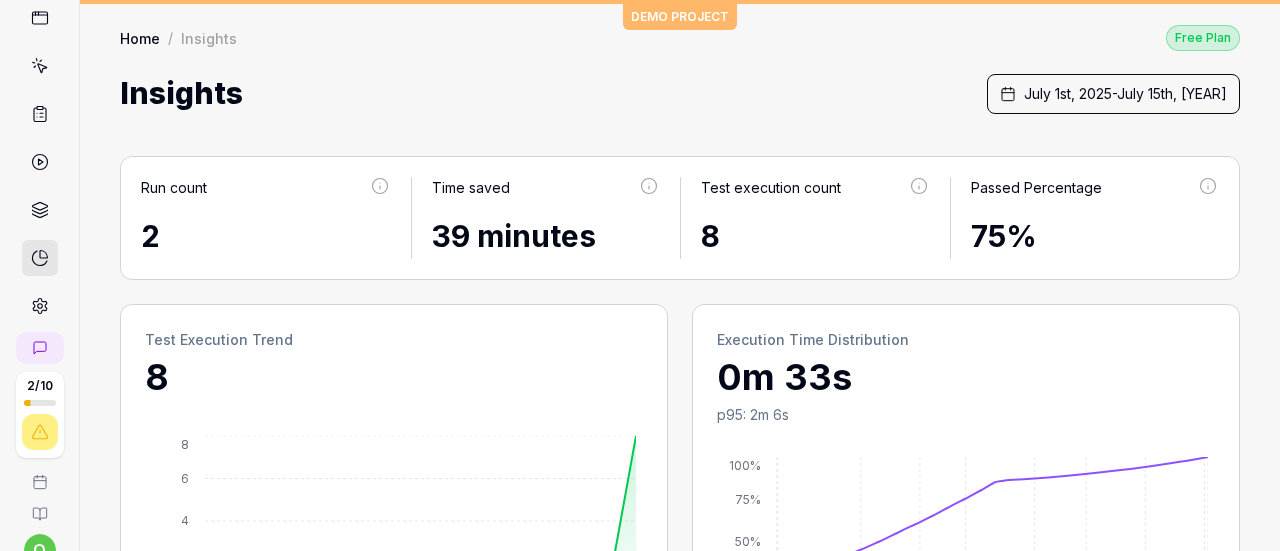scroll, scrollTop: 0, scrollLeft: 0, axis: both 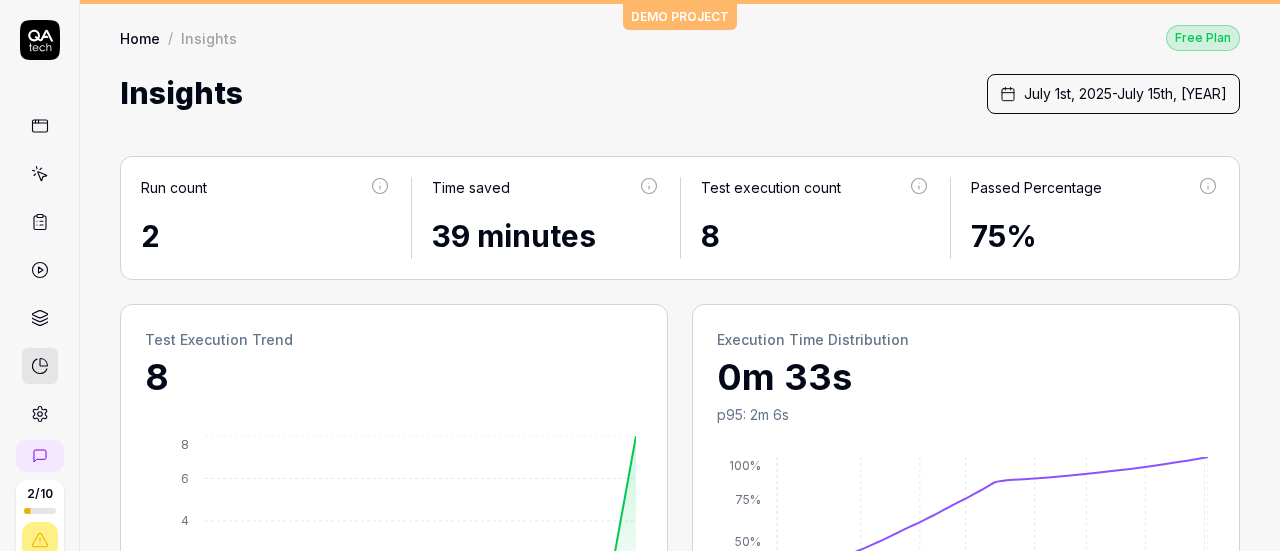 click 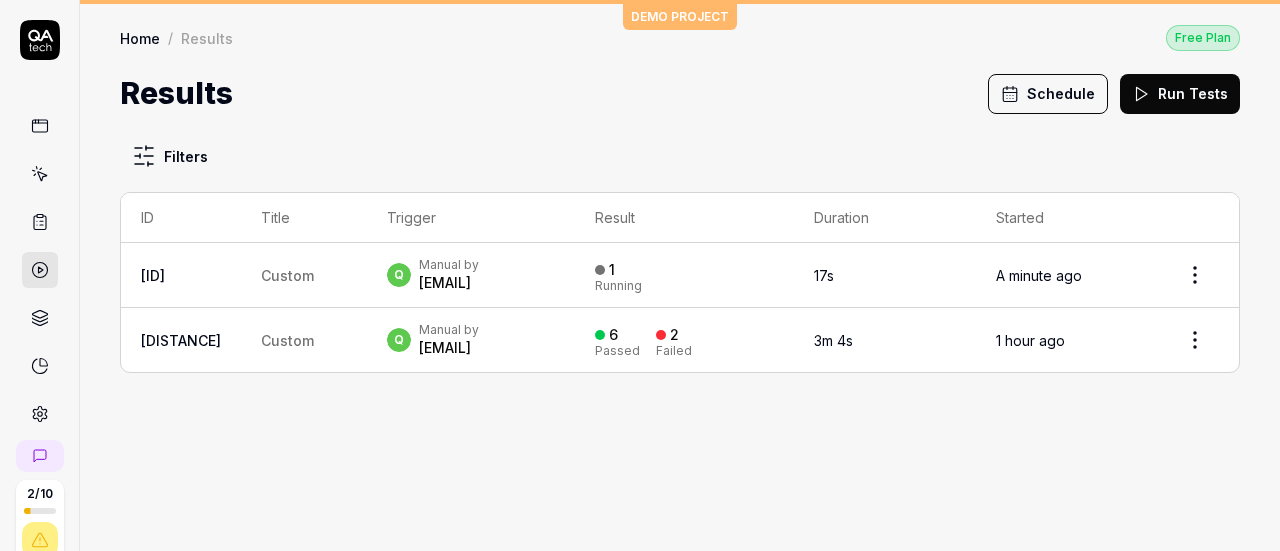 click on "[ID]" at bounding box center [181, 275] 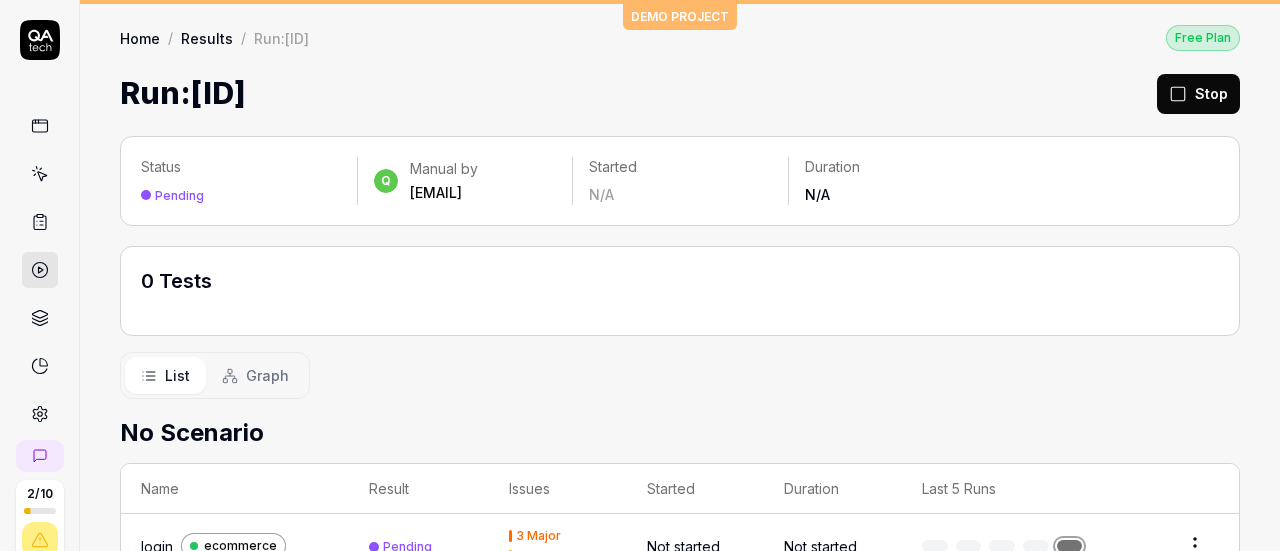 scroll, scrollTop: 63, scrollLeft: 0, axis: vertical 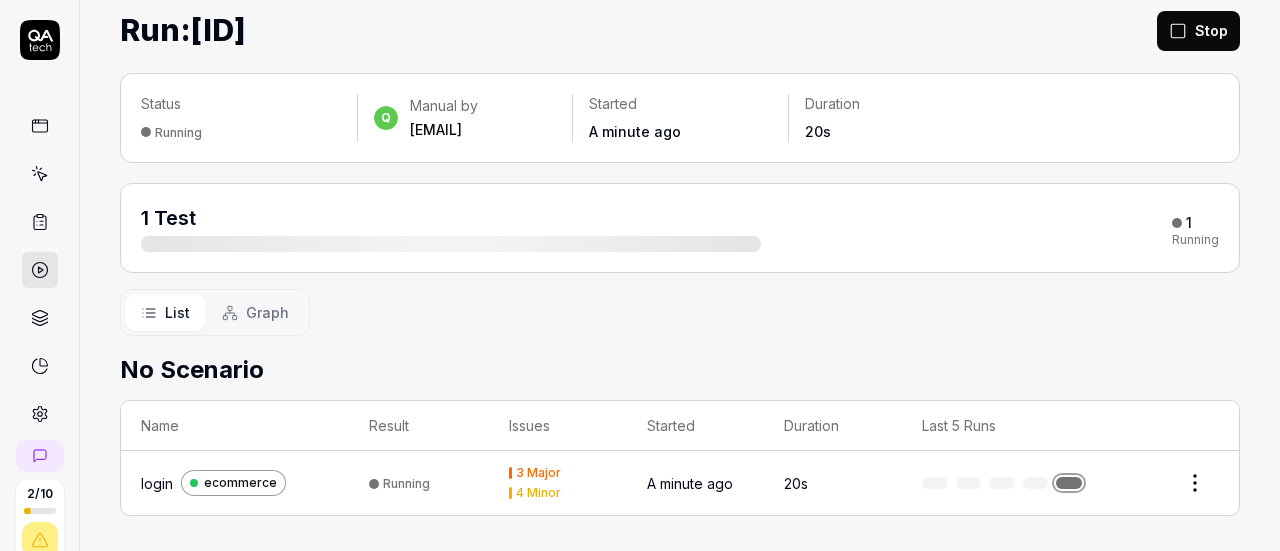 click on "login" at bounding box center (157, 483) 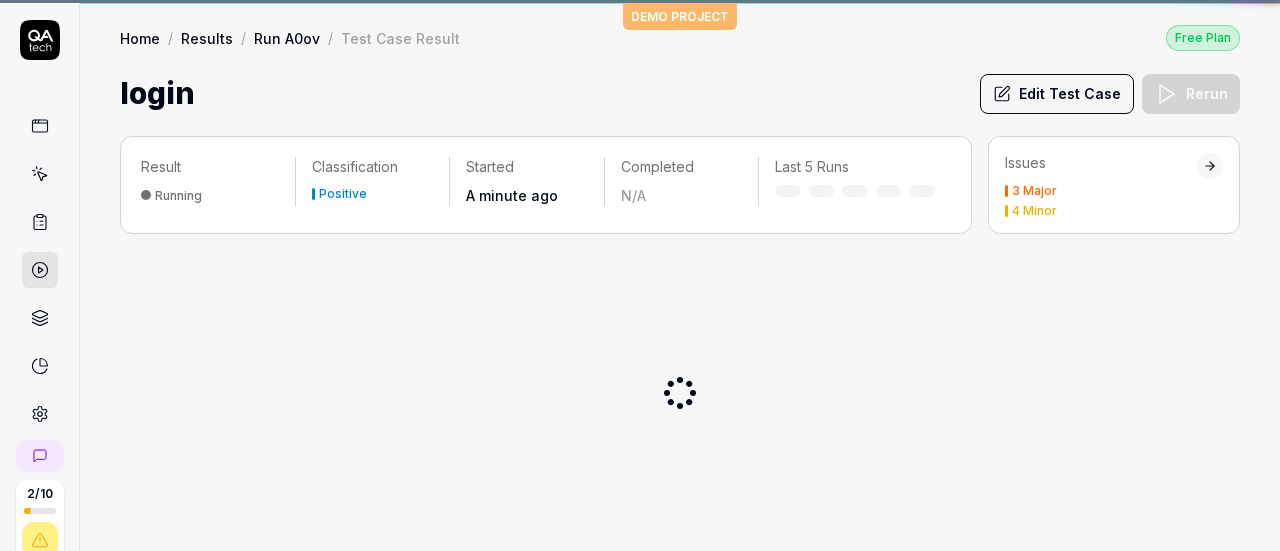scroll, scrollTop: 0, scrollLeft: 0, axis: both 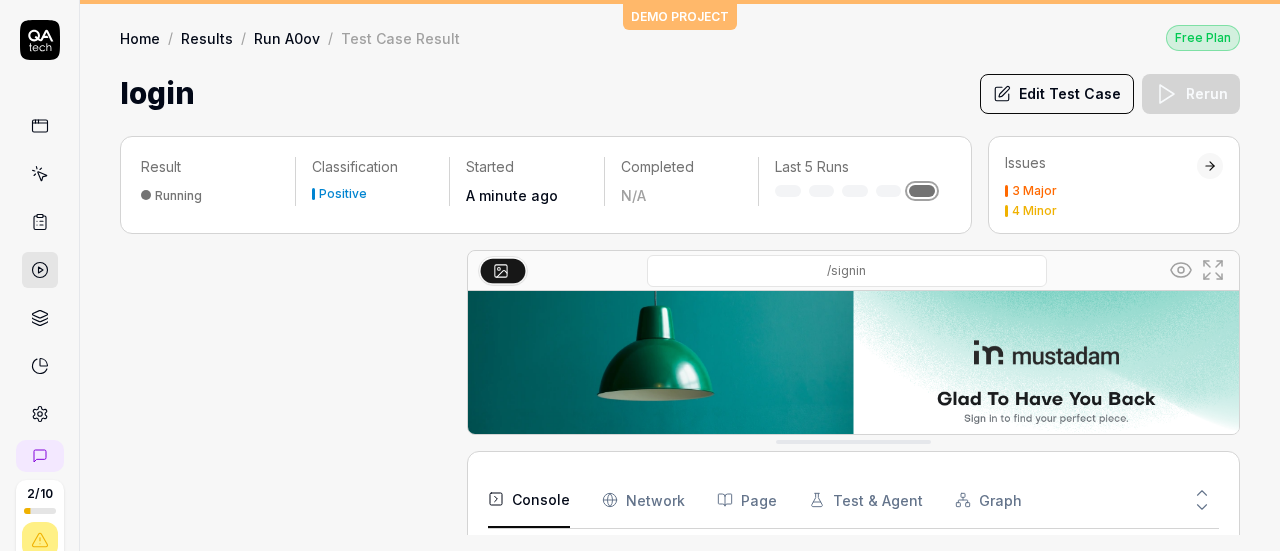 click on "Running" at bounding box center [178, 195] 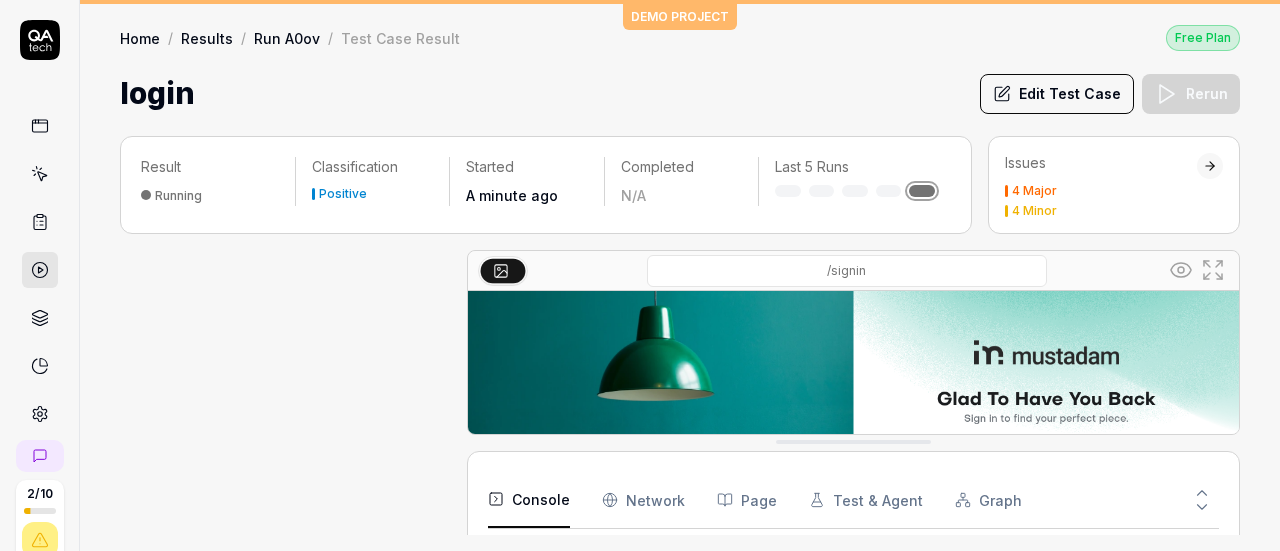 scroll, scrollTop: 926, scrollLeft: 0, axis: vertical 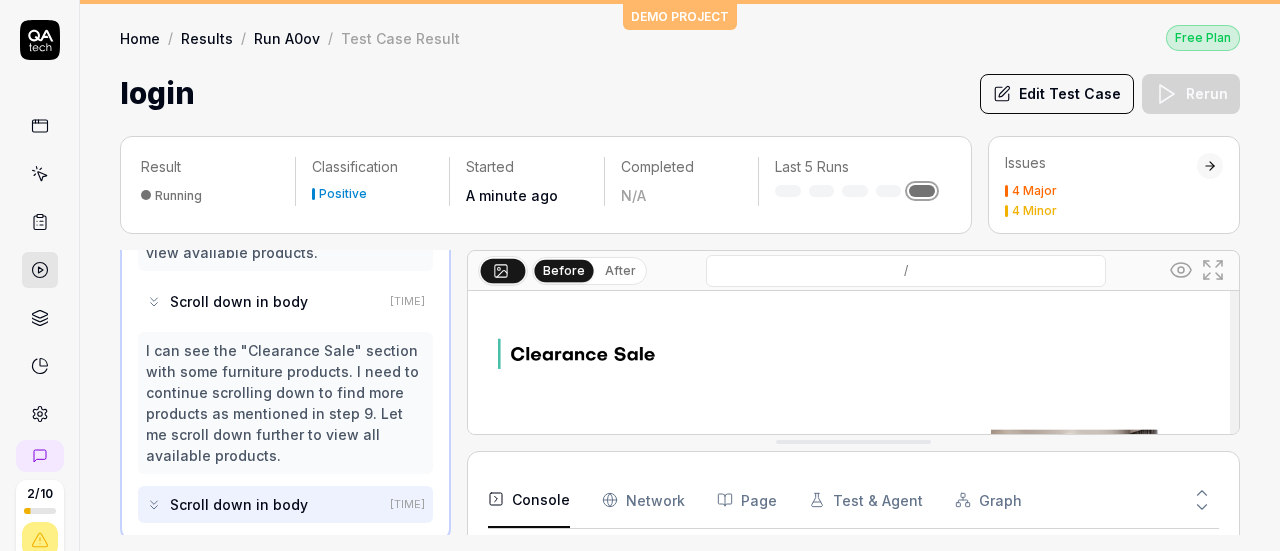 drag, startPoint x: 817, startPoint y: 443, endPoint x: 804, endPoint y: 567, distance: 124.67959 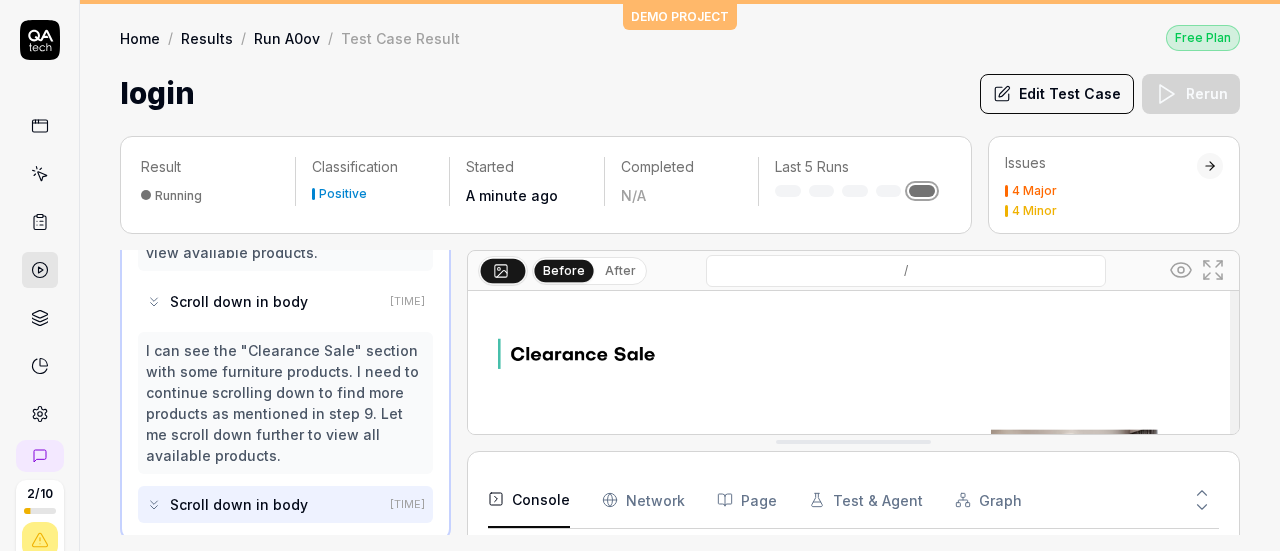 click on "2  /  10 q E DEMO PROJECT Home / Results / Run [ID] / Test Case Result Free Plan Home / Results / Run [ID] / Test Case Result Free Plan login Edit Test Case Rerun Result Running Classification Positive Started A minute ago Completed N/A Last 5 Runs Issues 4   Major 4   Minor Scroll down to view available products [TIME] I can see that clicking "Explore as Guest" has successfully taken me to the homepage of the Mustadam website. Now I need to continue with step 9 of the test case, which is to scroll down to view available products. Scroll down in body [TIME] I can see the "Shop By Category" section is now visible. I need to continue scrolling down to find the actual products section as mentioned in step 9. Let me scroll down more to view available products. Scroll down in body [TIME] I can see the "Clearance Sale" section with some furniture products. I need to continue scrolling down to find more products as mentioned in step 9. Let me scroll down further to view all available products. [TIME]   After" at bounding box center [640, 287] 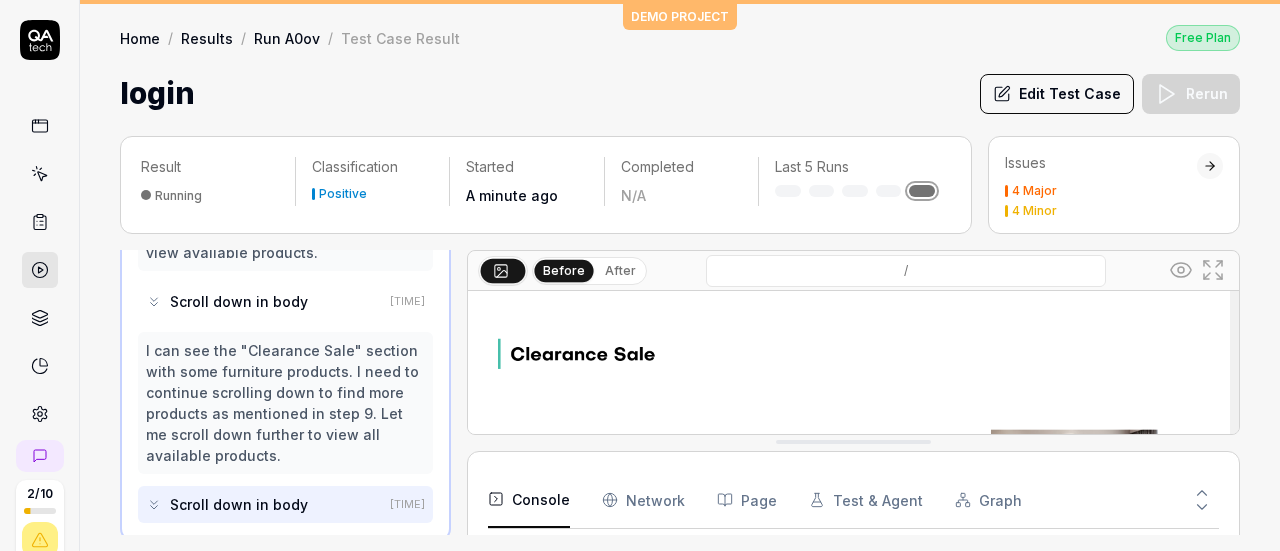 drag, startPoint x: 821, startPoint y: 443, endPoint x: 828, endPoint y: 521, distance: 78.31347 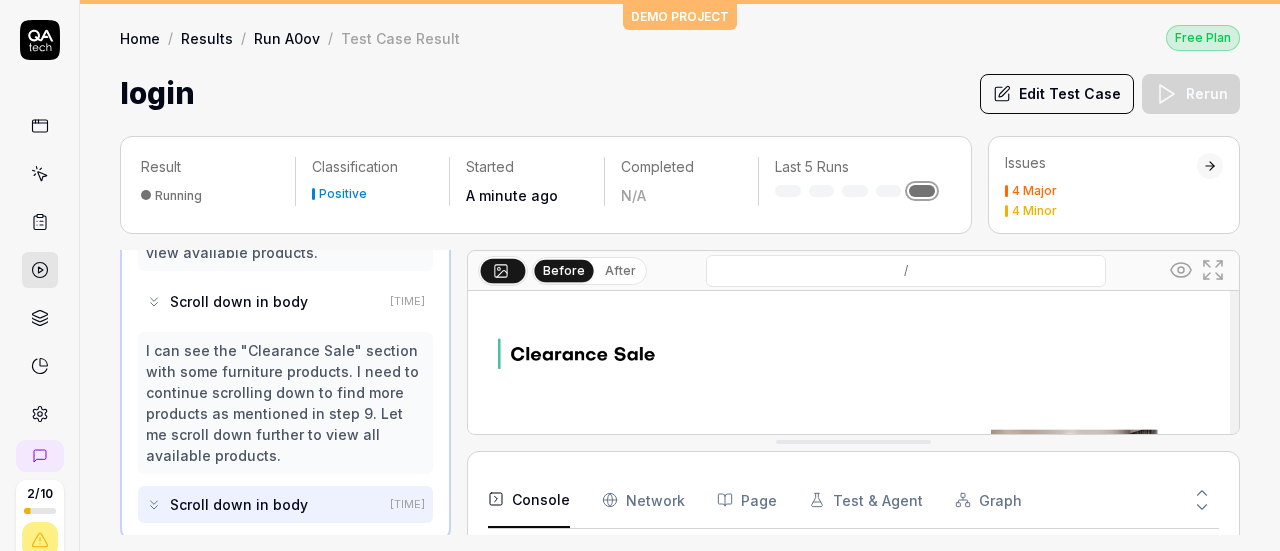 click on "2  /  10 q E DEMO PROJECT Home / Results / Run [ID] / Test Case Result Free Plan Home / Results / Run [ID] / Test Case Result Free Plan login Edit Test Case Rerun Result Running Classification Positive Started A minute ago Completed N/A Last 5 Runs Issues 4   Major 4   Minor Scroll down to view available products [TIME] I can see that clicking "Explore as Guest" has successfully taken me to the homepage of the Mustadam website. Now I need to continue with step 9 of the test case, which is to scroll down to view available products. Scroll down in body [TIME] I can see the "Shop By Category" section is now visible. I need to continue scrolling down to find the actual products section as mentioned in step 9. Let me scroll down more to view available products. Scroll down in body [TIME] I can see the "Clearance Sale" section with some furniture products. I need to continue scrolling down to find more products as mentioned in step 9. Let me scroll down further to view all available products. [TIME]   After" at bounding box center (640, 287) 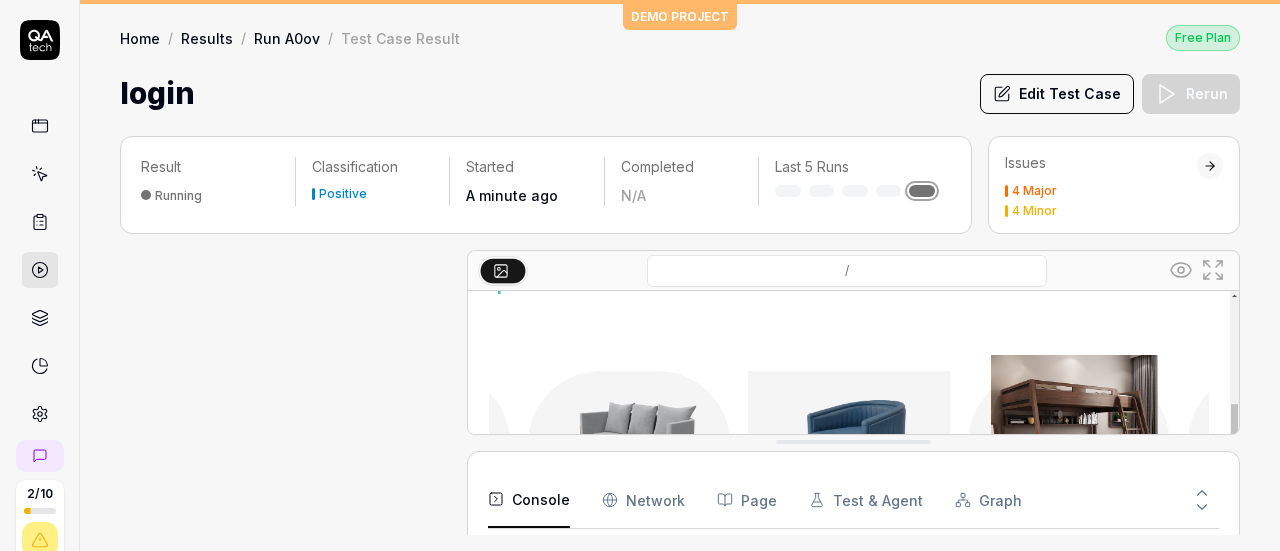 scroll, scrollTop: 266, scrollLeft: 0, axis: vertical 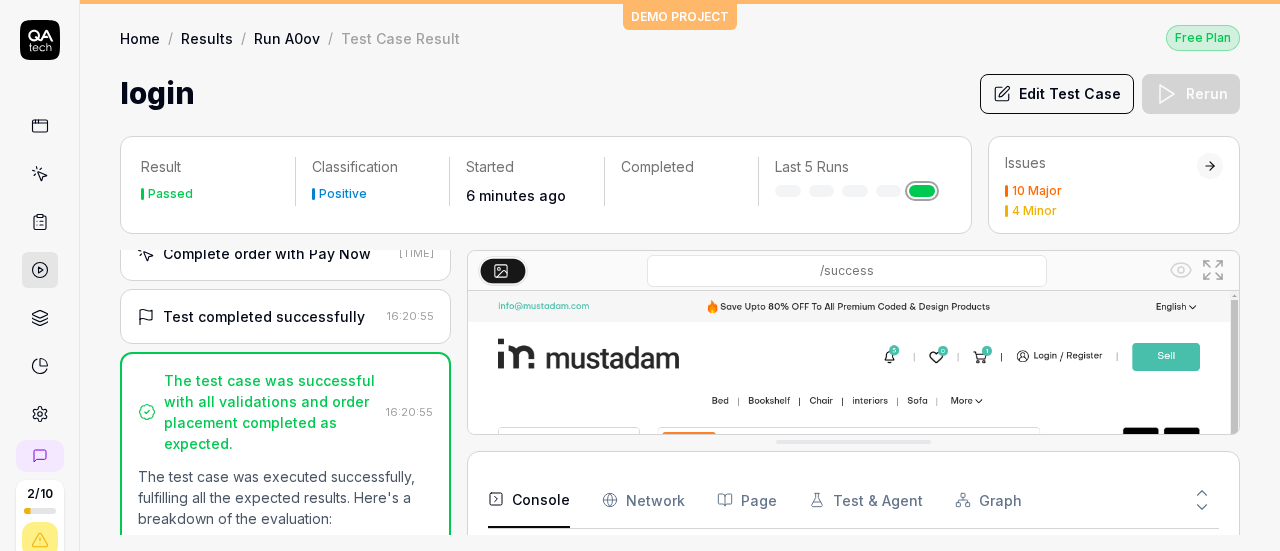 click on "The test case was successful with all validations and order placement completed as expected." at bounding box center [271, 412] 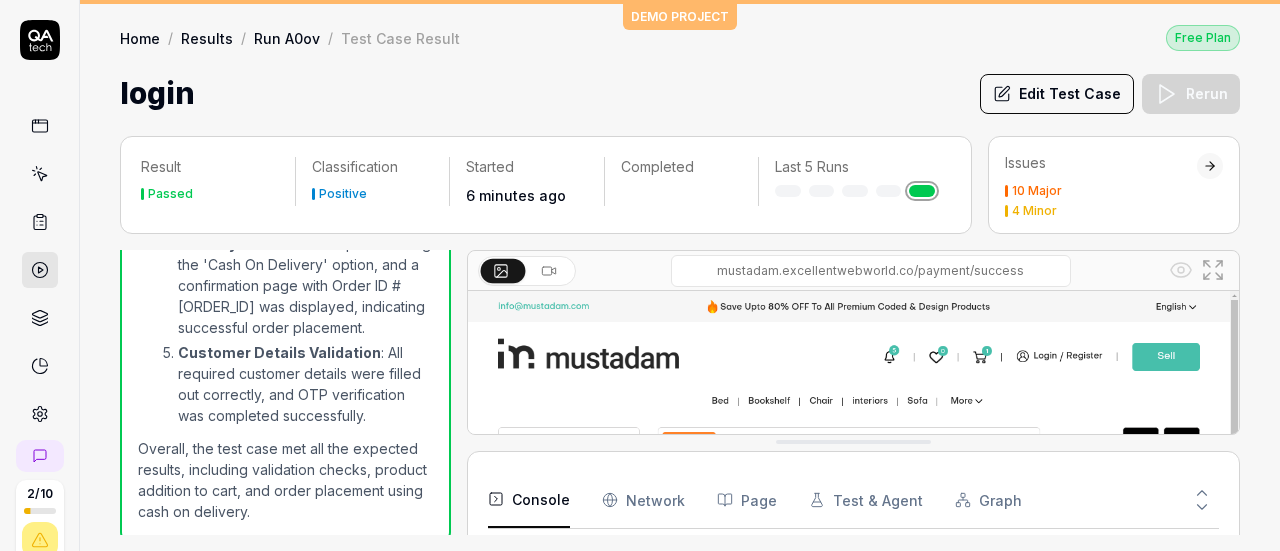 scroll, scrollTop: 2631, scrollLeft: 0, axis: vertical 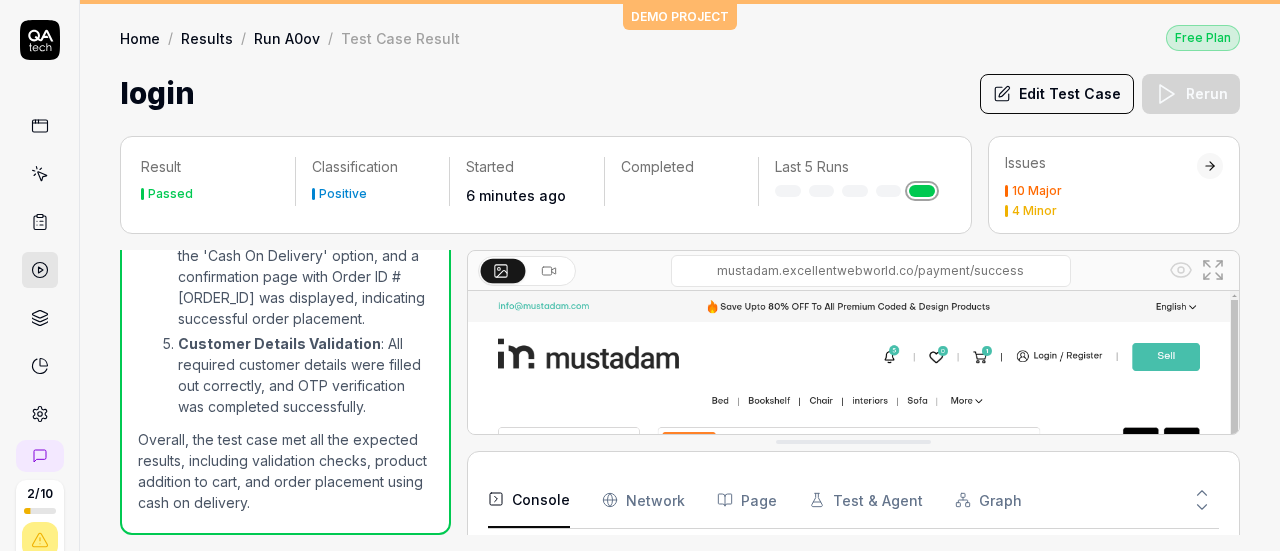 click on "[NUMBER] Major" at bounding box center (1037, 191) 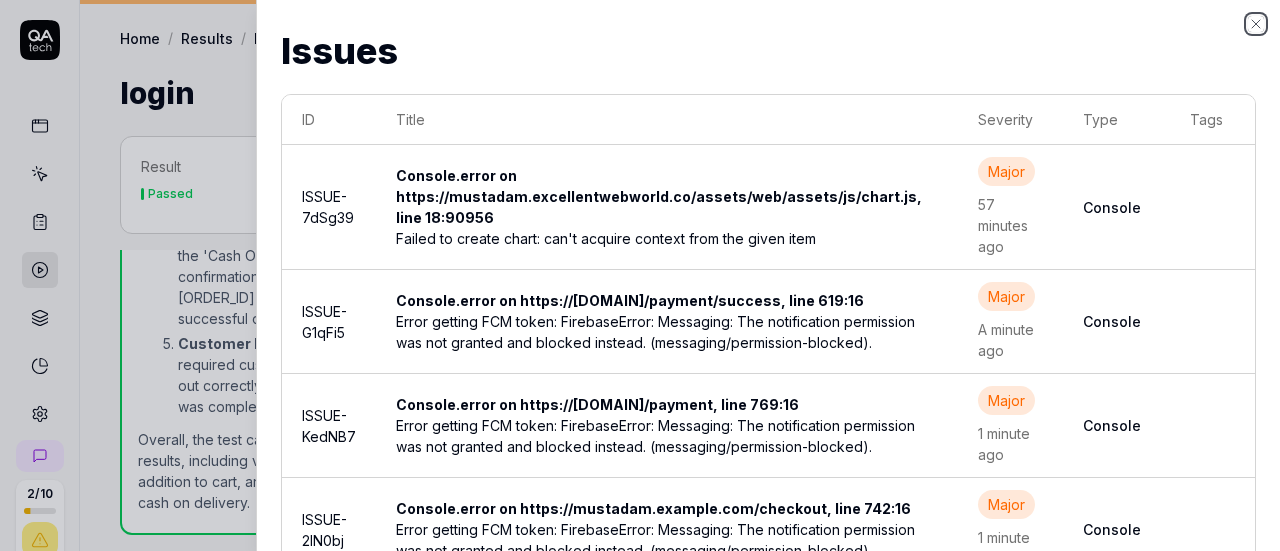 click 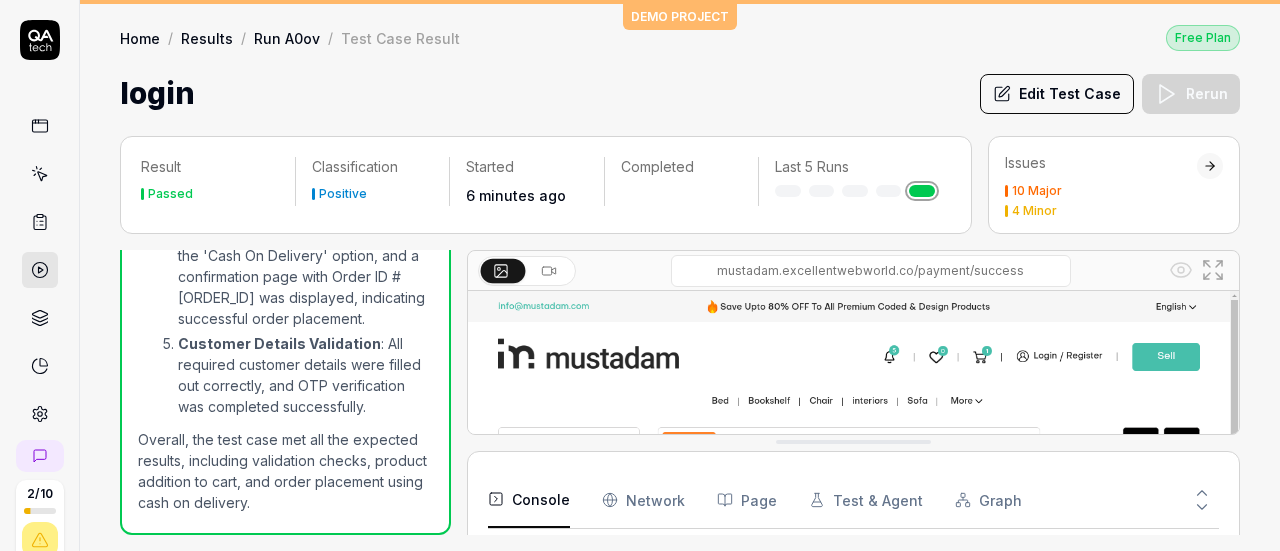 click on "4   Minor" at bounding box center [1034, 211] 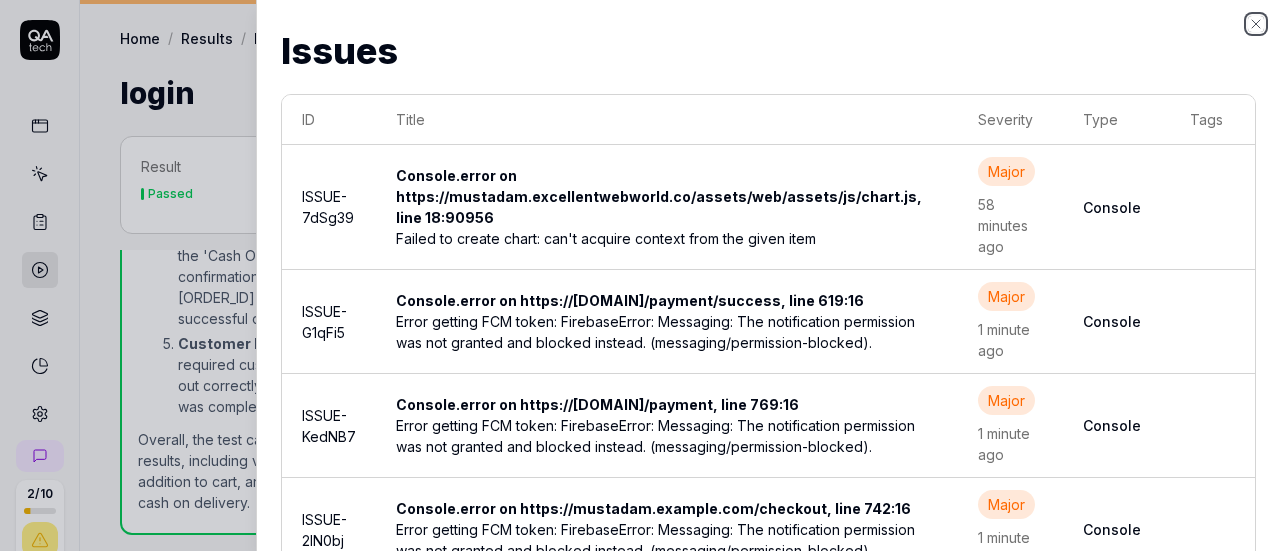 click 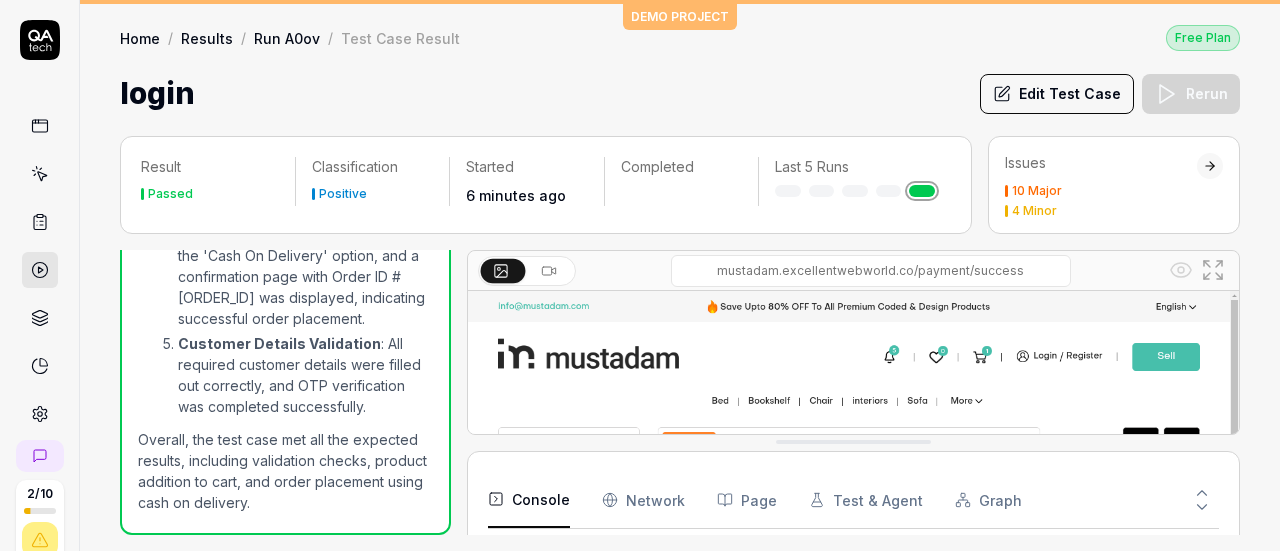 click on "[NUMBER] Major" at bounding box center (1037, 191) 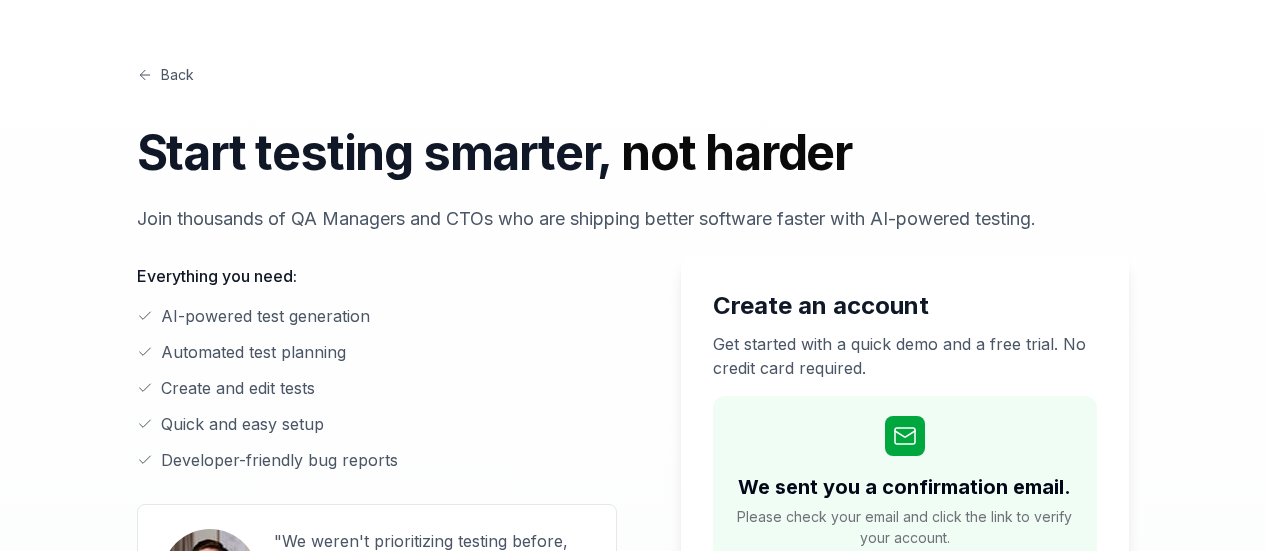 scroll, scrollTop: 0, scrollLeft: 0, axis: both 